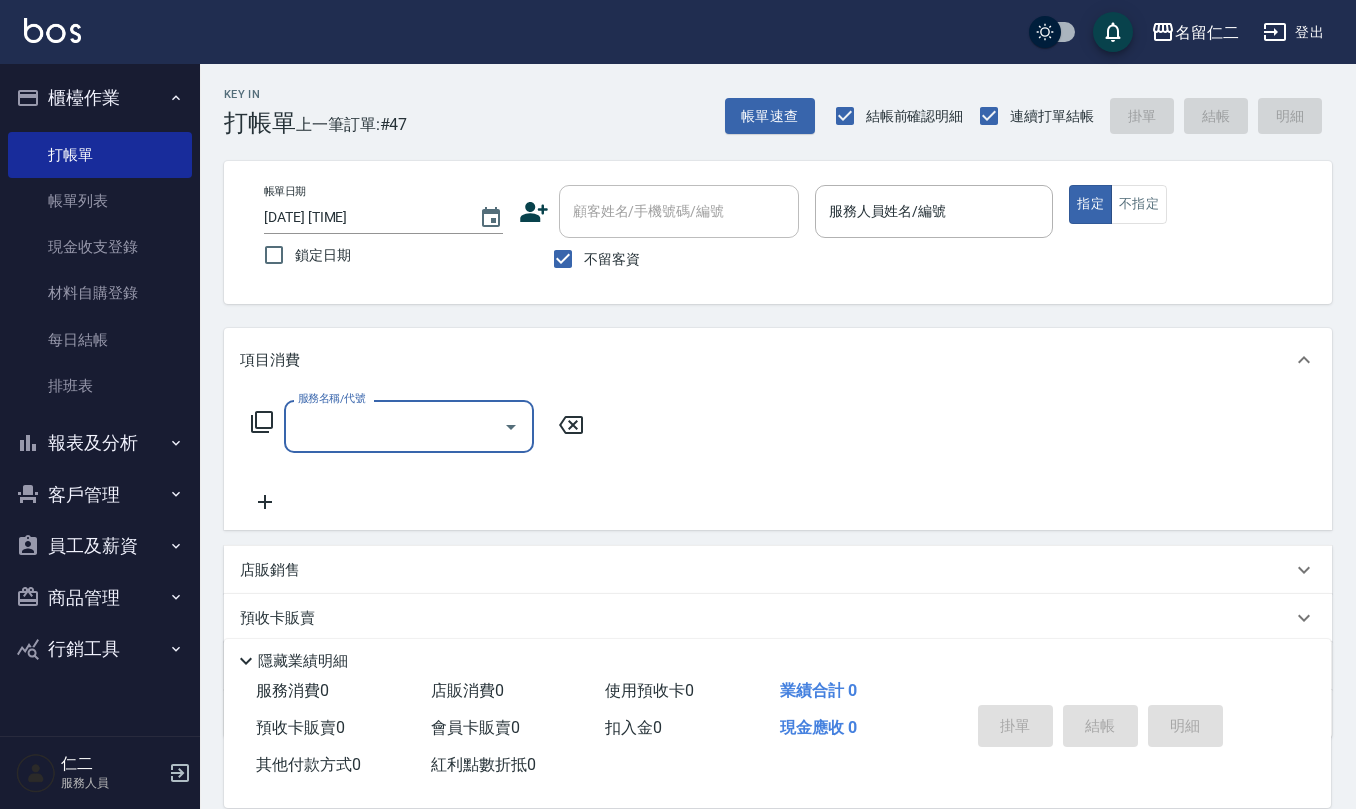 scroll, scrollTop: 0, scrollLeft: 0, axis: both 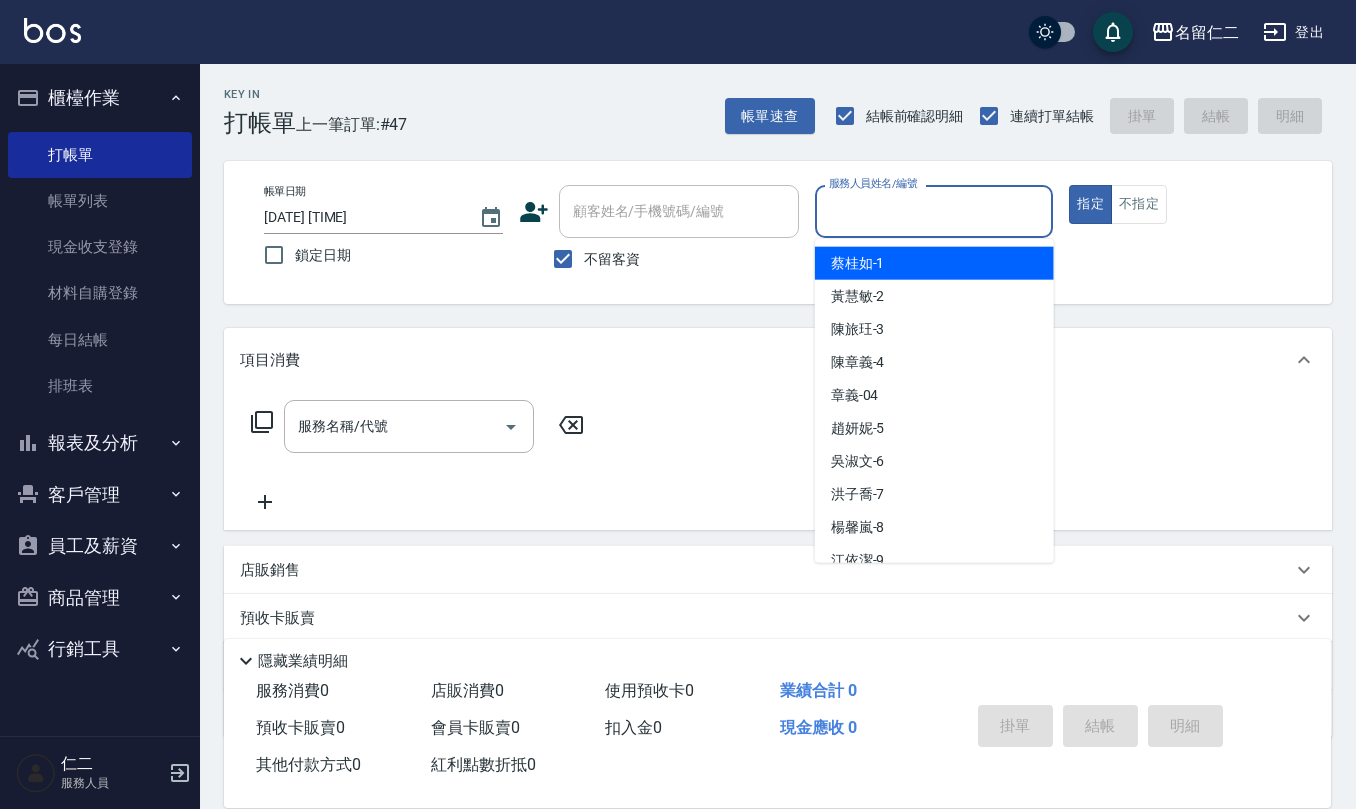 click on "服務人員姓名/編號" at bounding box center (934, 211) 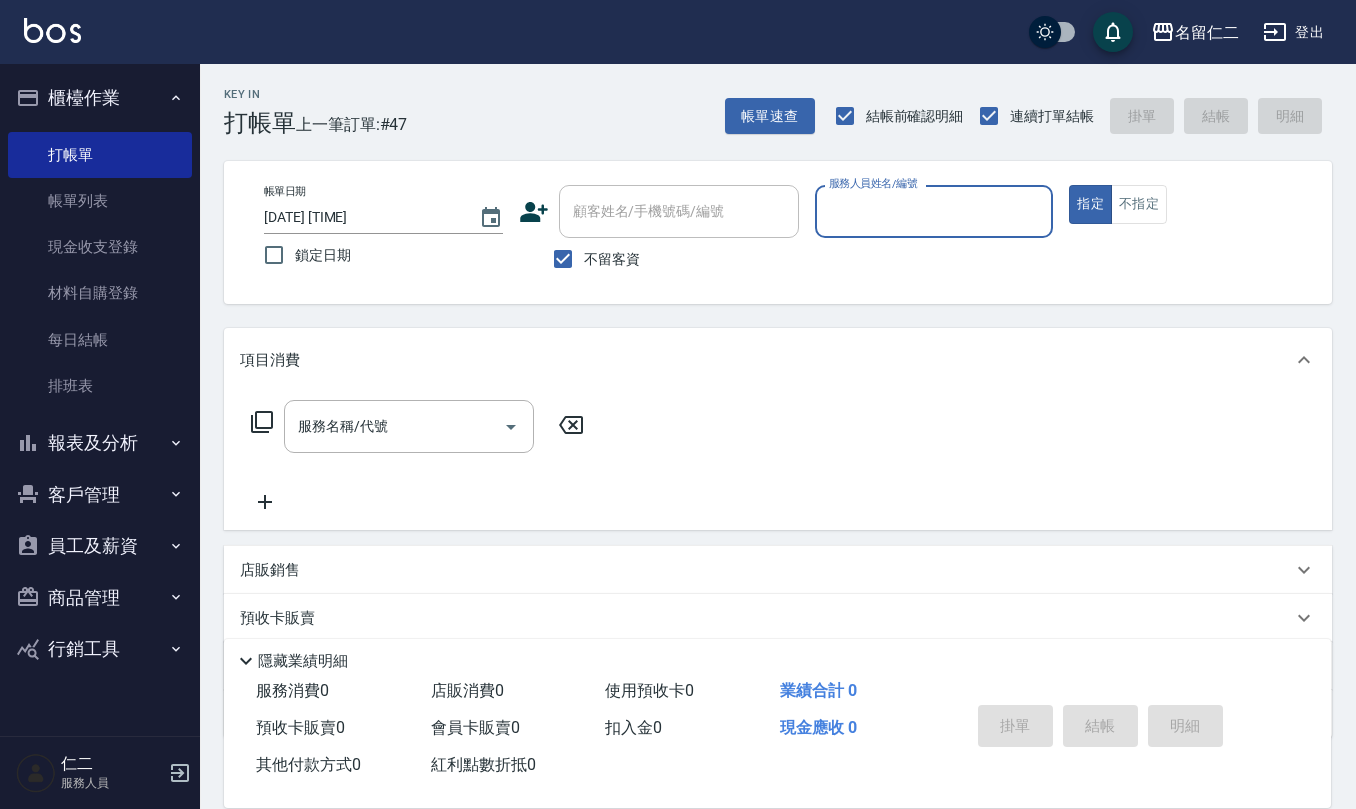 click on "服務人員姓名/編號" at bounding box center [934, 211] 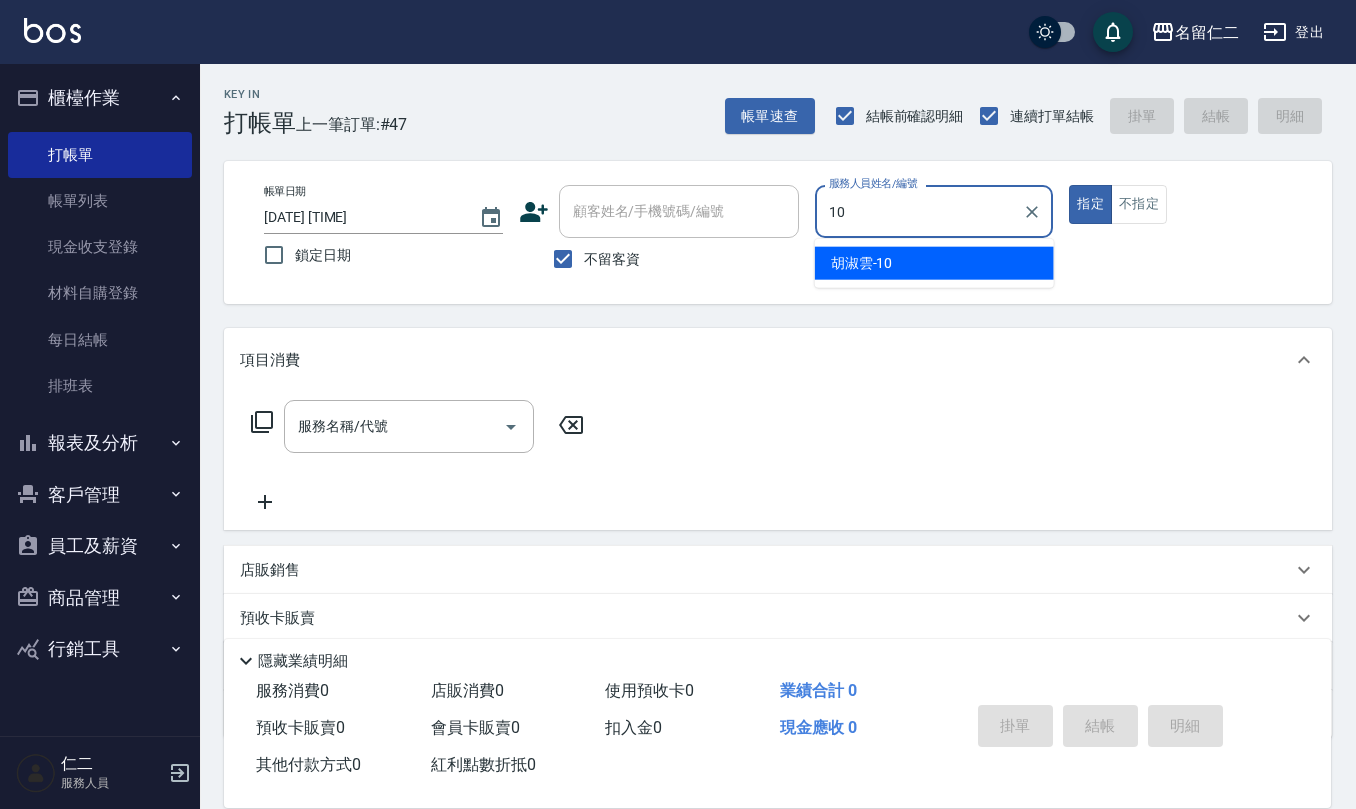 type on "胡淑雲-10" 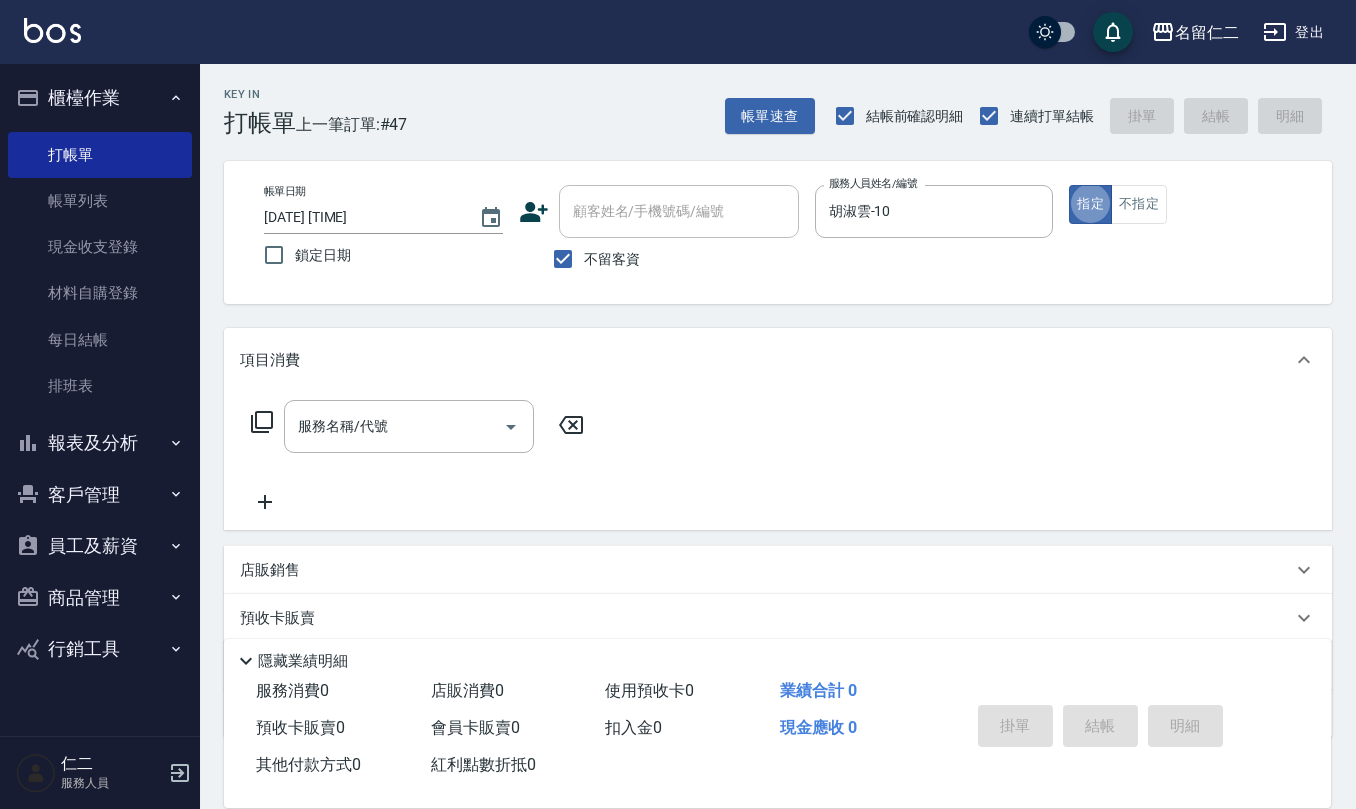type on "true" 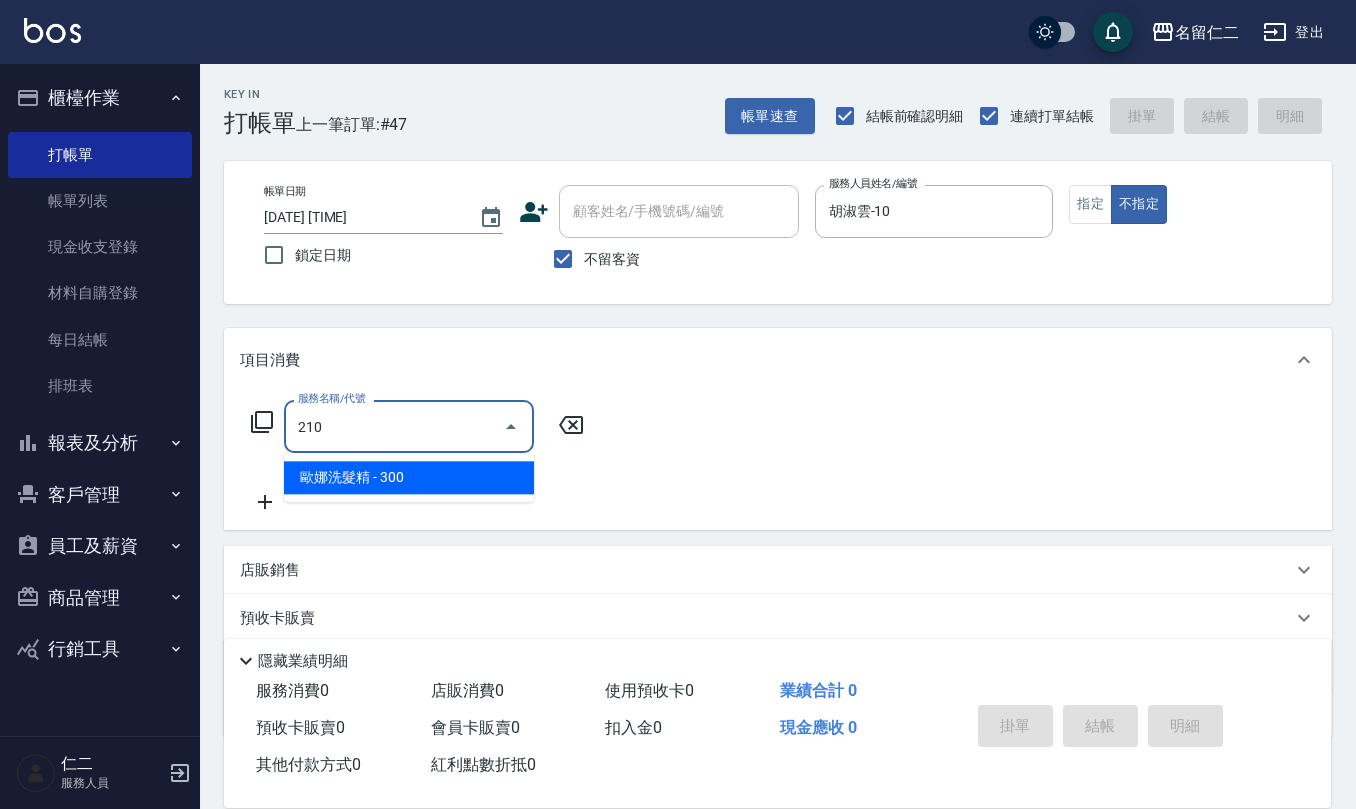 type on "歐娜洗髮精(210)" 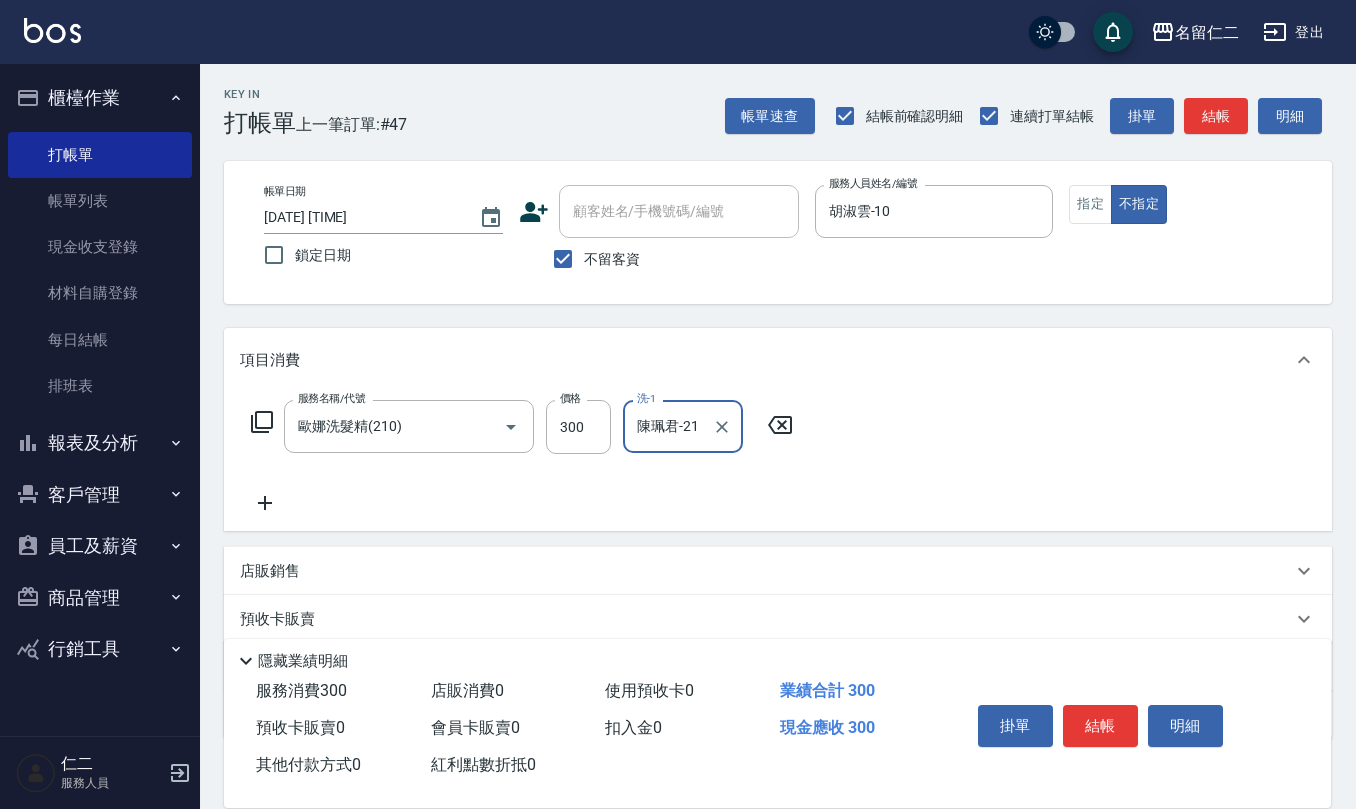 type on "陳珮君-21" 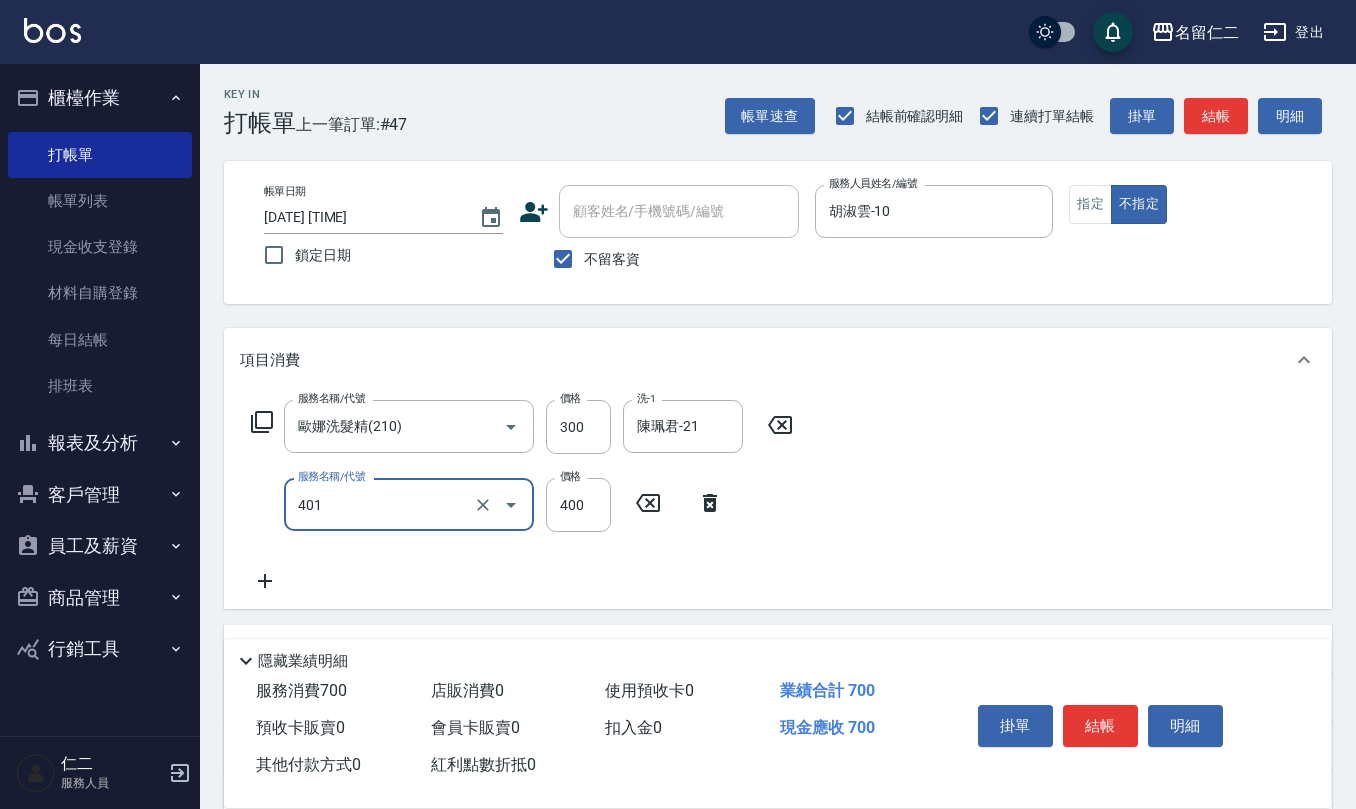 type on "剪髮(401)" 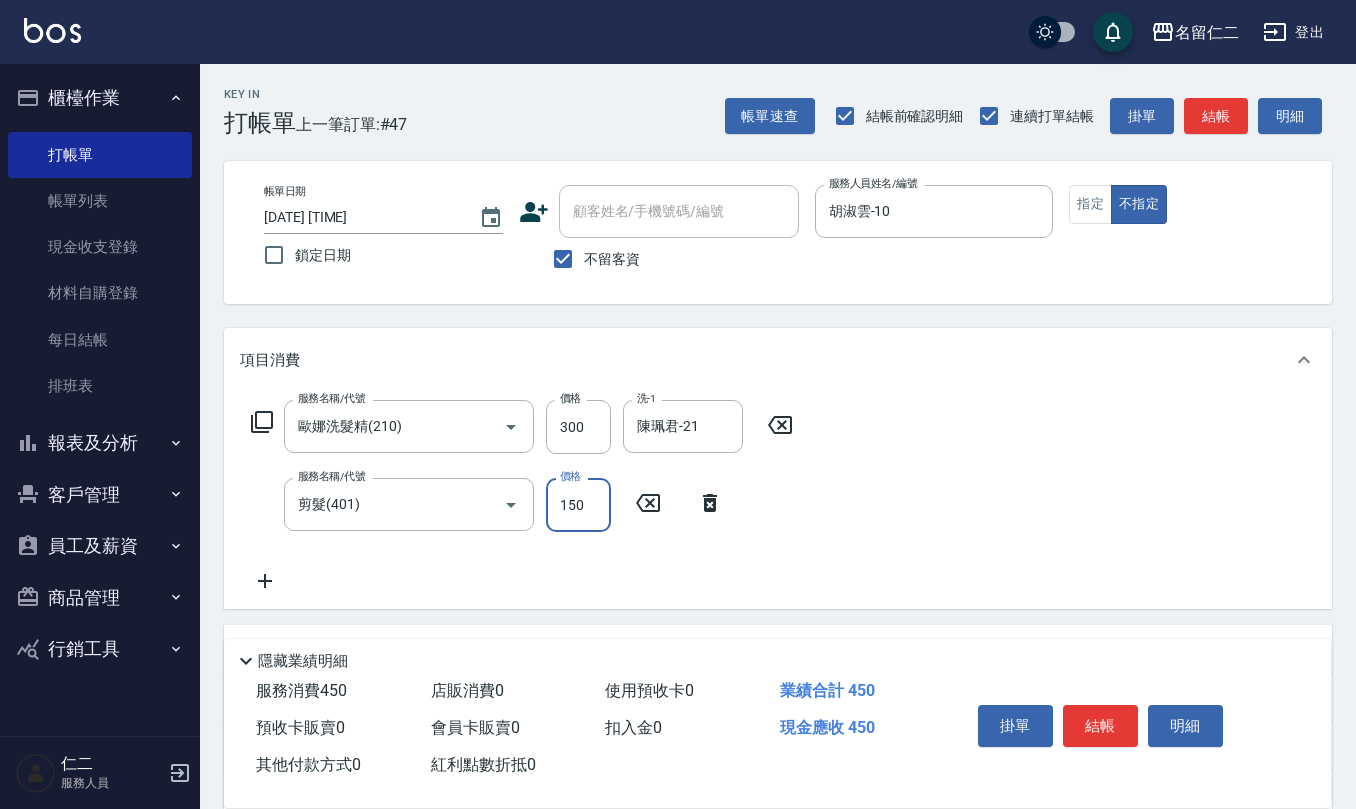 type on "150" 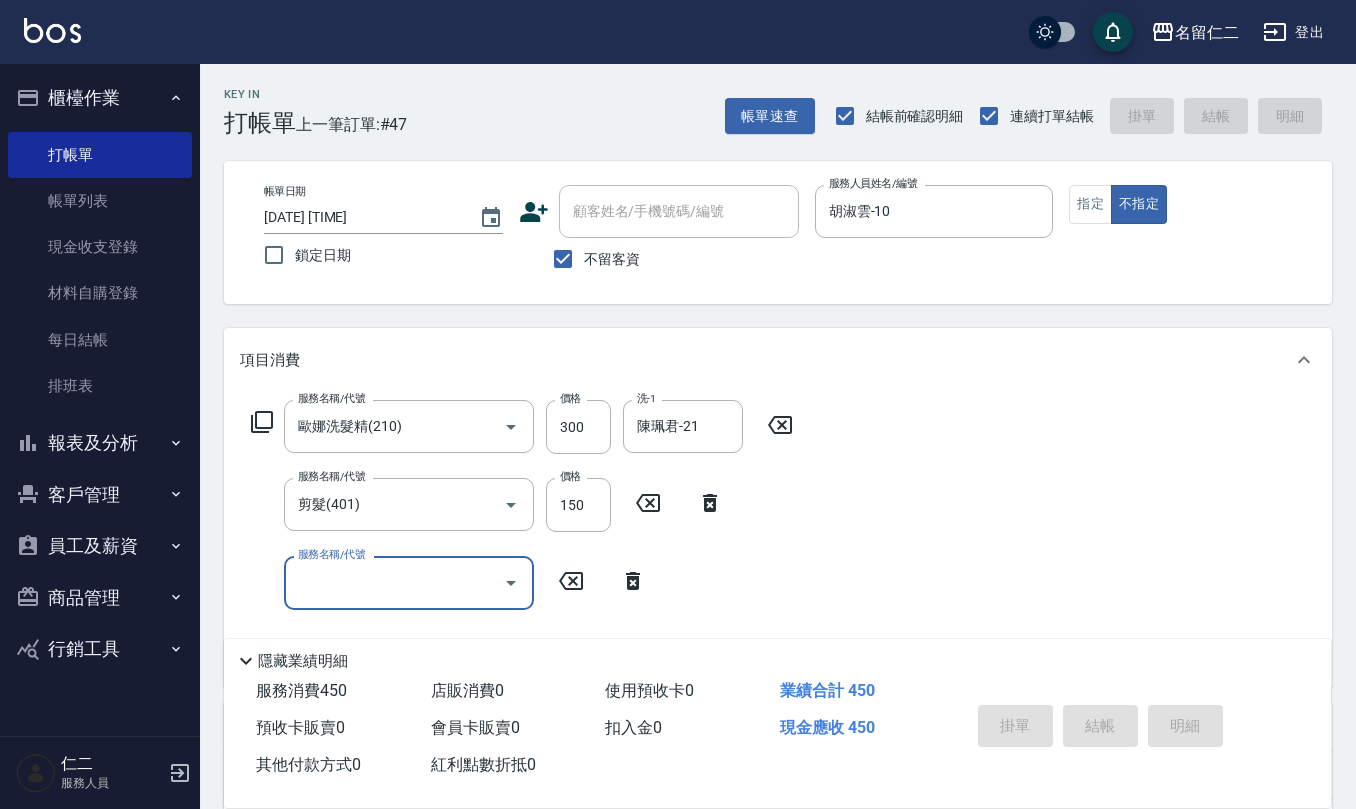 type on "[DATE] [TIME]" 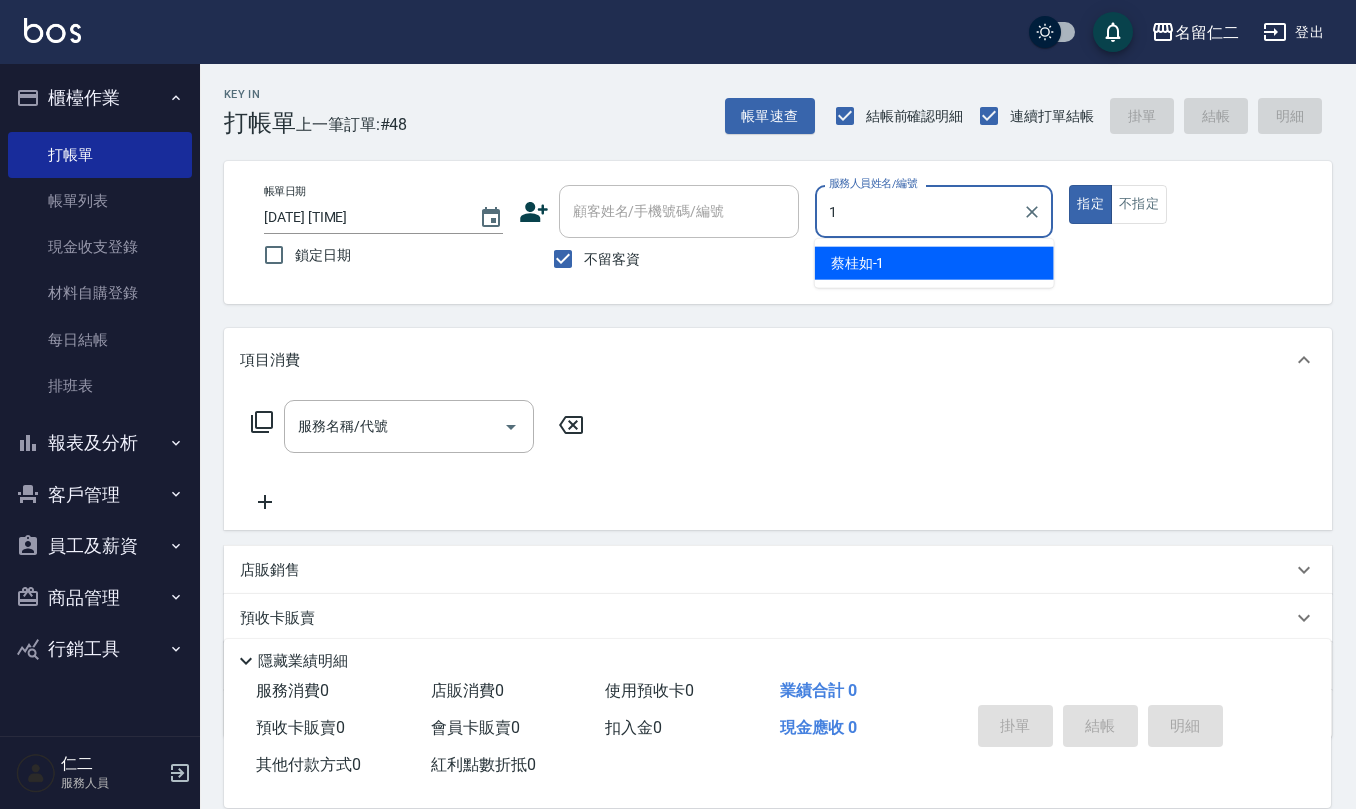 type on "蔡桂如-1" 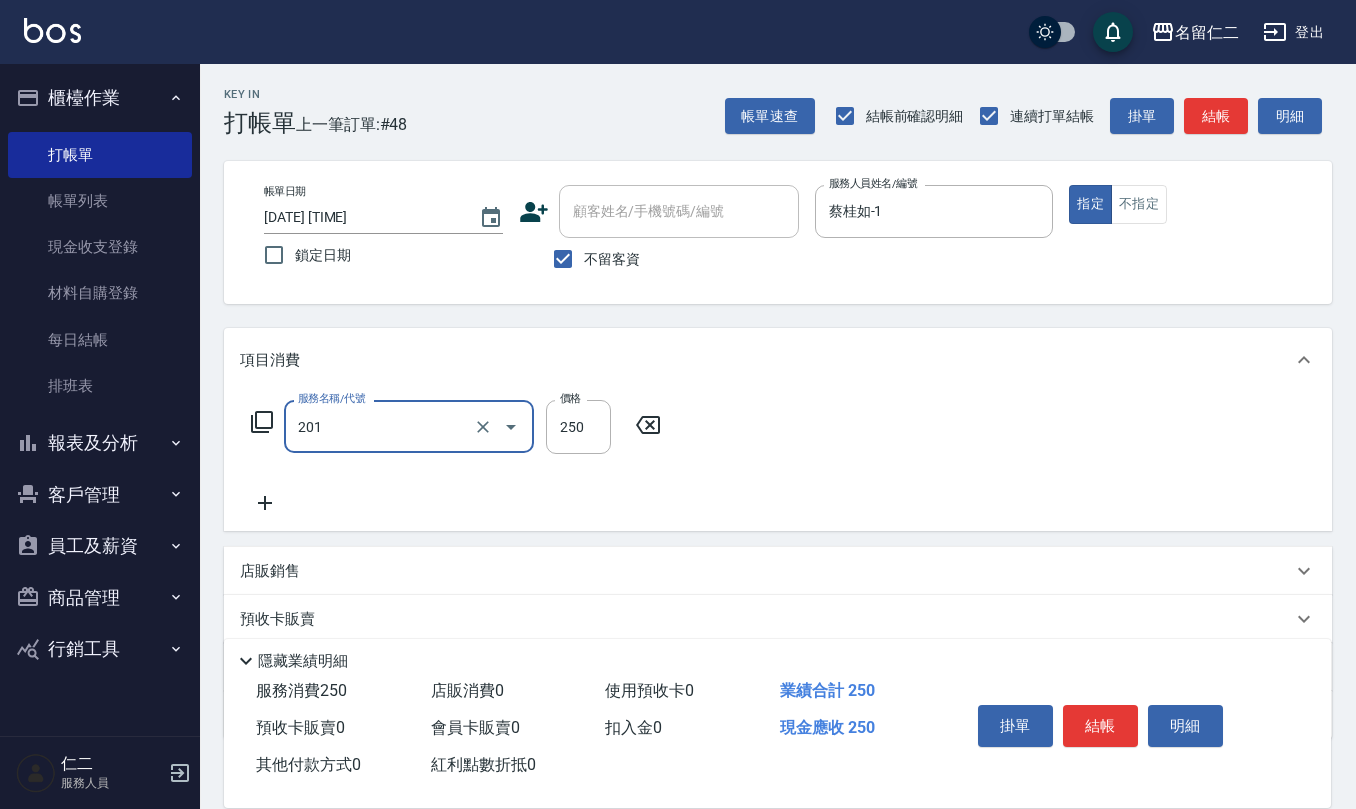 type on "洗髮(201)" 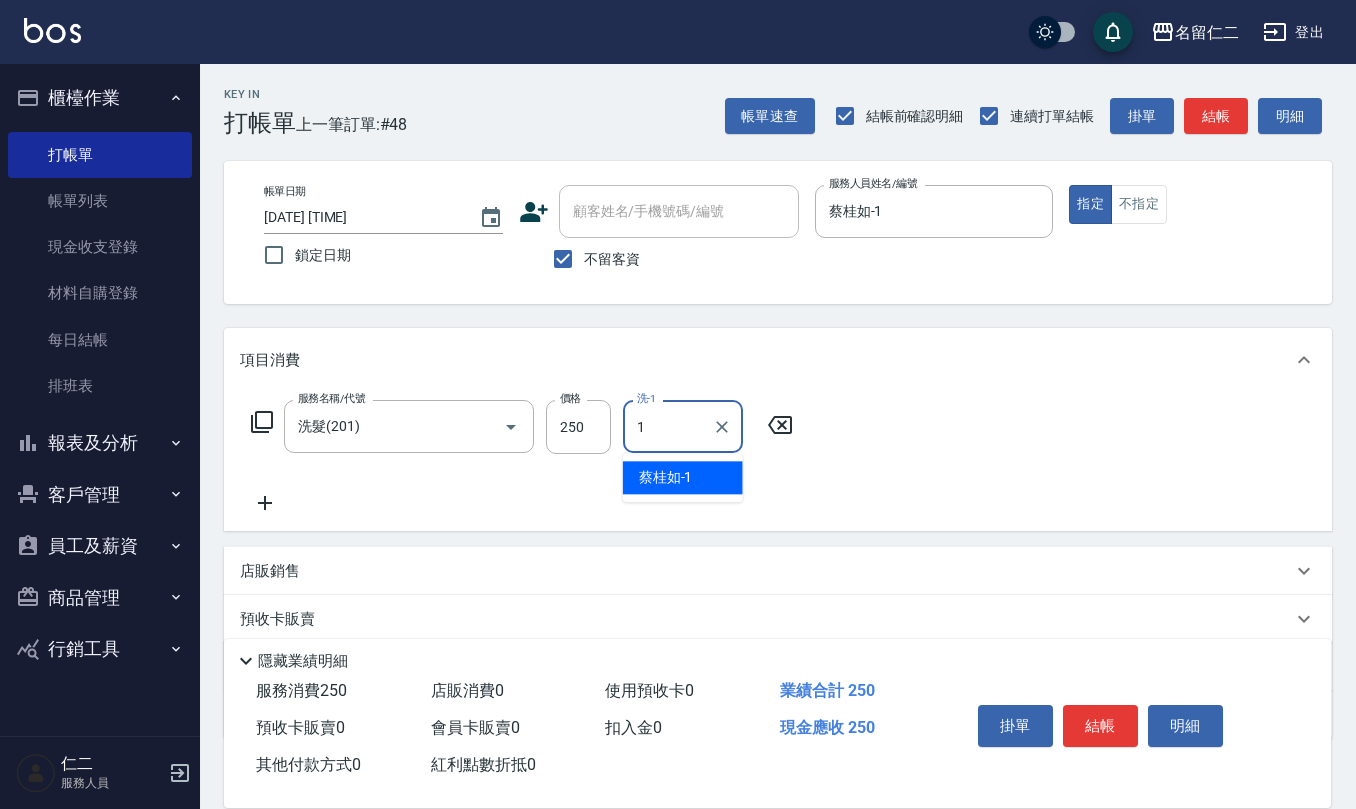 type on "蔡桂如-1" 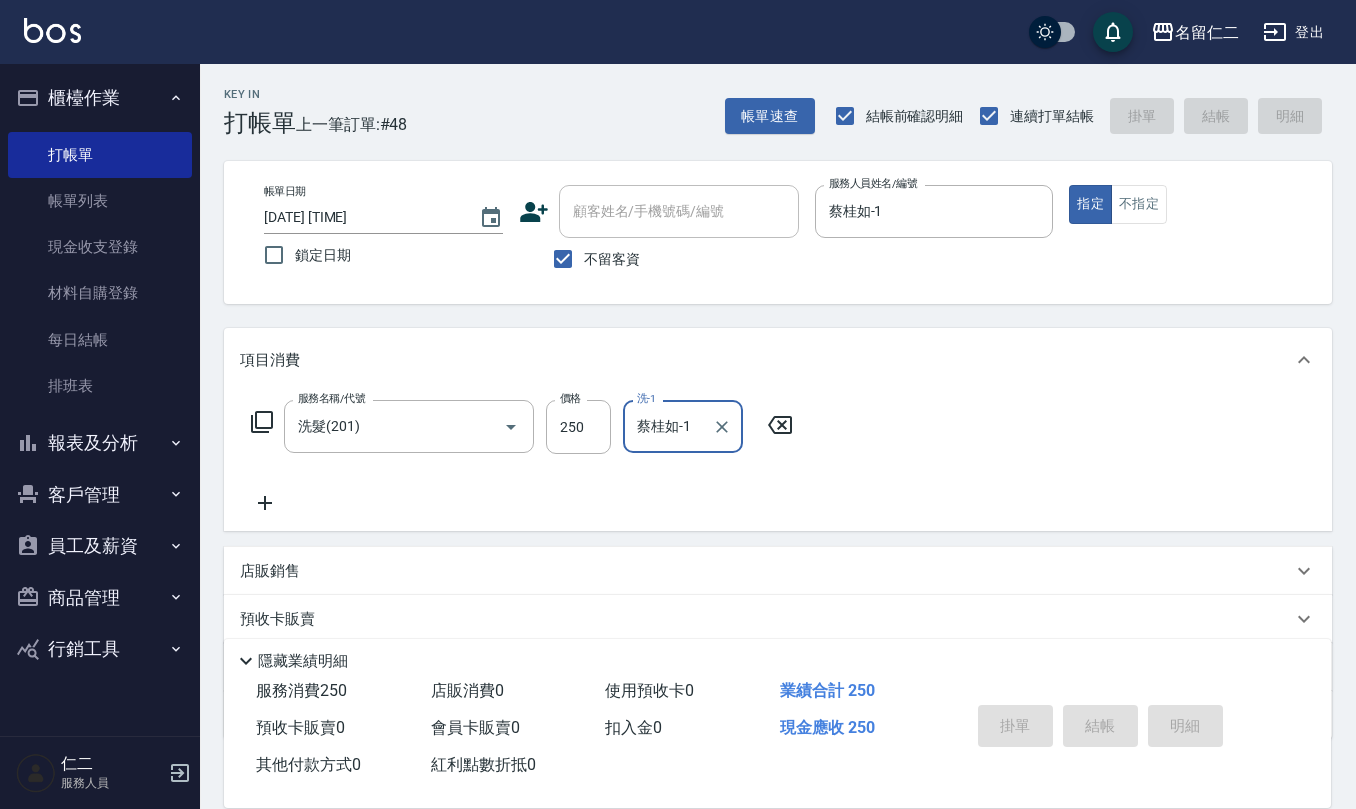 type on "[DATE] [TIME]" 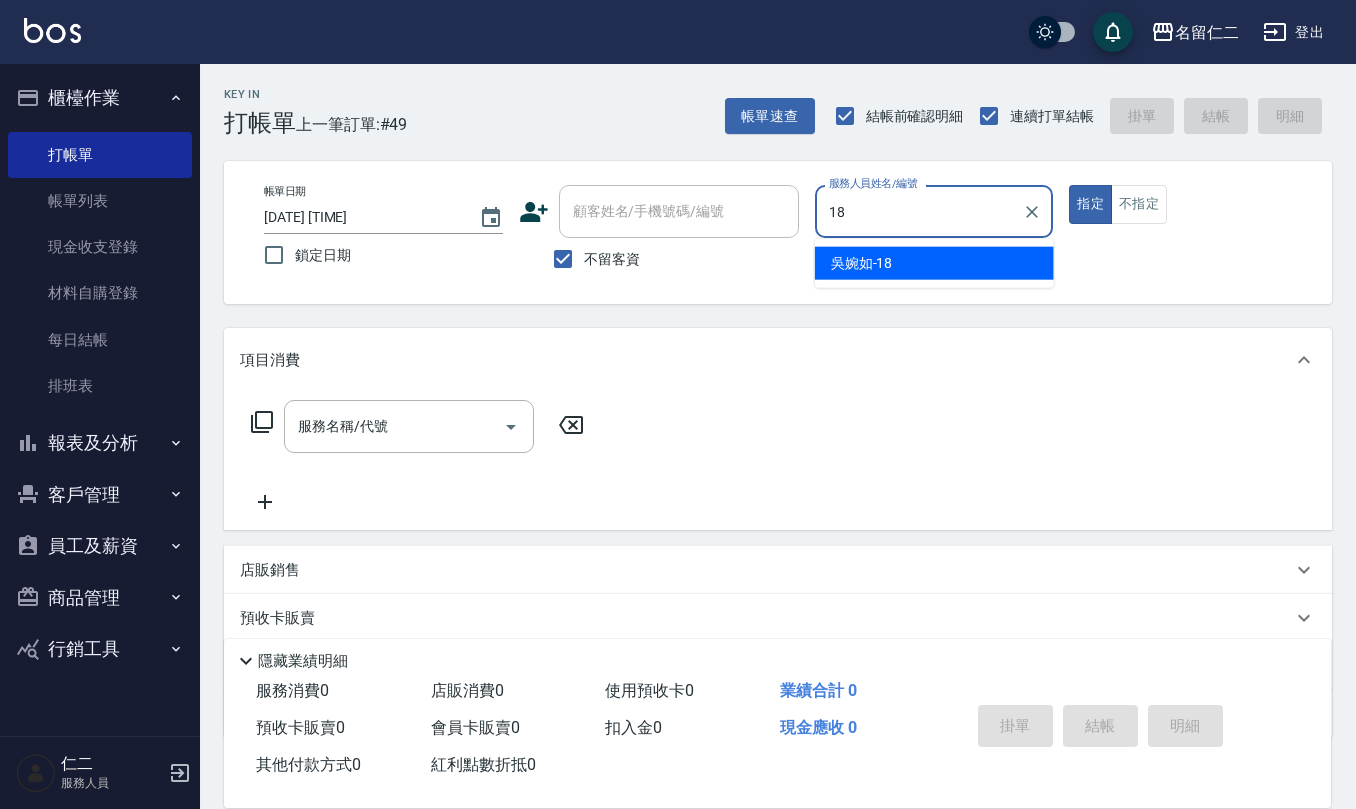 type on "吳婉如-18" 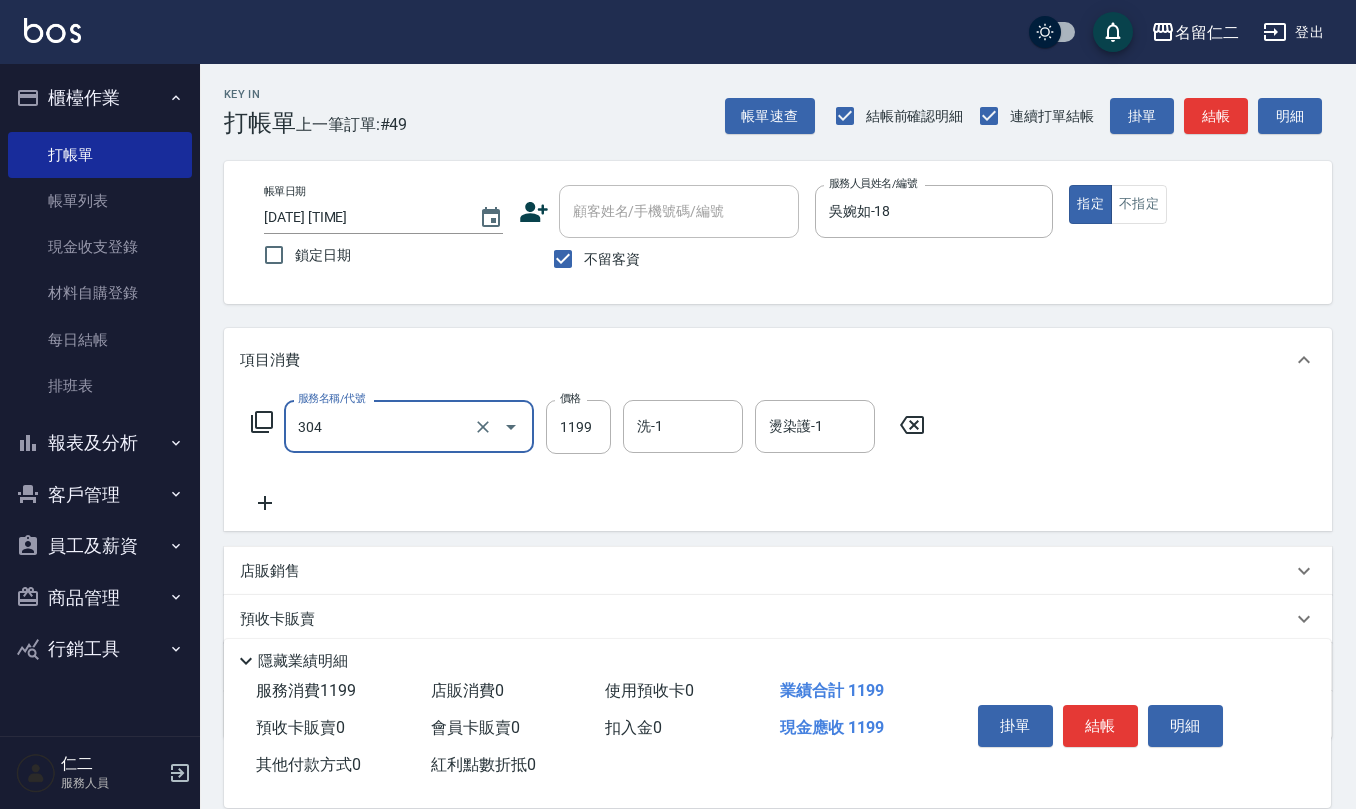 type on "離子燙(特價)(304)" 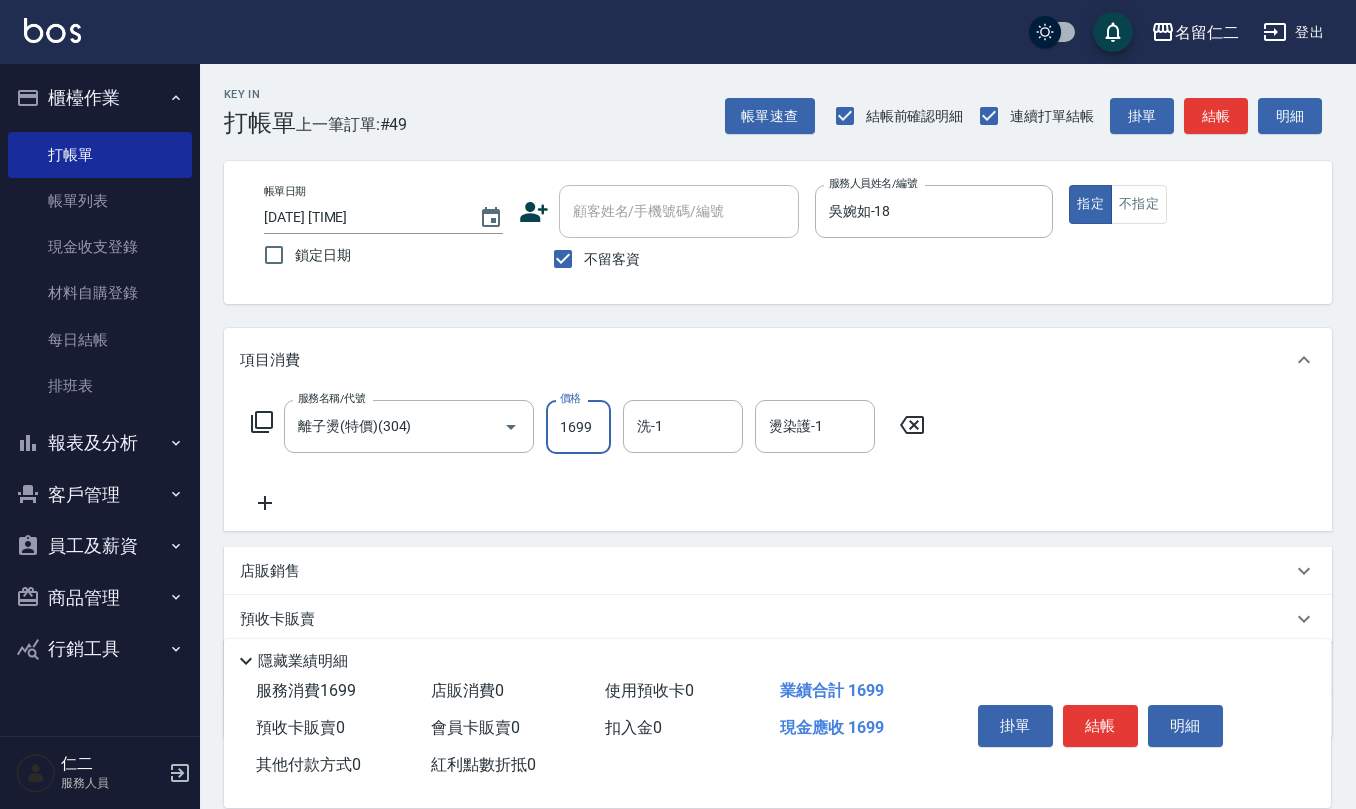 type on "1699" 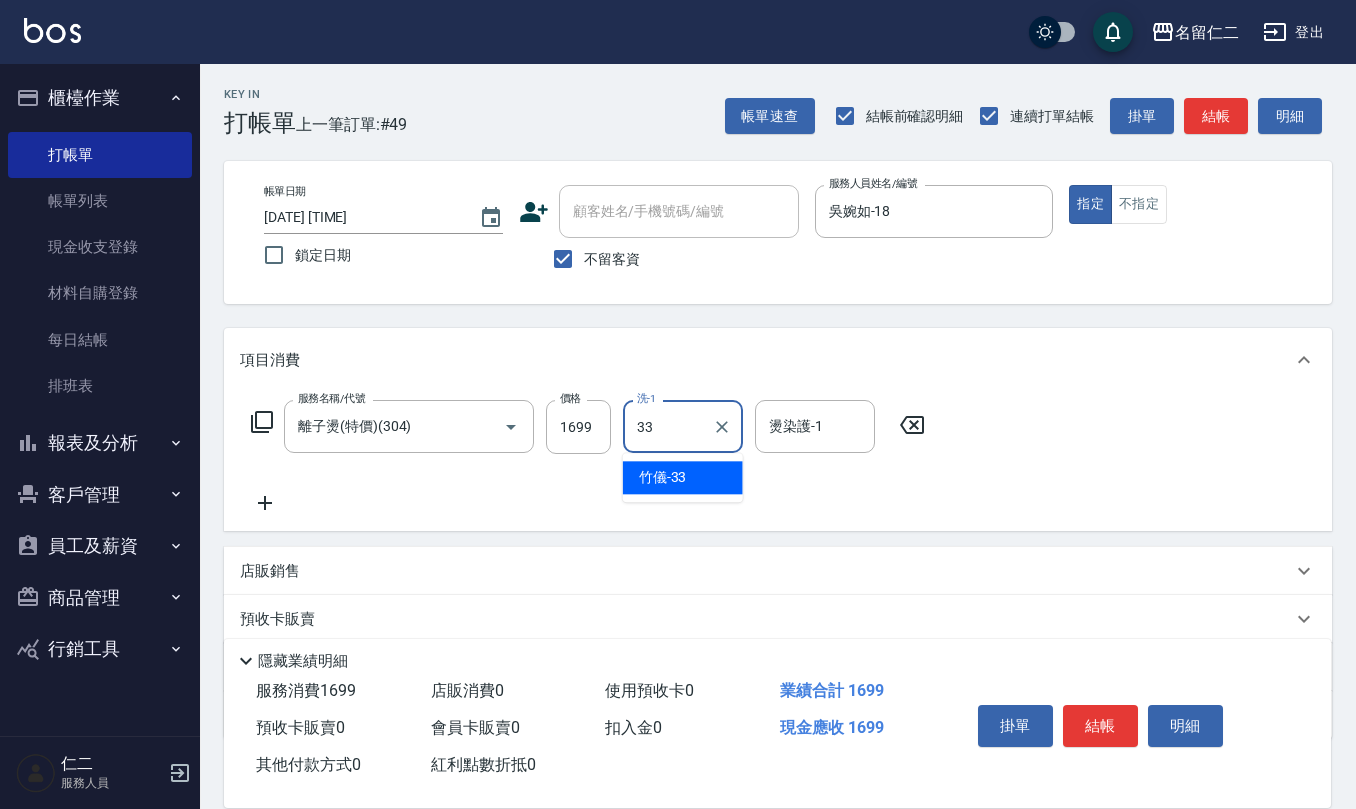 type on "竹儀-33" 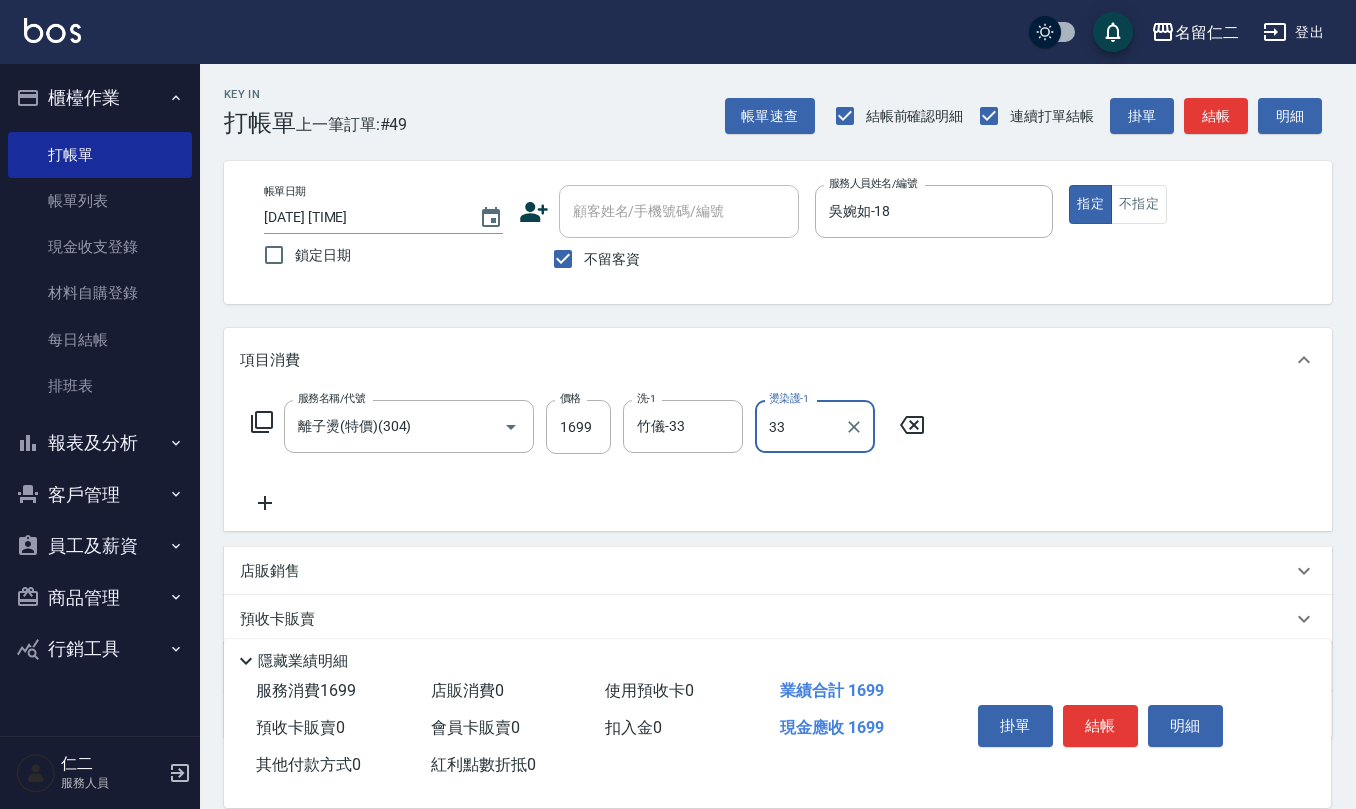 type on "竹儀-33" 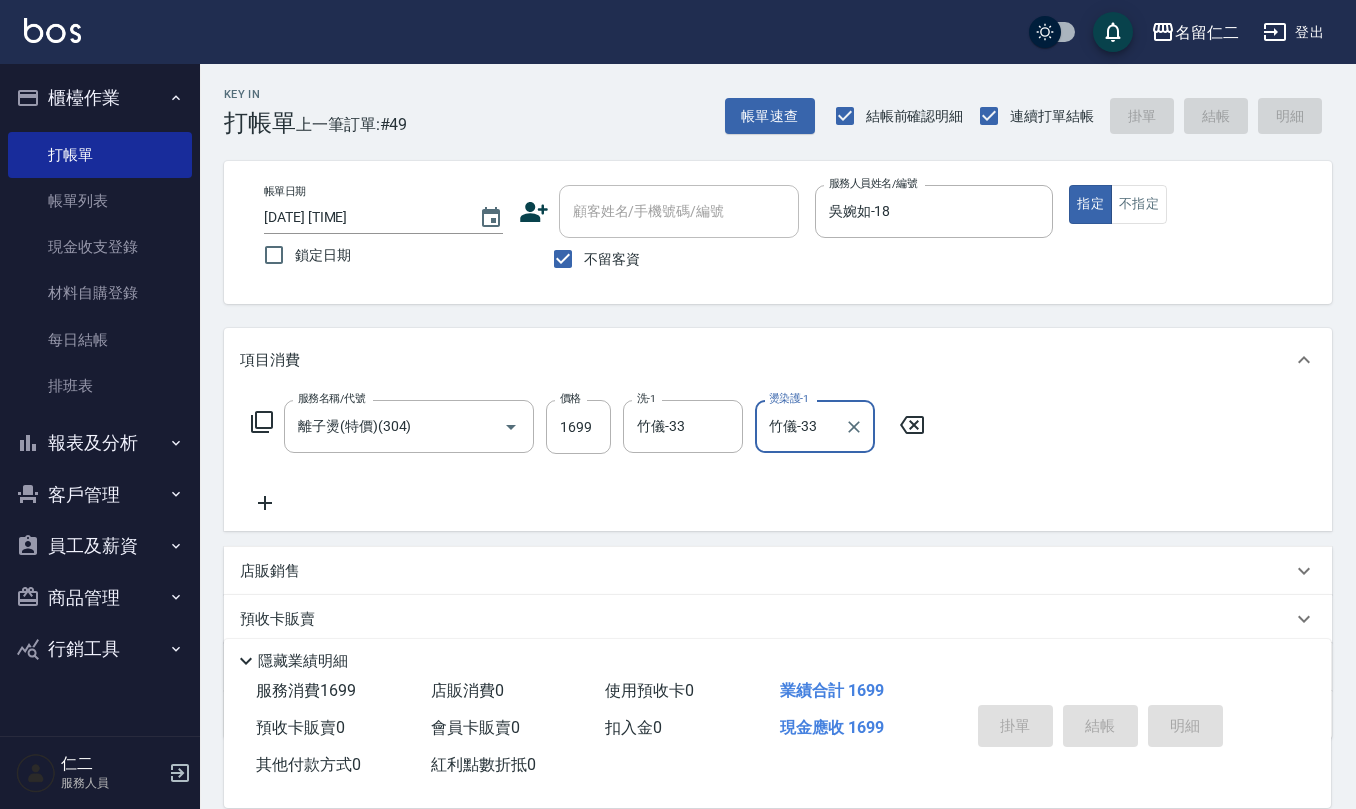 type 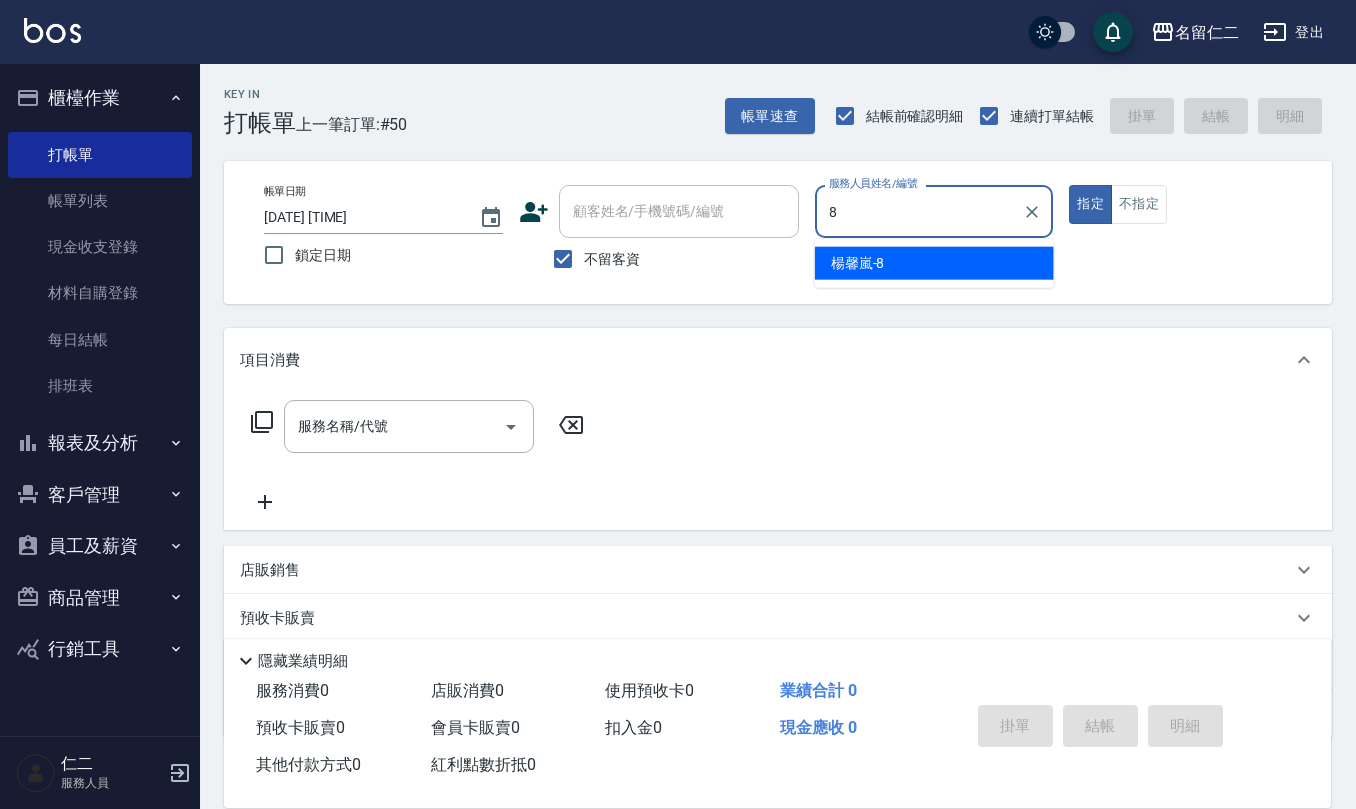 type on "楊馨嵐-8" 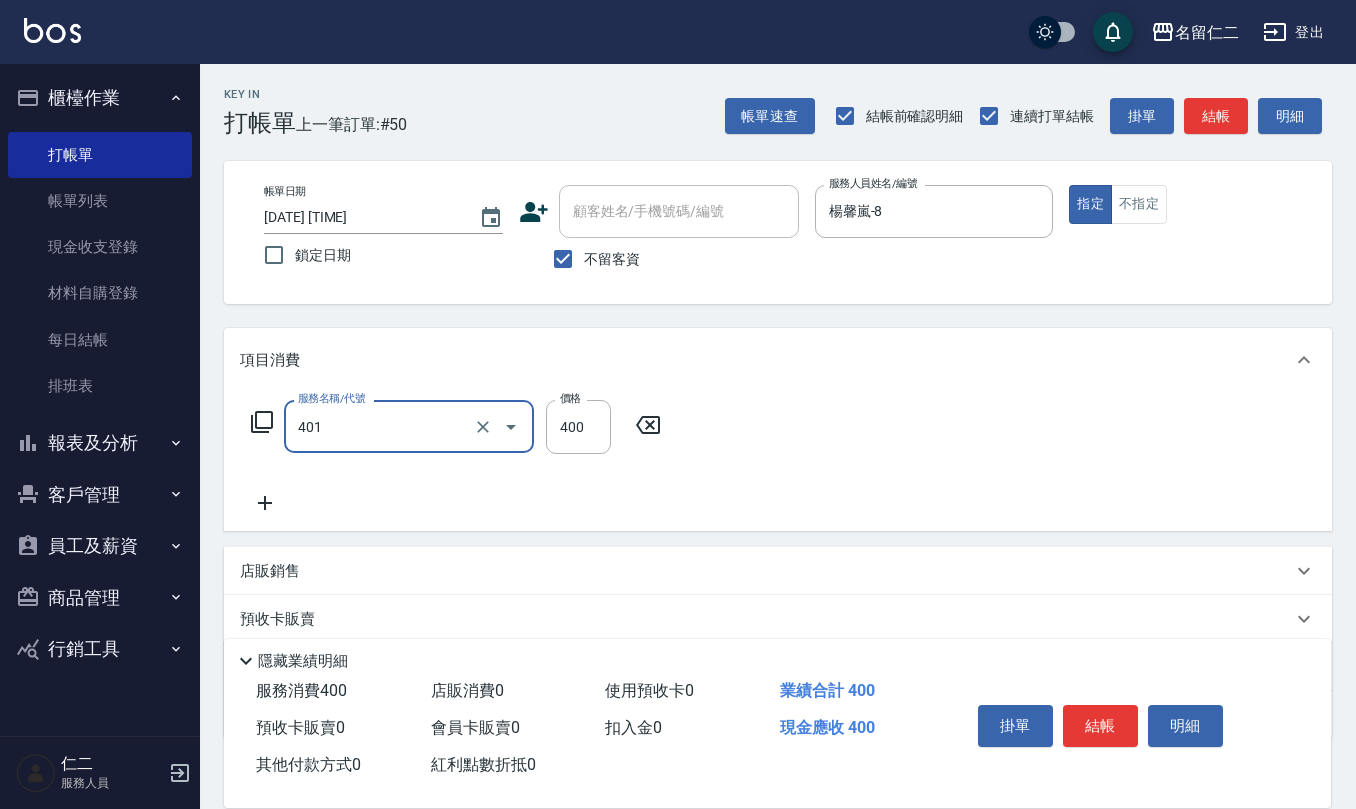 type on "剪髮(401)" 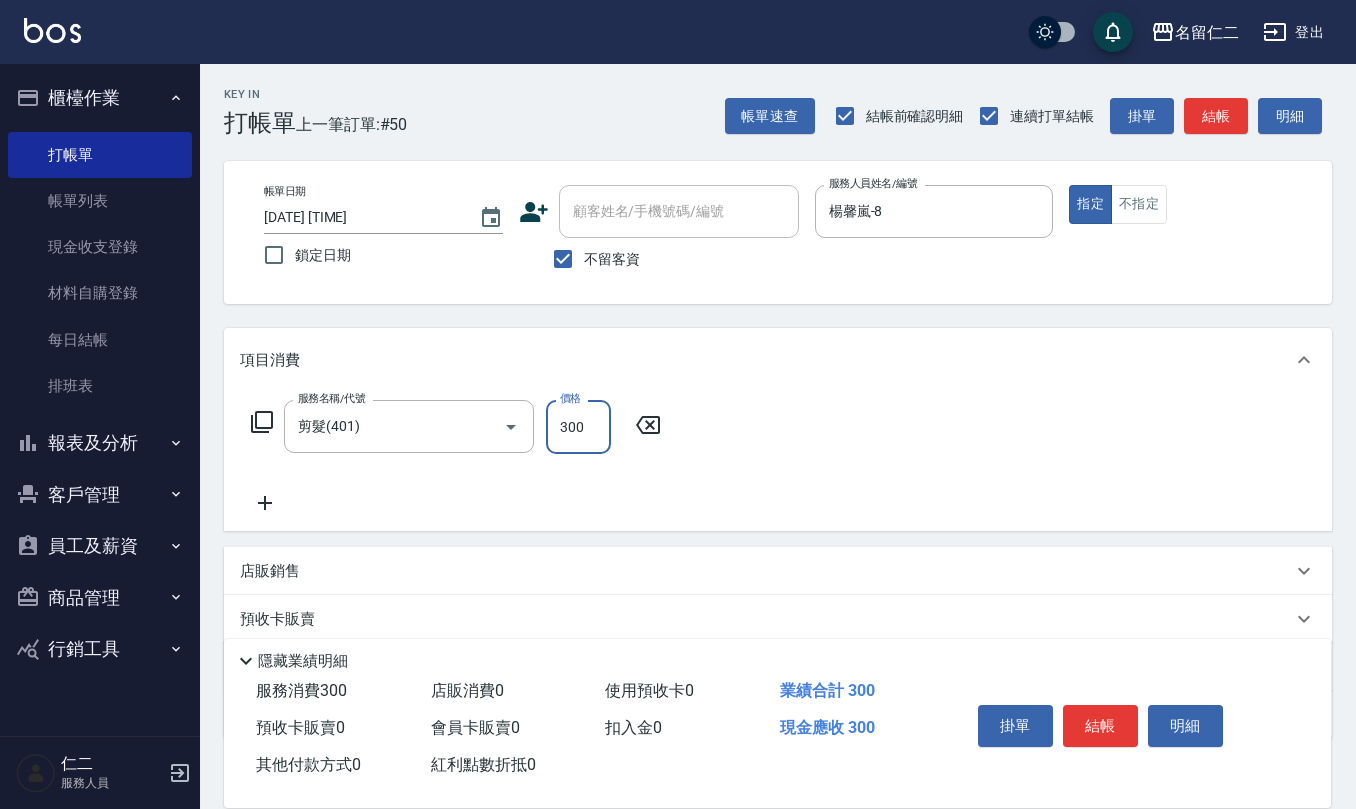 type on "300" 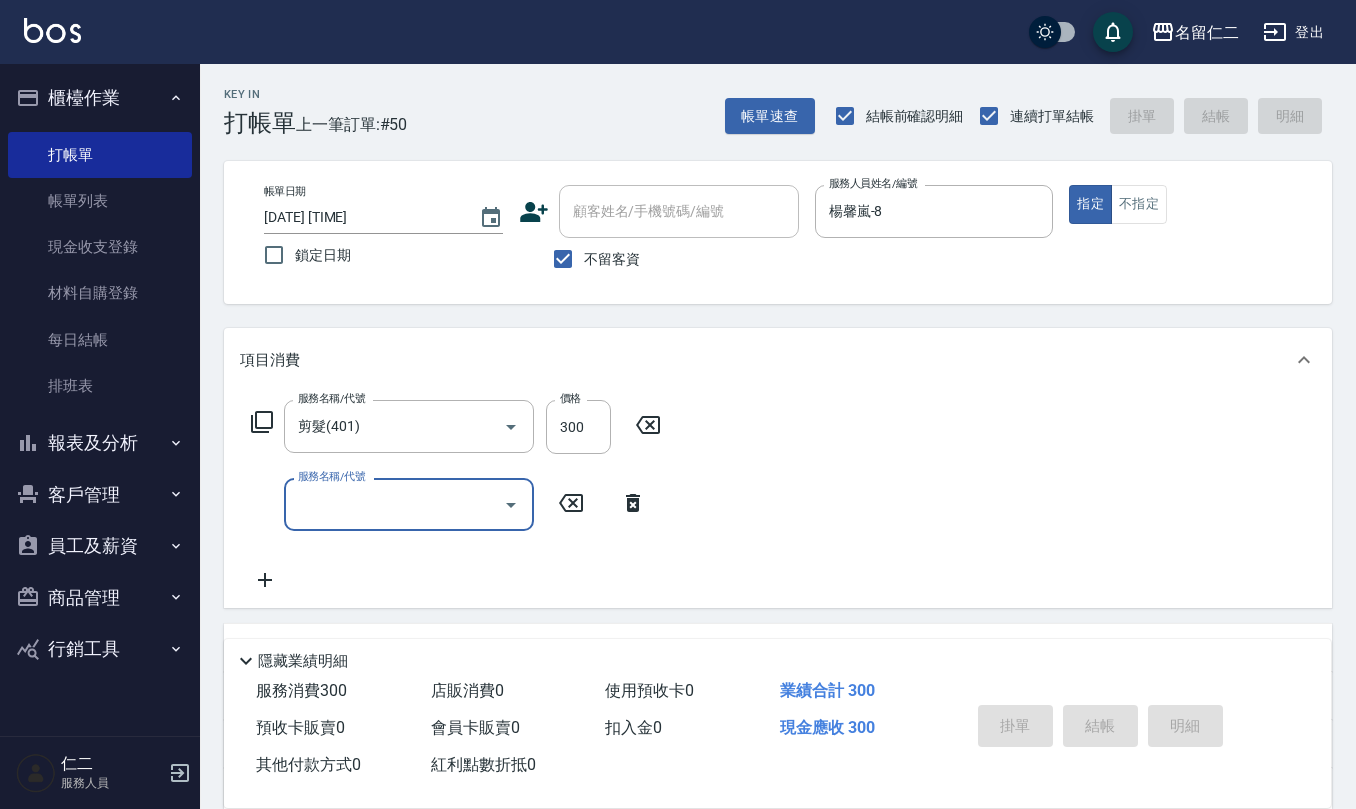type 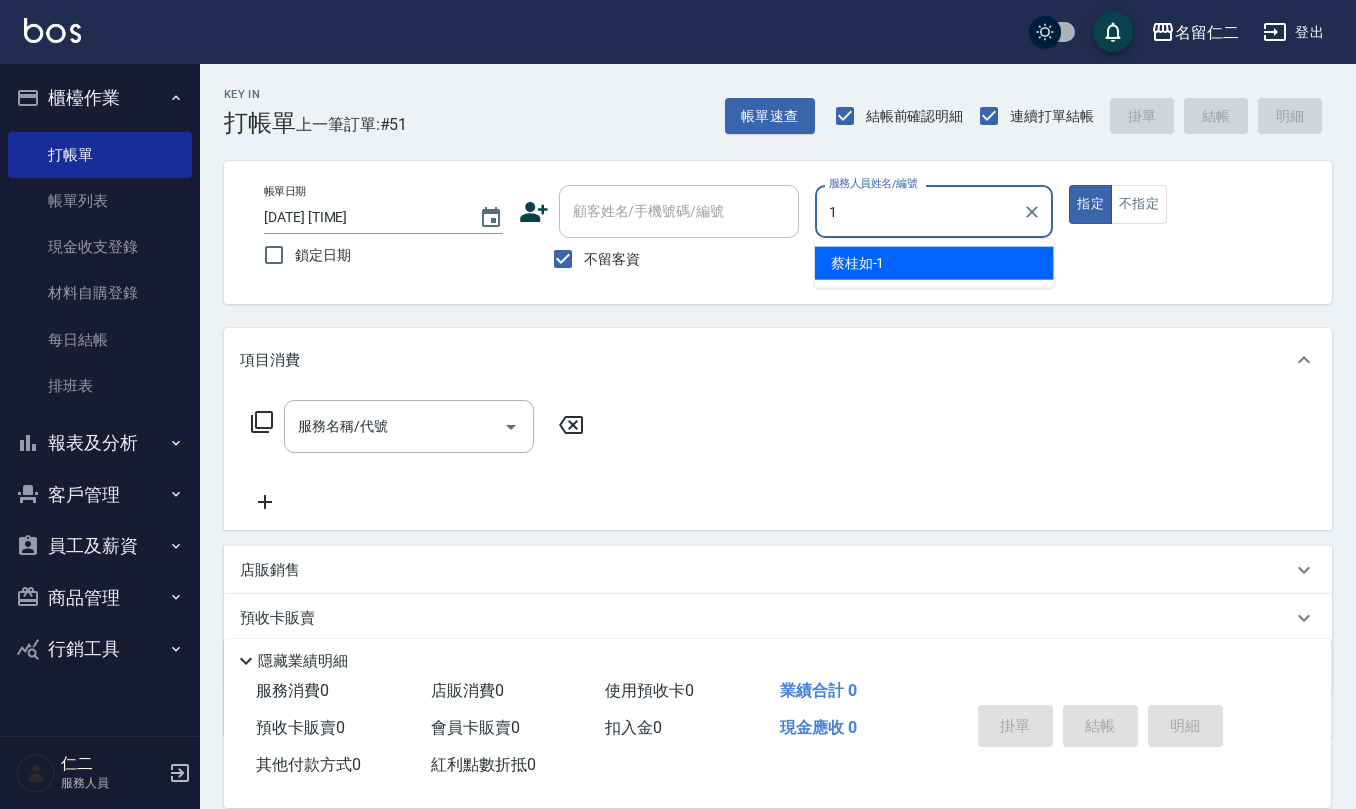 type on "蔡桂如-1" 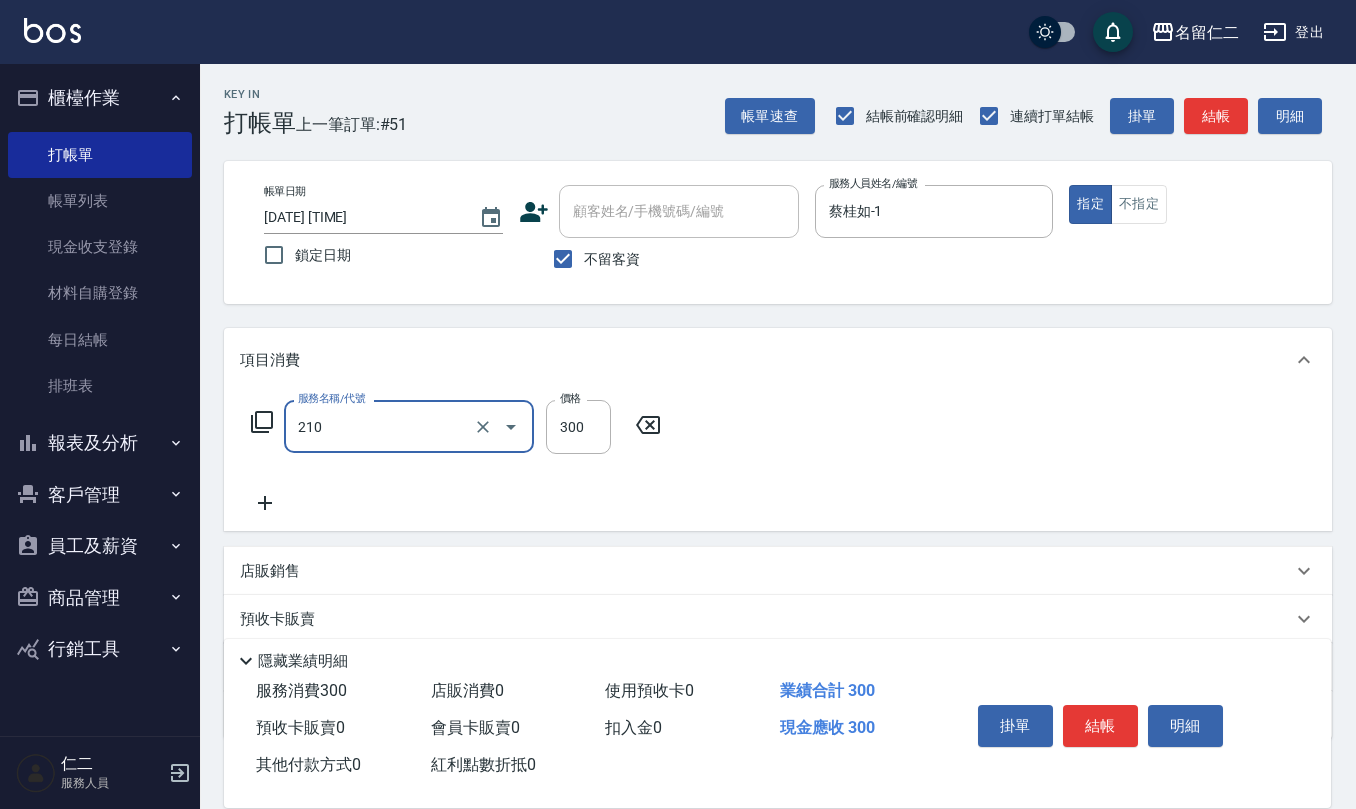 type on "歐娜洗髮精(210)" 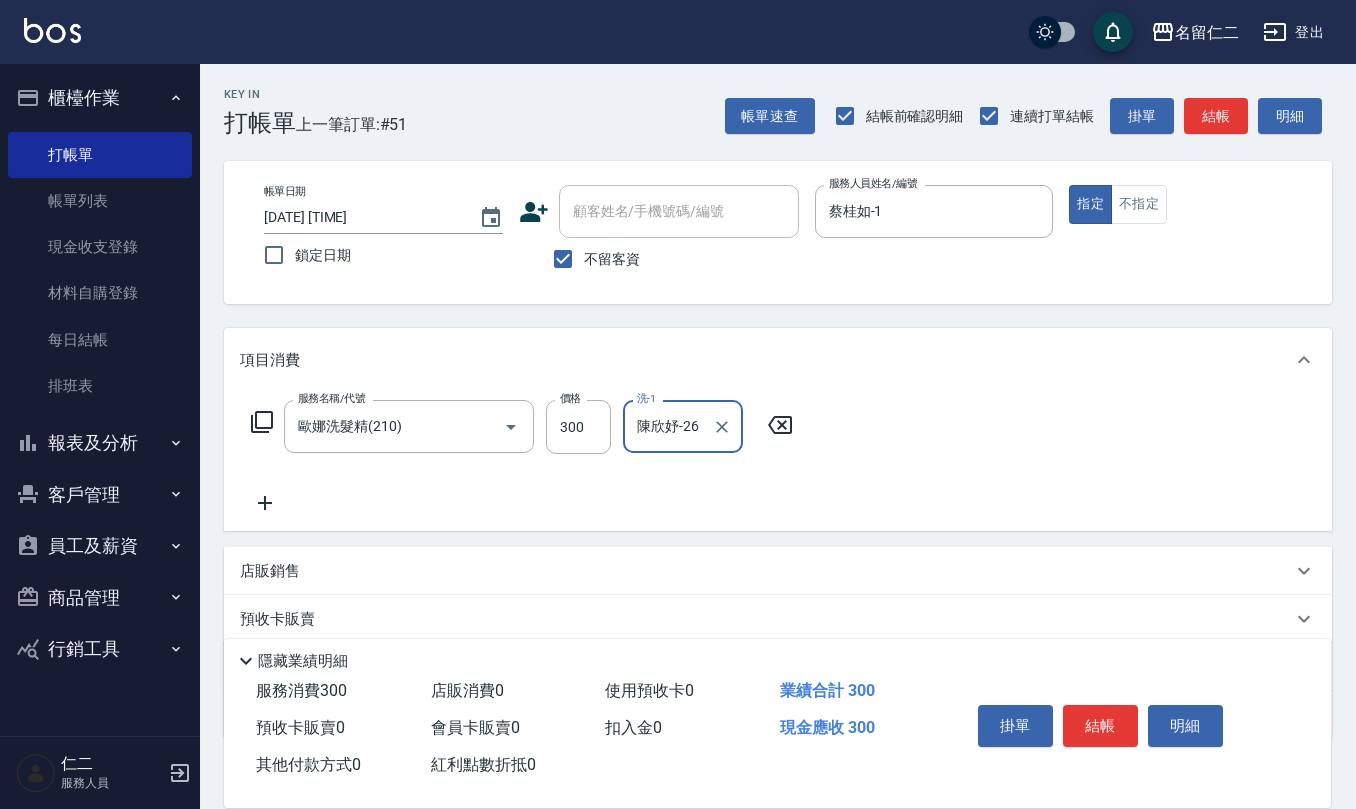 type on "陳欣妤-26" 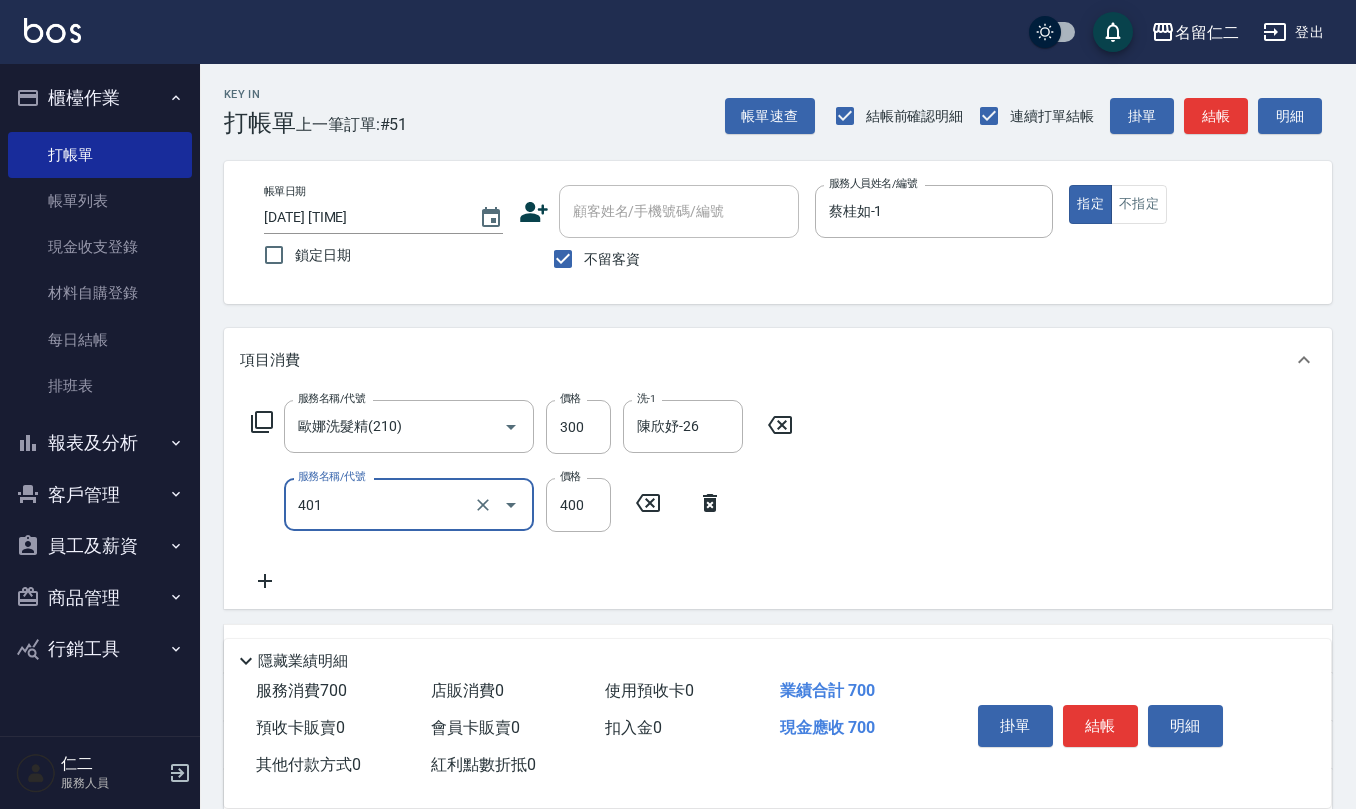 type on "剪髮(401)" 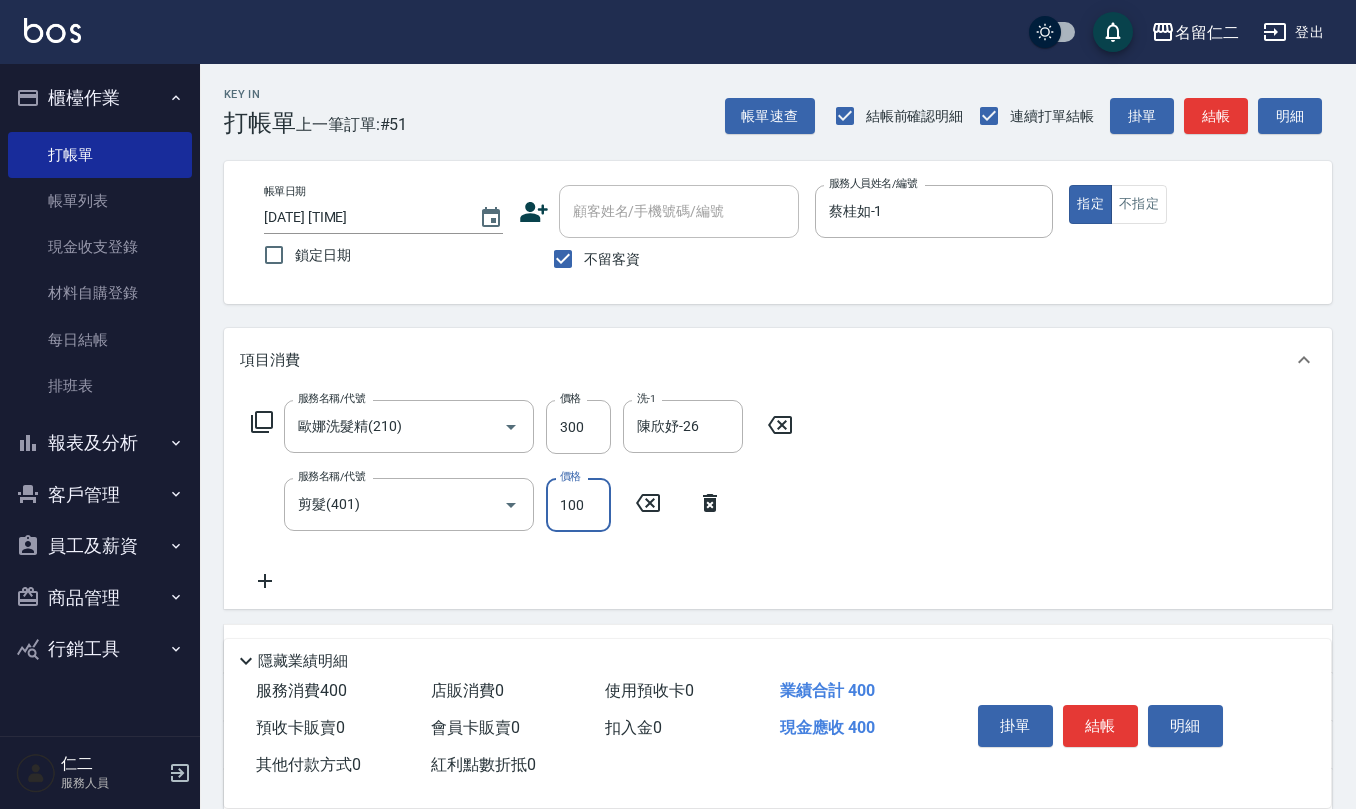 type on "100" 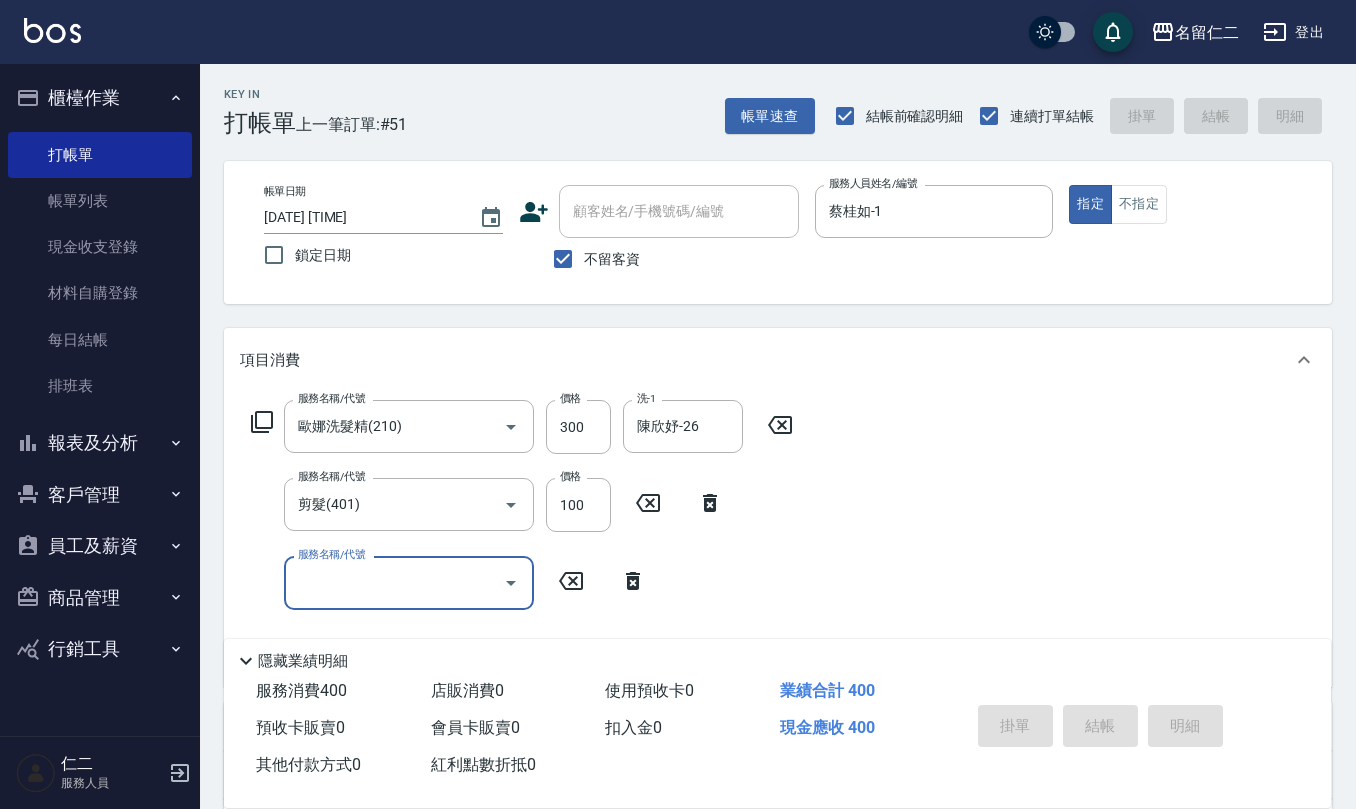 type on "[DATE] [TIME]" 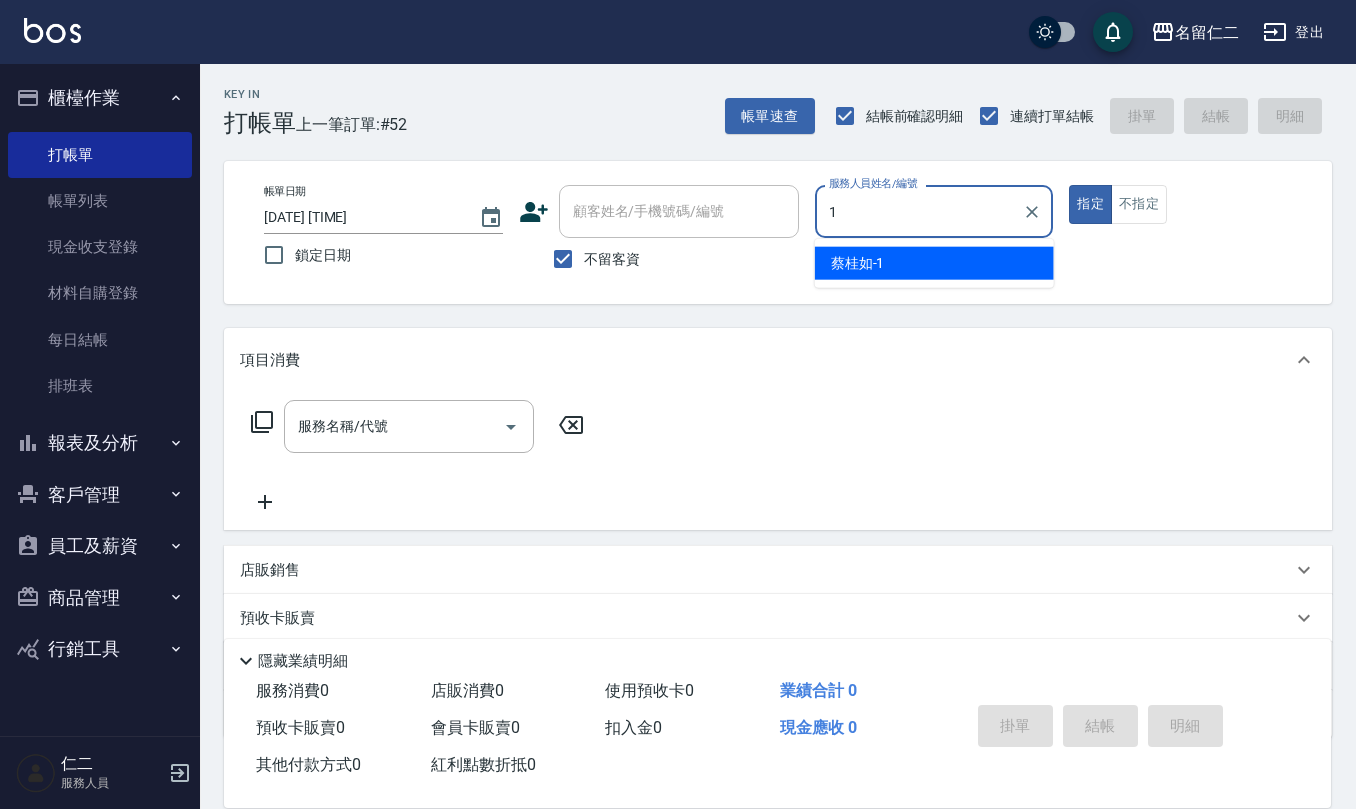 type on "蔡桂如-1" 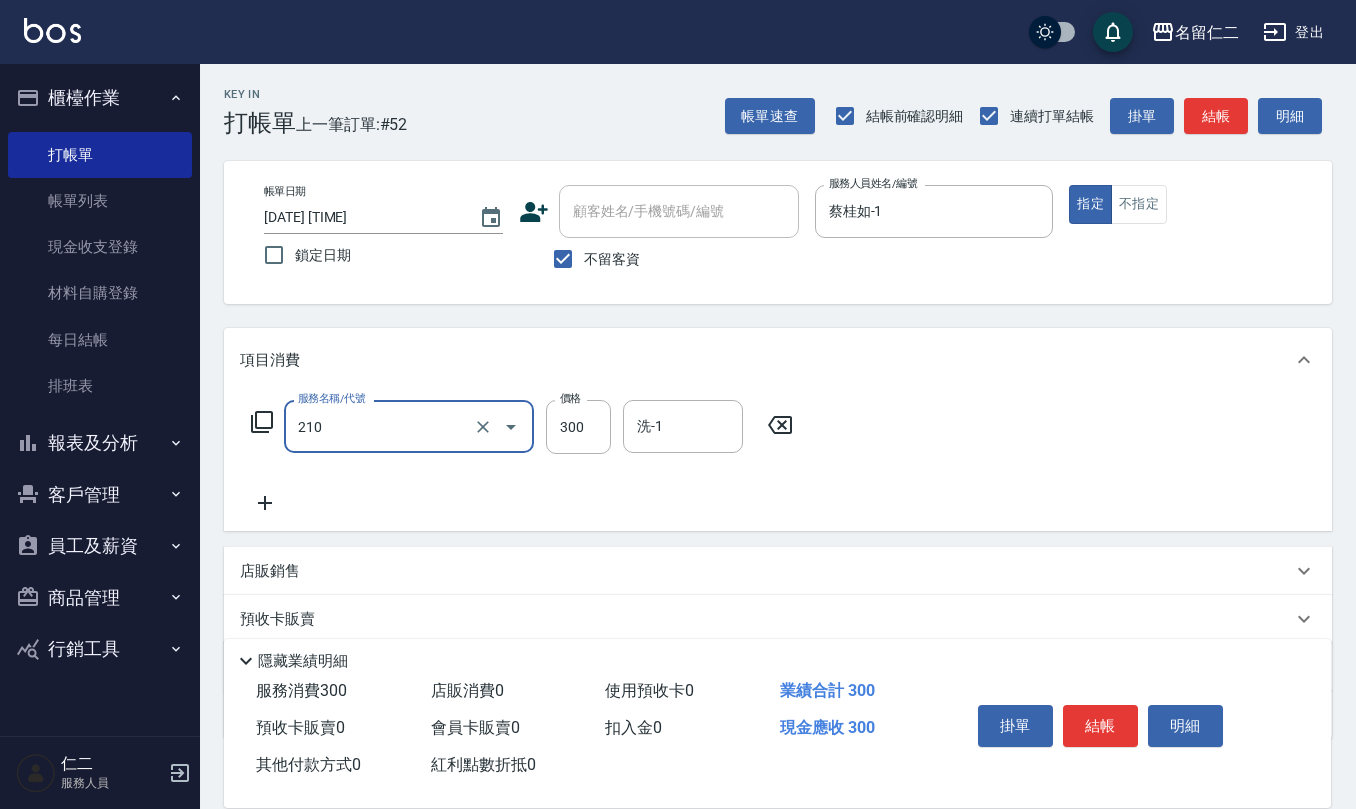 type on "歐娜洗髮精(210)" 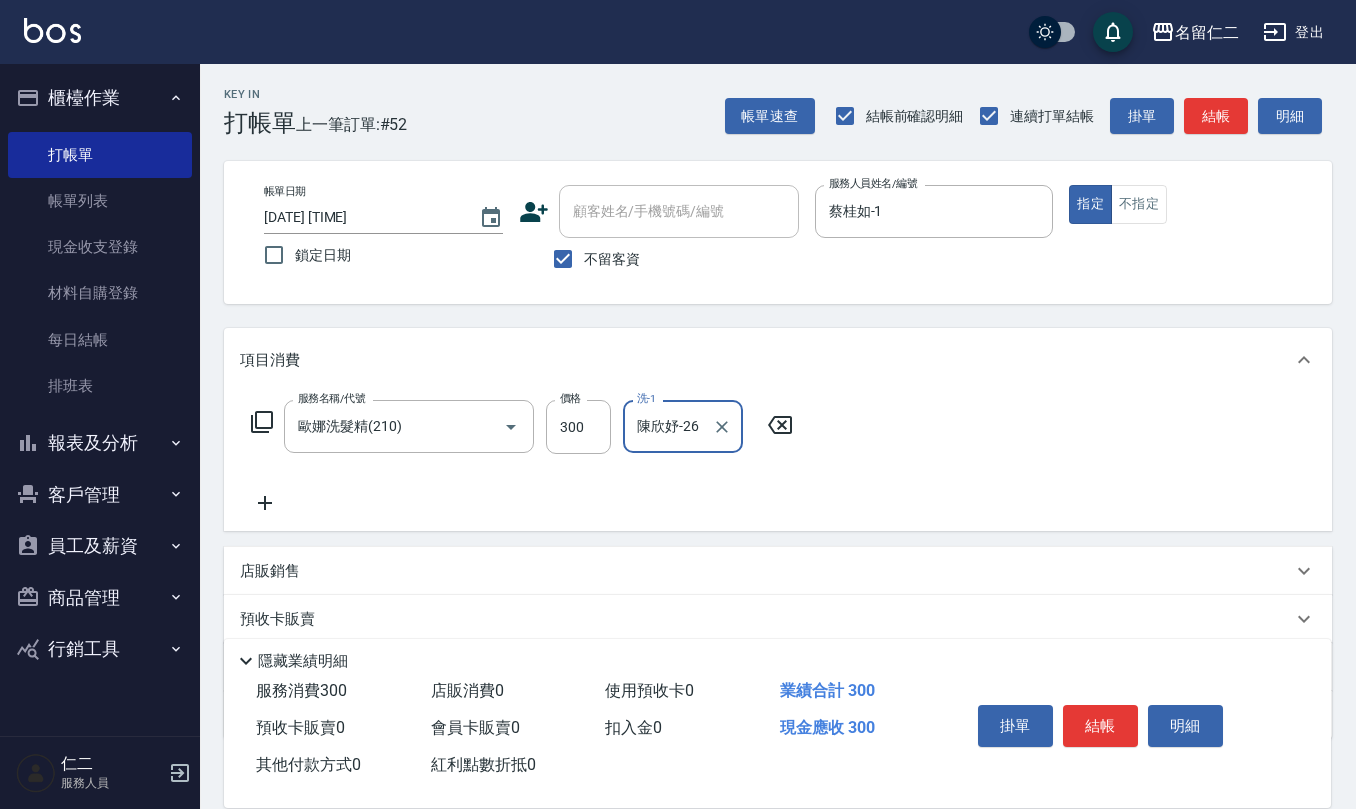 type on "陳欣妤-26" 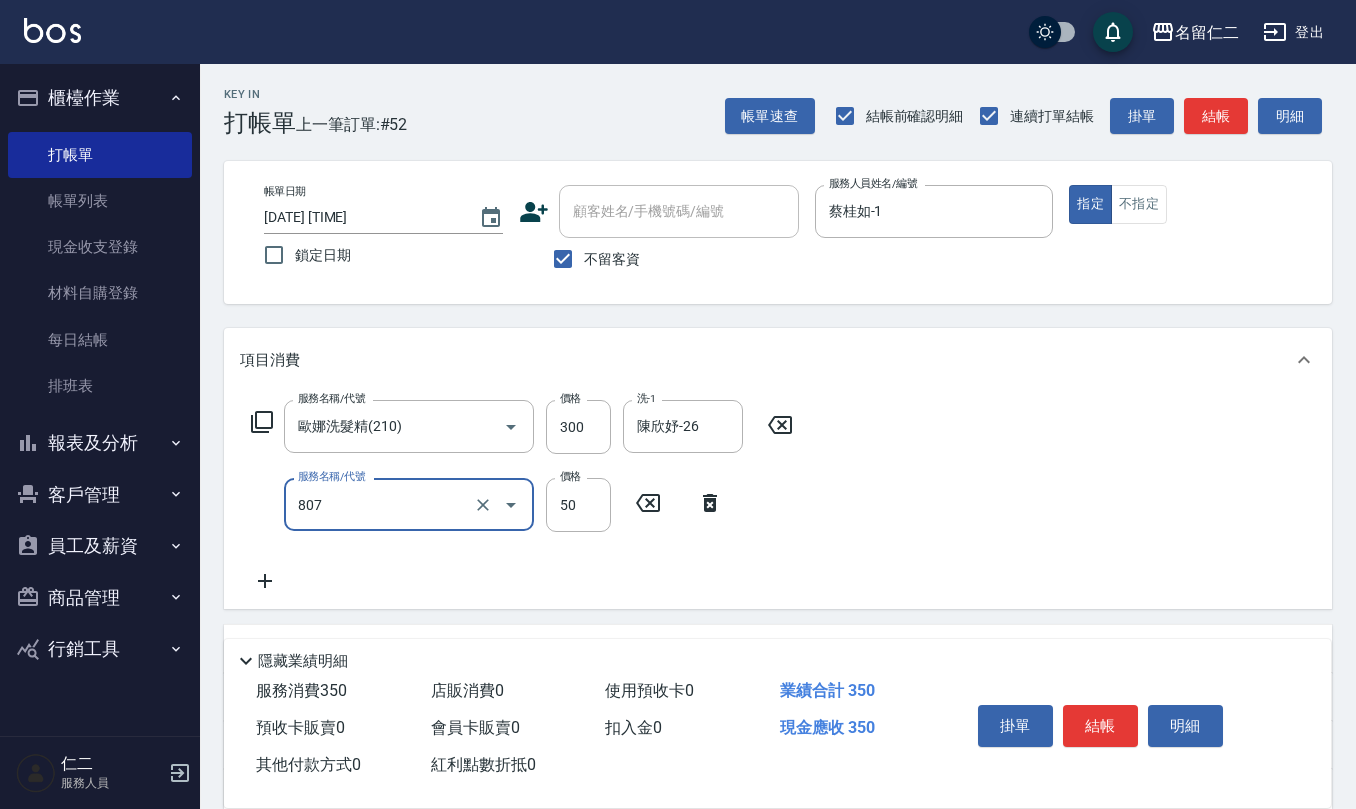 type on "TG護髮素(潤絲)(807)" 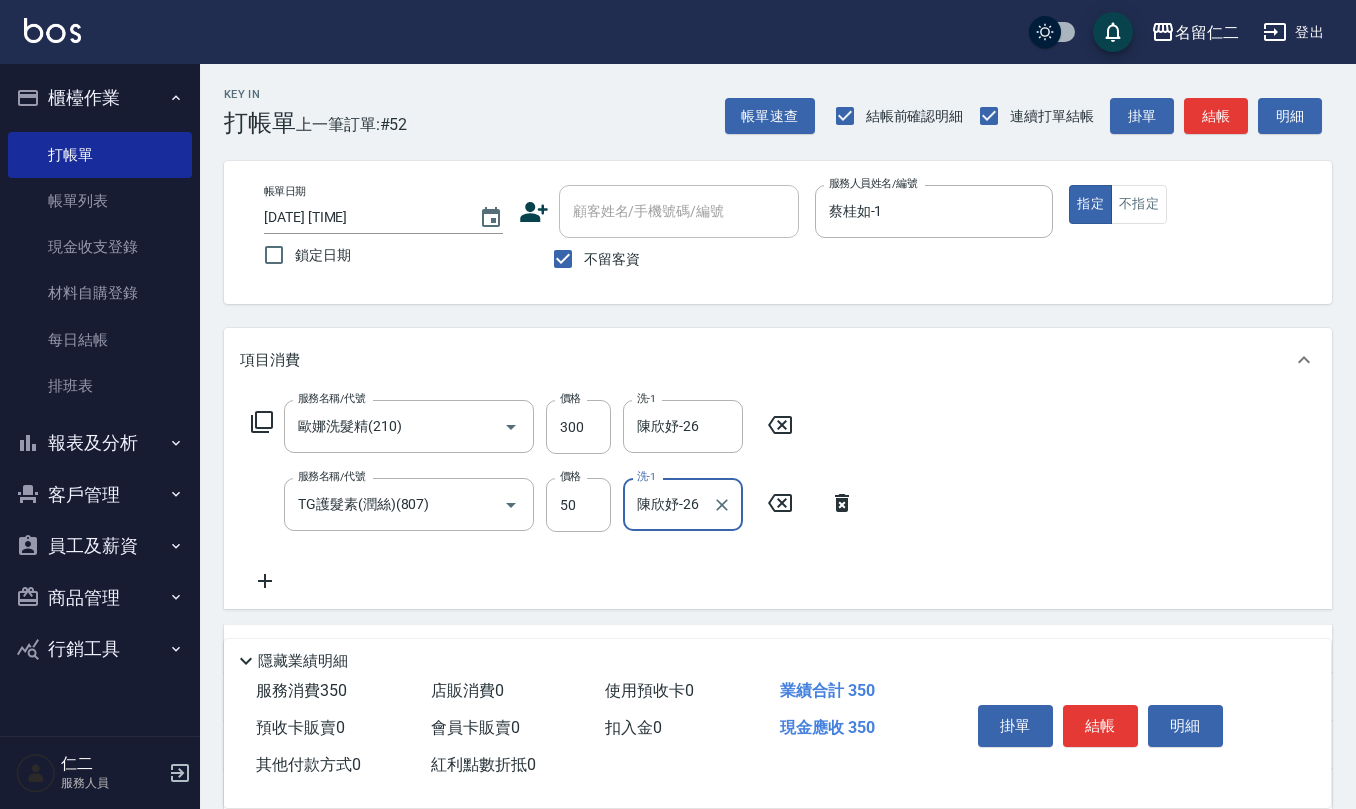 type on "陳欣妤-26" 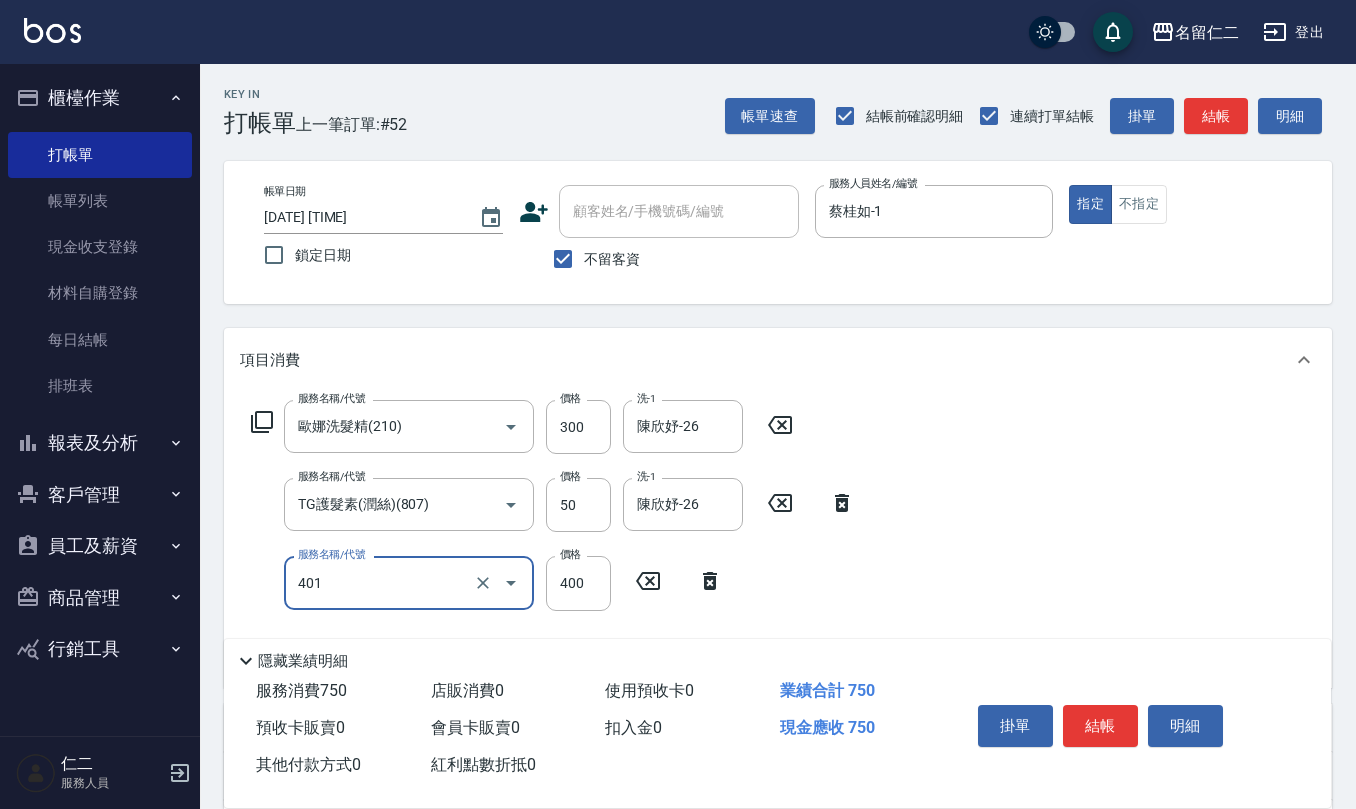 type on "剪髮(401)" 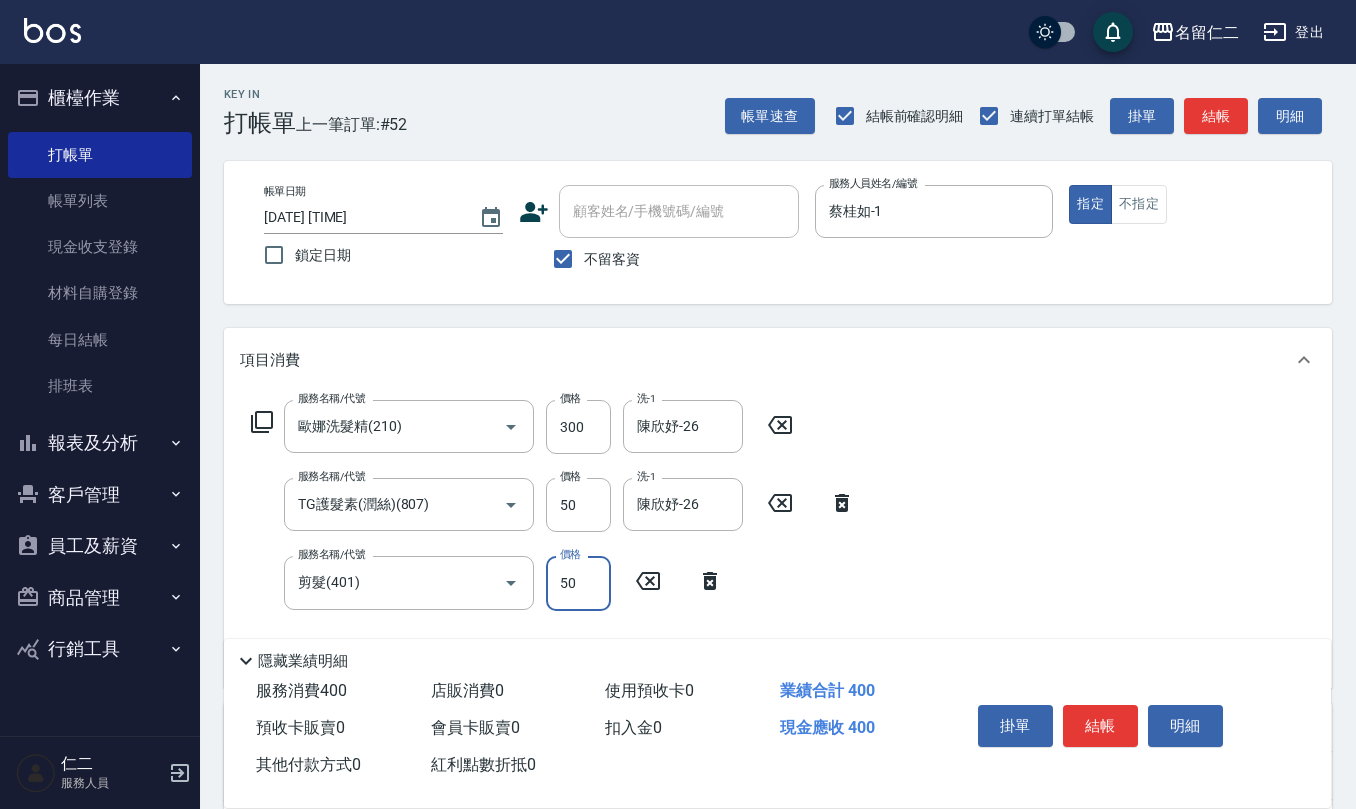 type on "50" 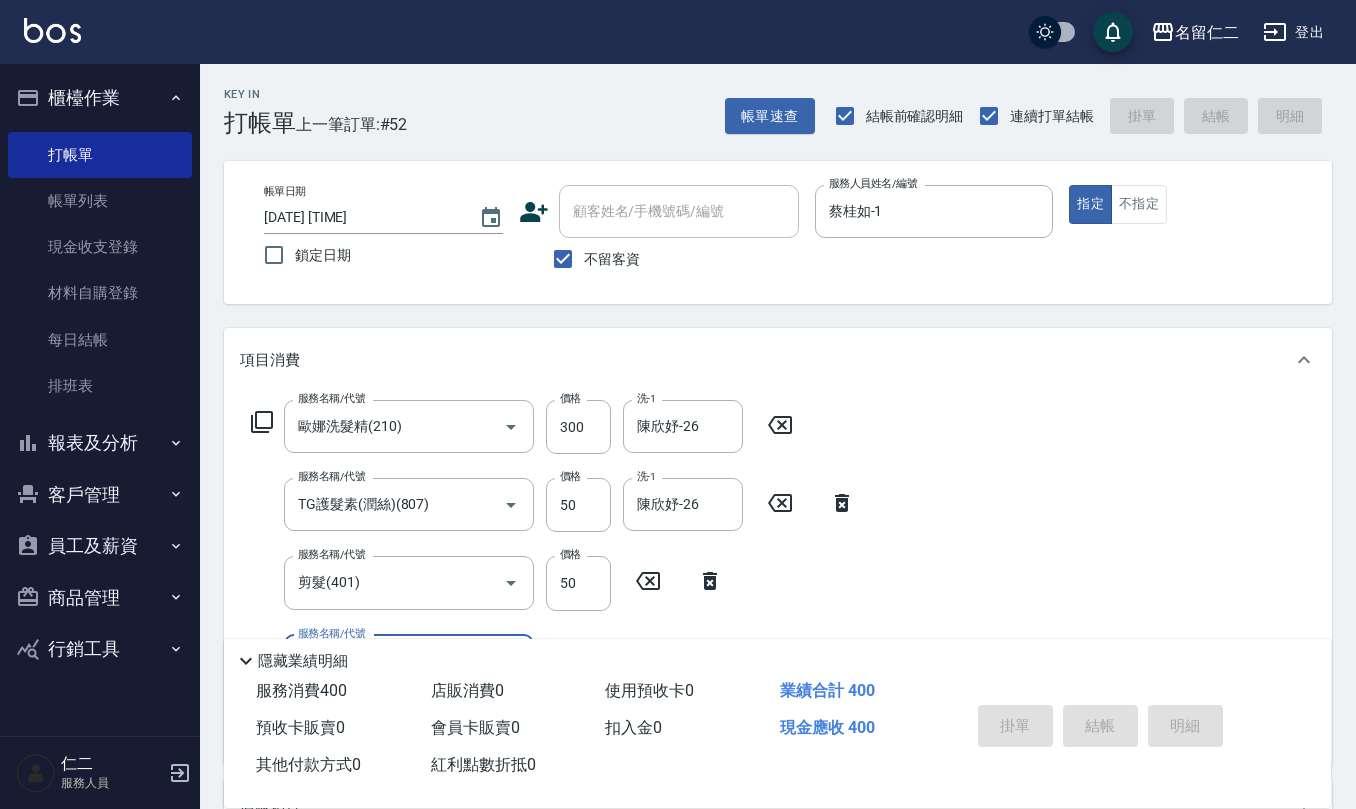 type 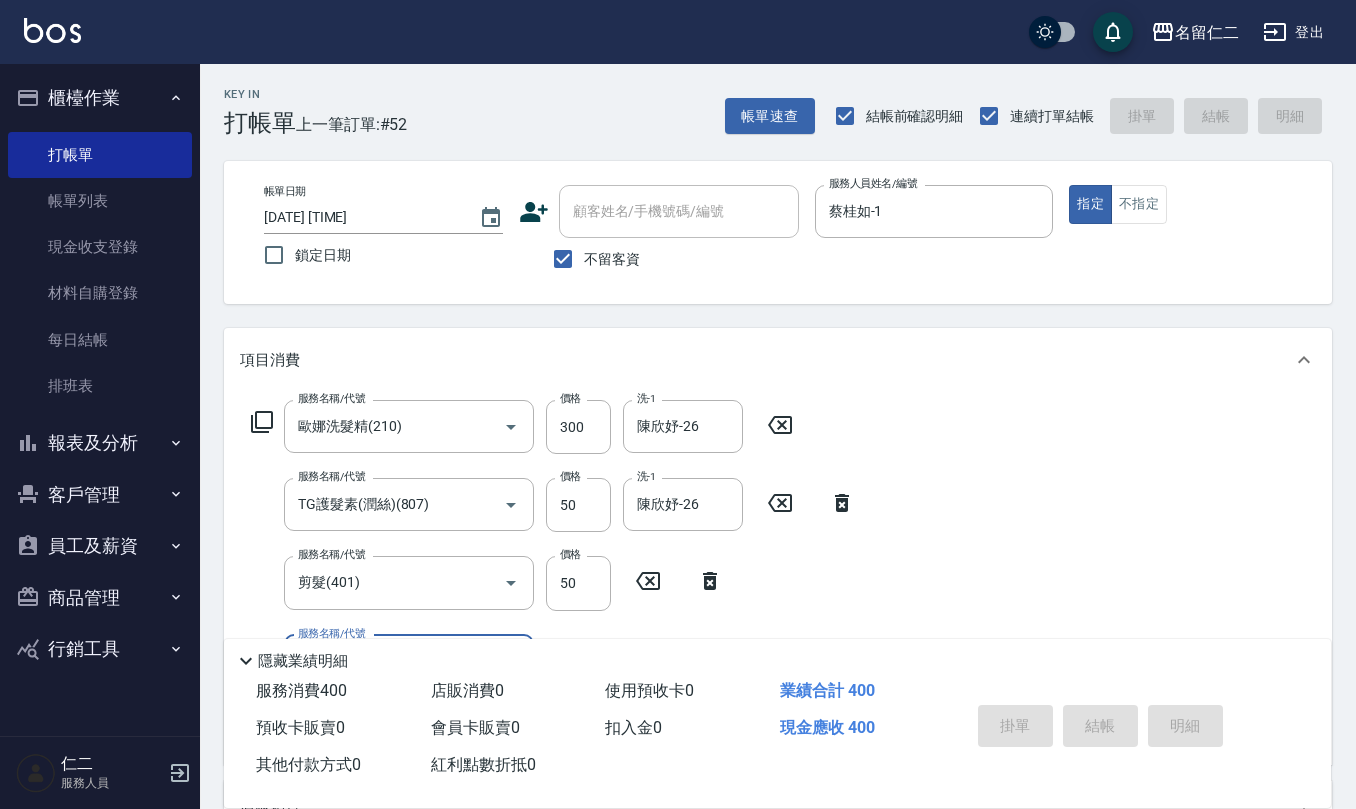type 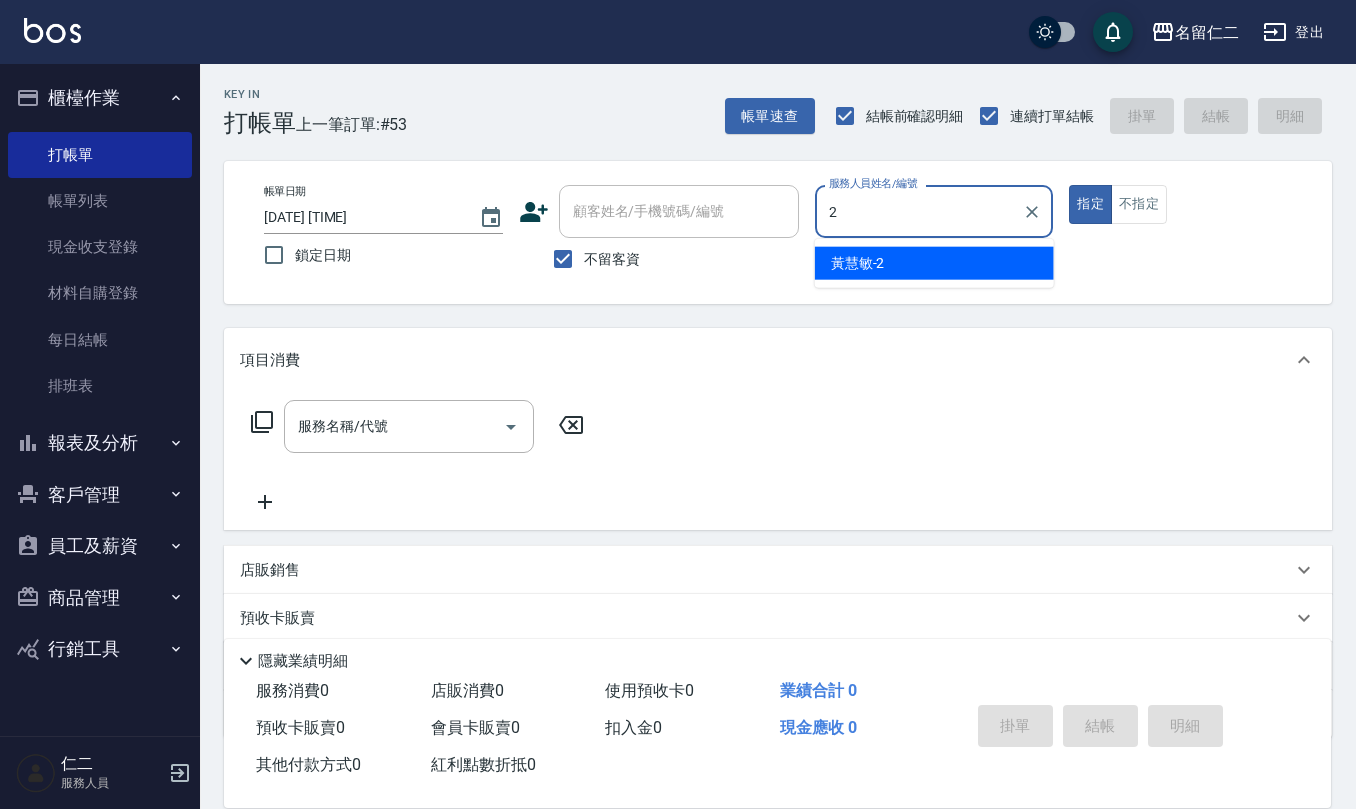 type on "黃慧敏-2" 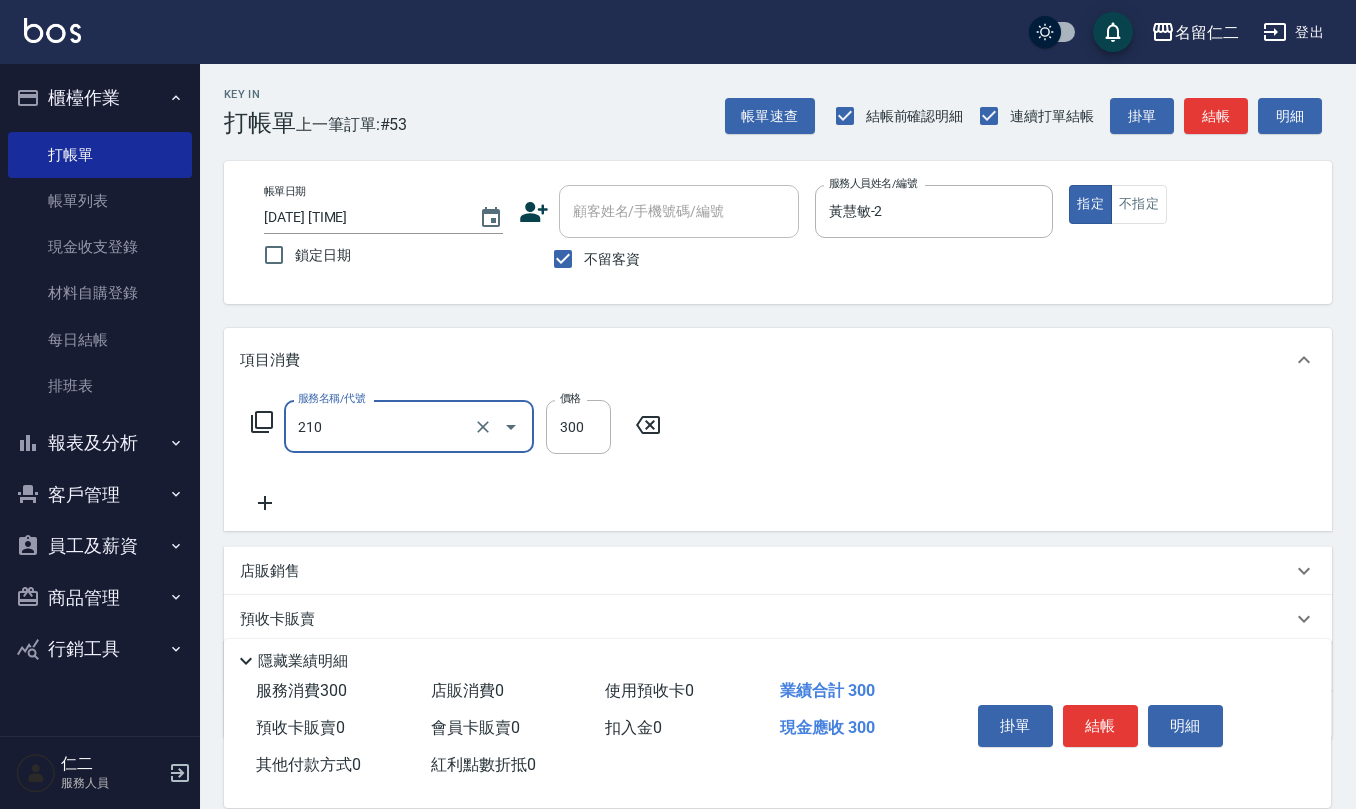 type on "歐娜洗髮精(210)" 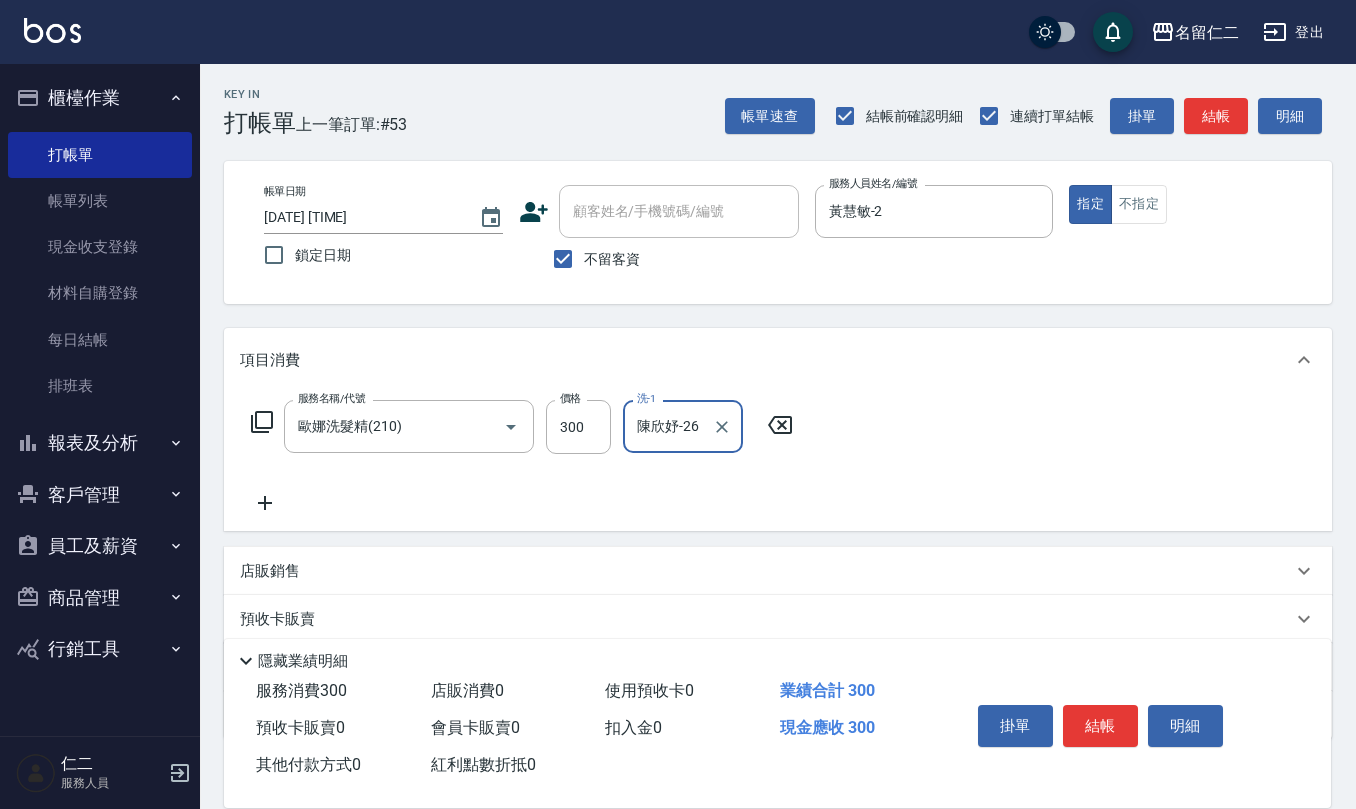 type on "陳欣妤-26" 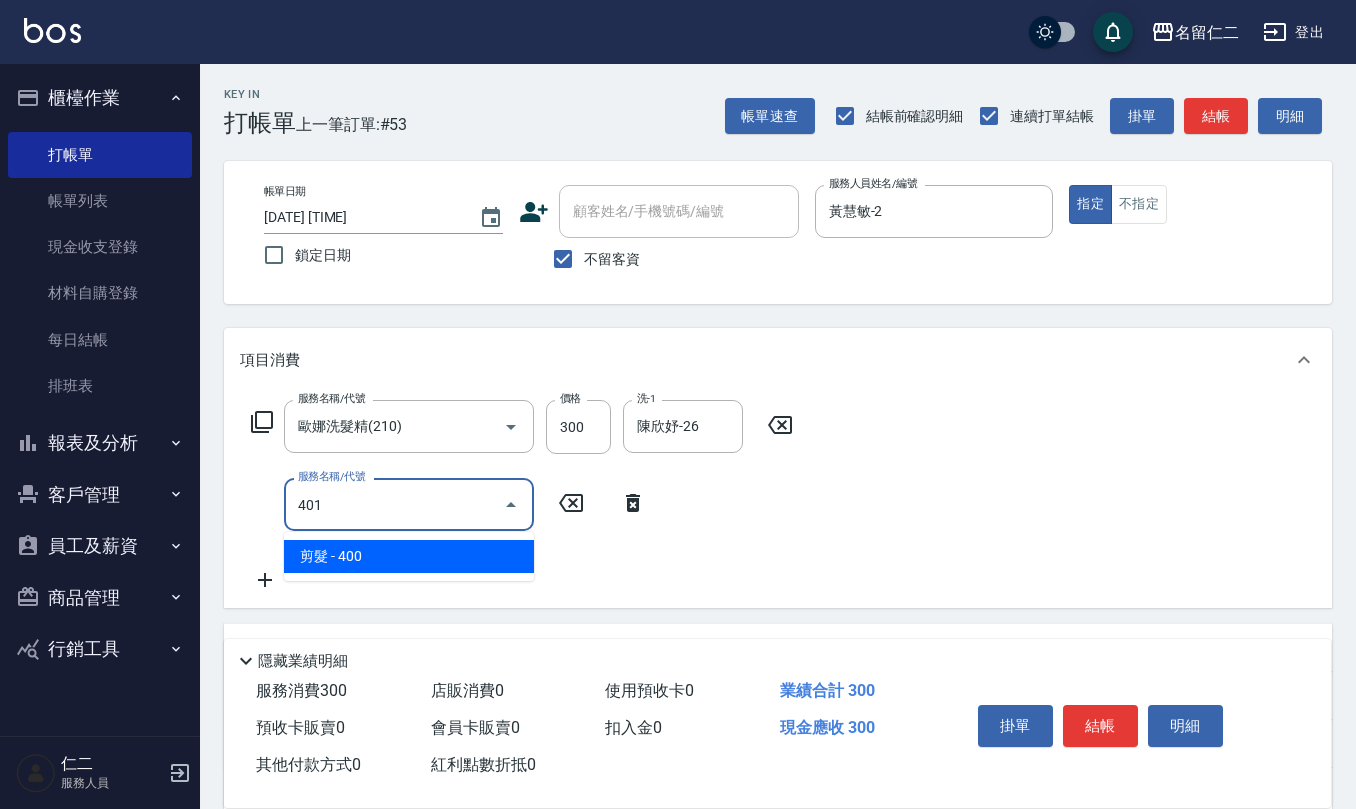type on "剪髮(401)" 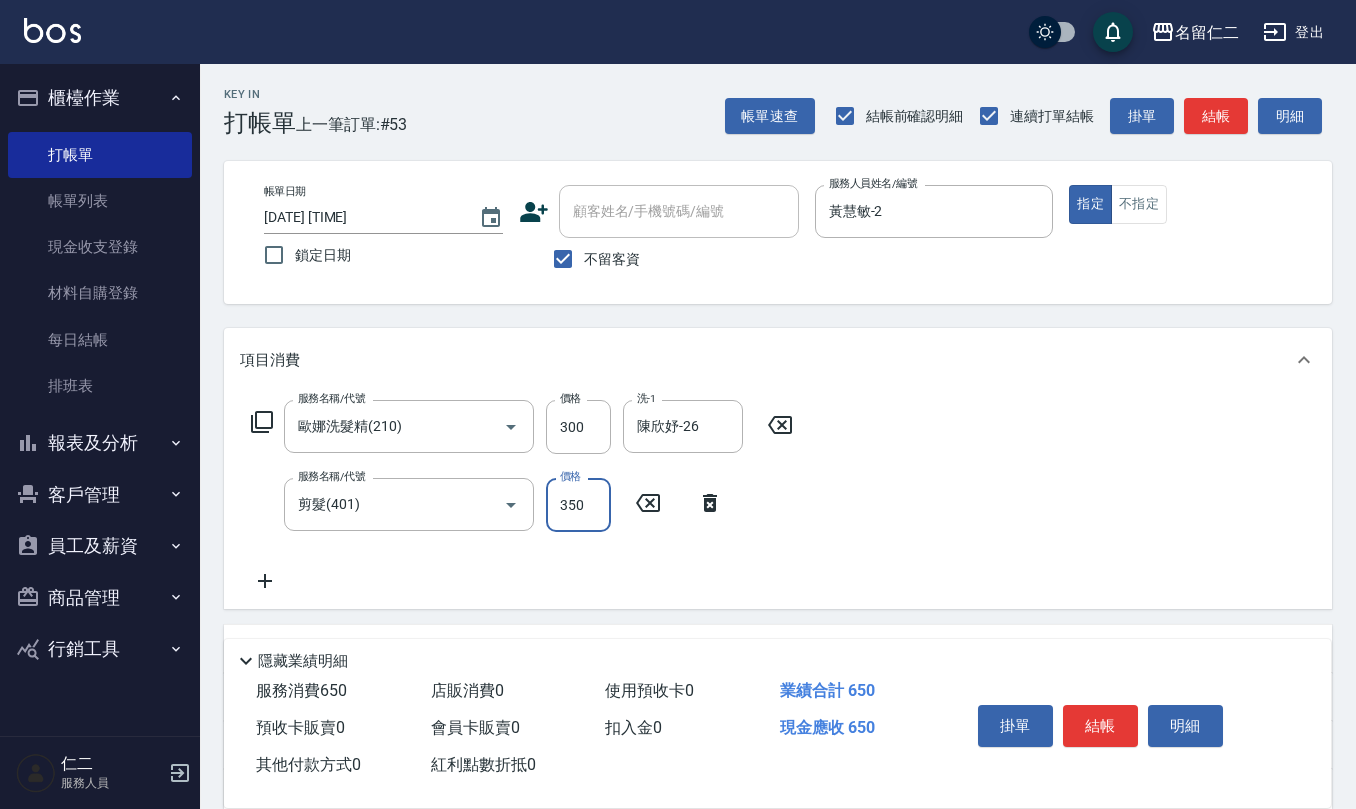 type on "350" 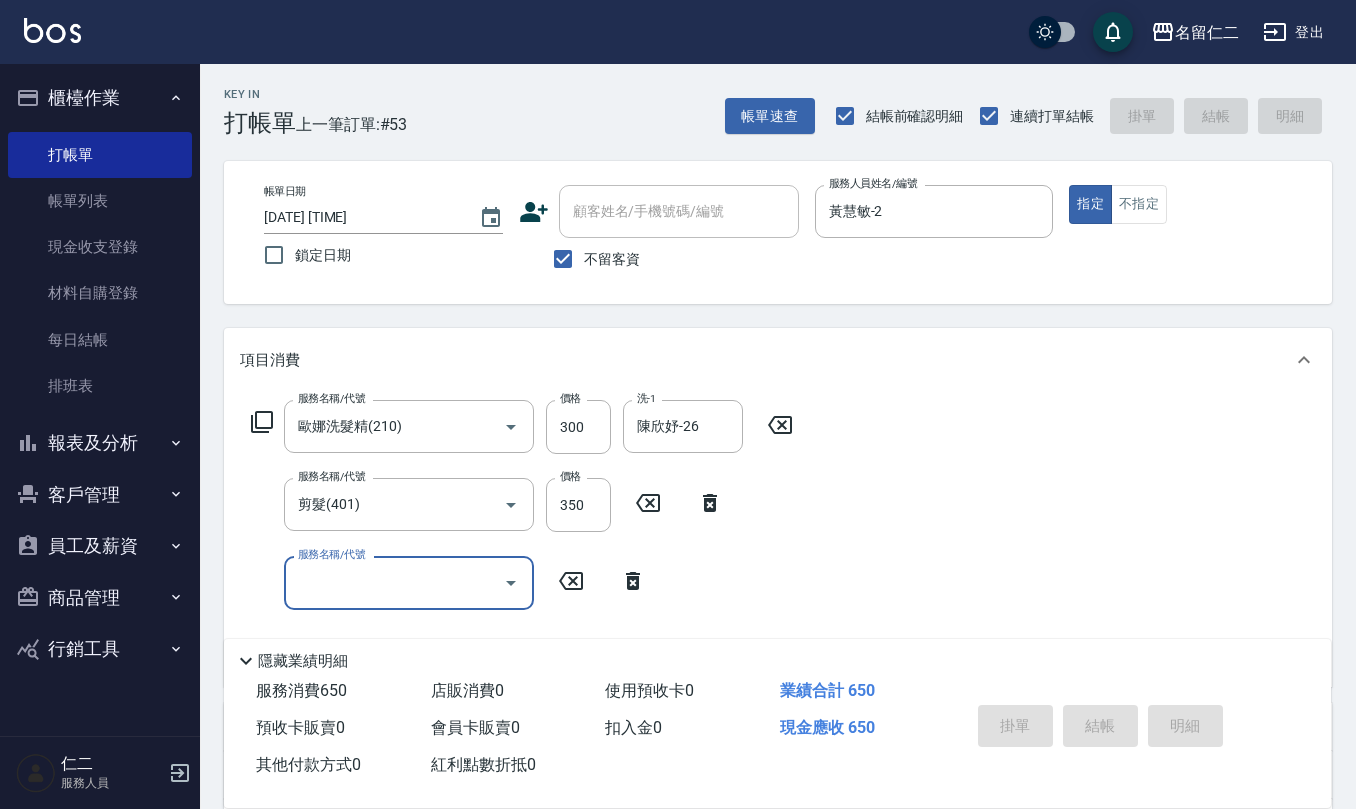 type 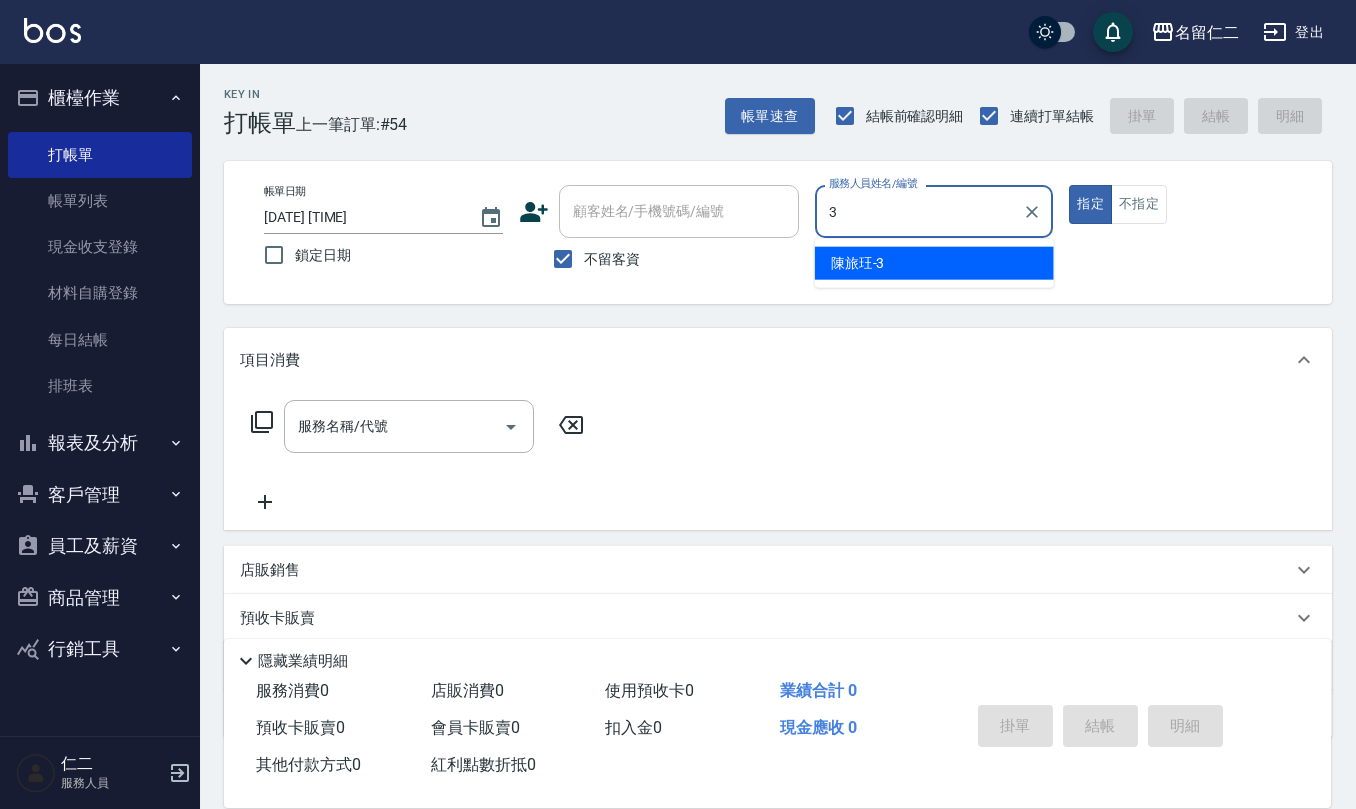 type on "陳旅玨-3" 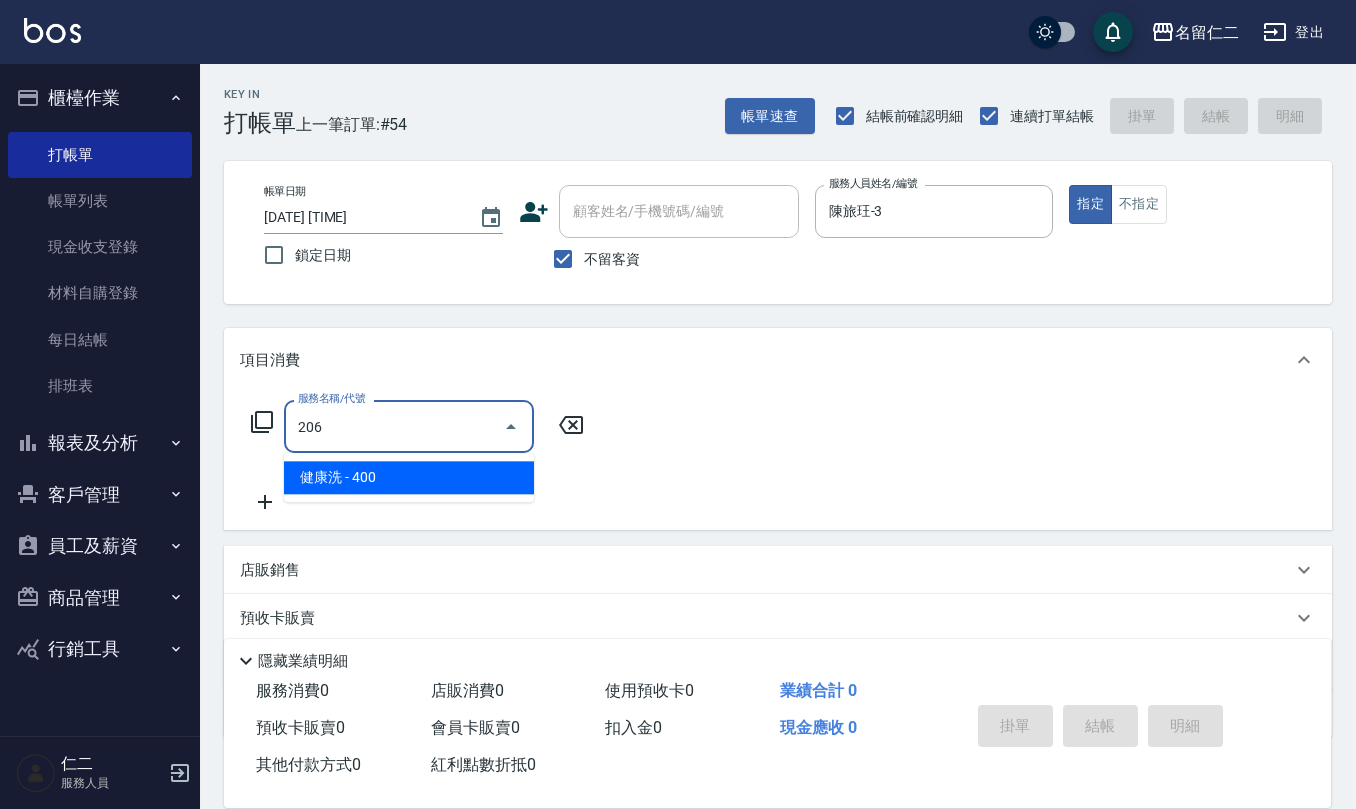 type on "健康洗(206)" 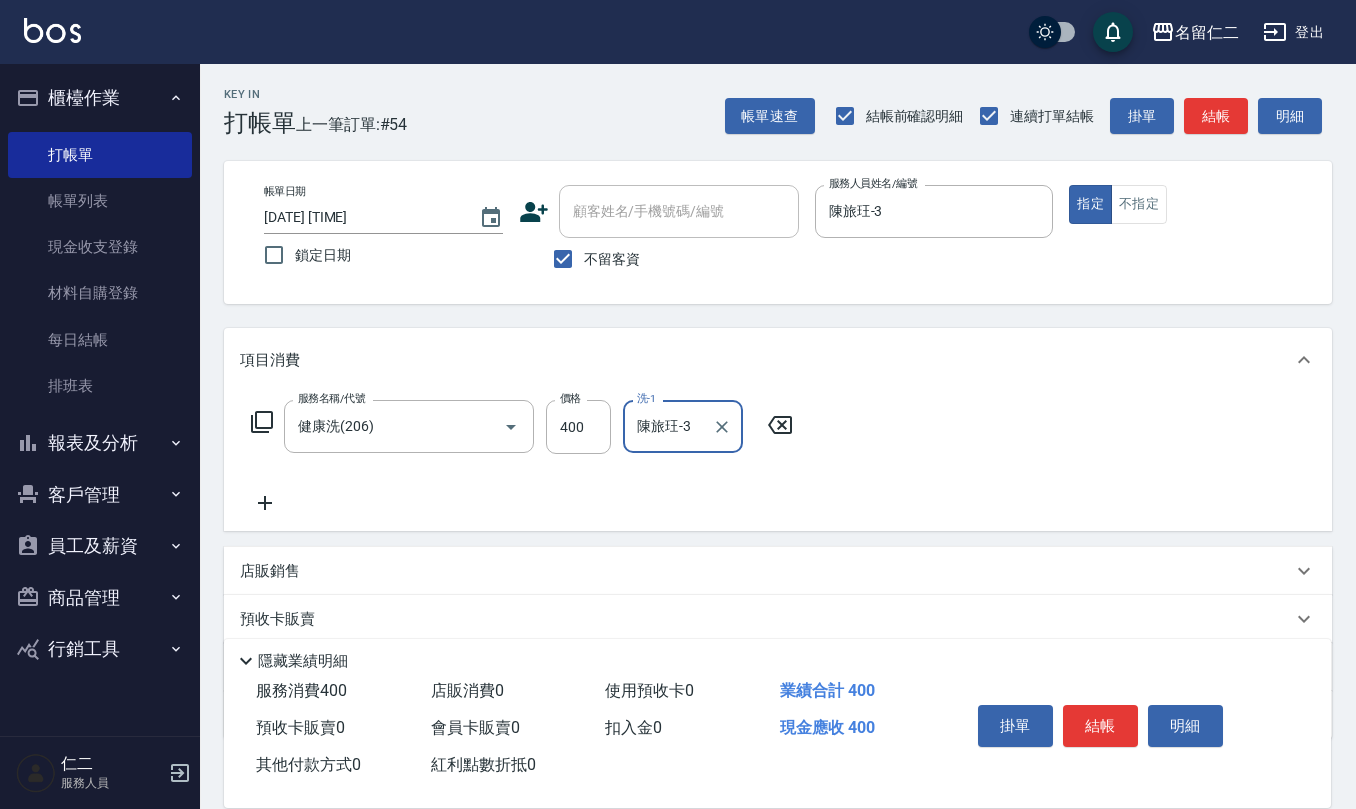 type on "陳旅玨-3" 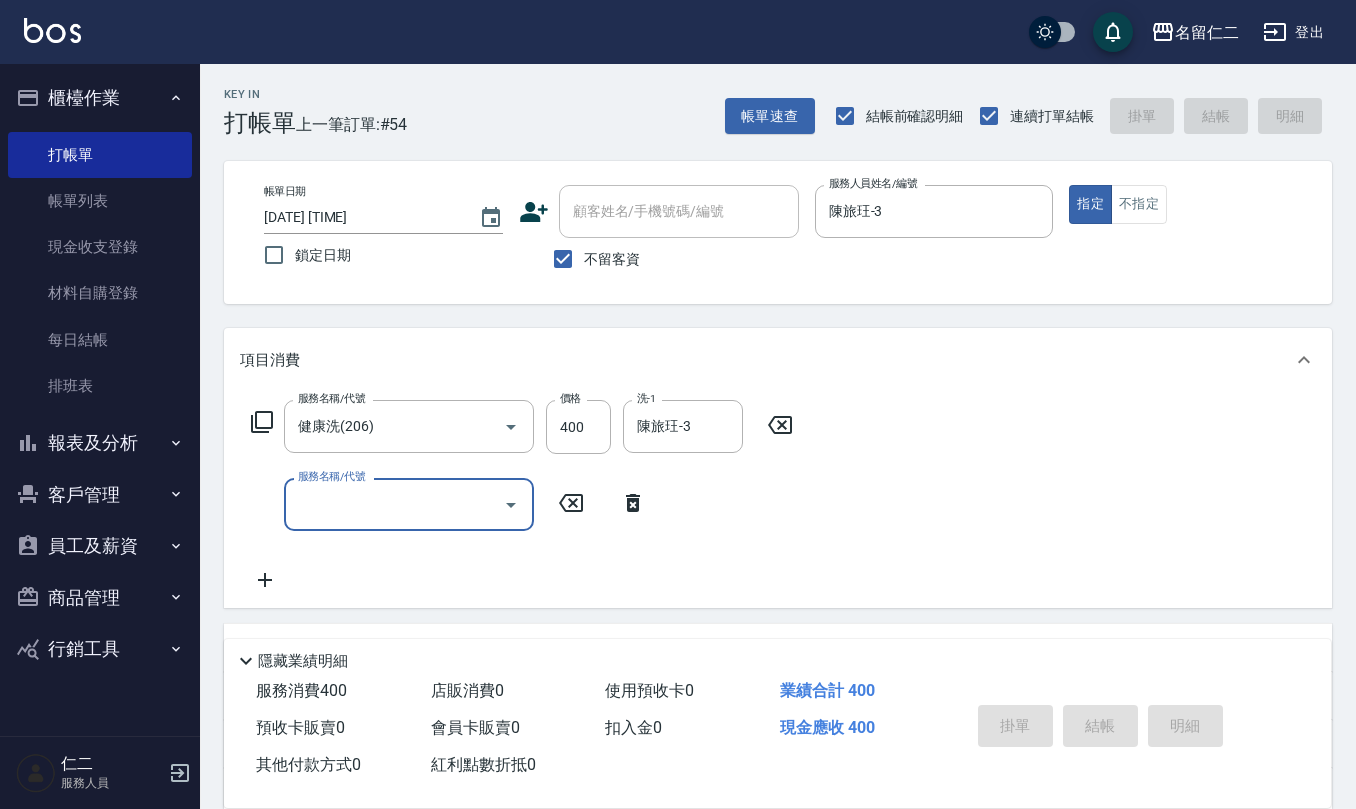 type 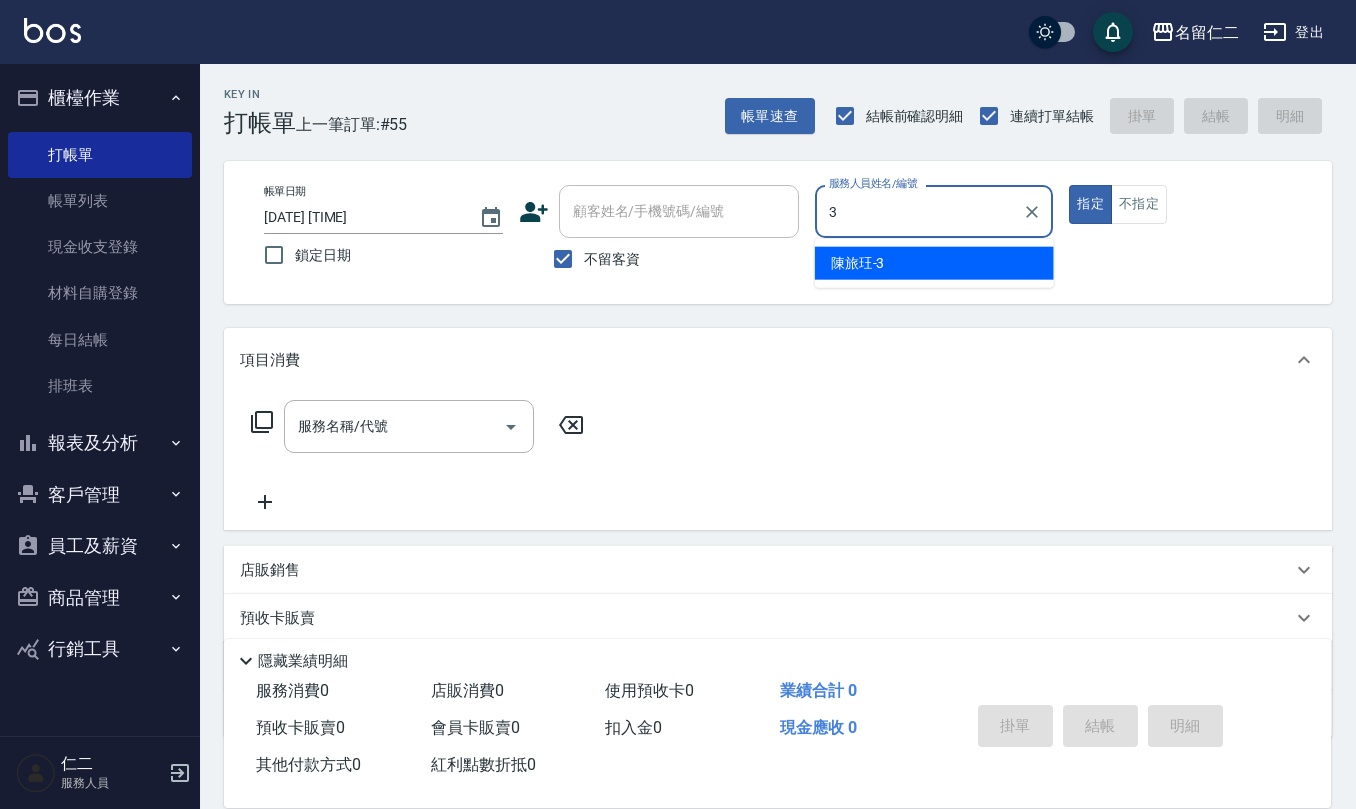 type on "陳旅玨-3" 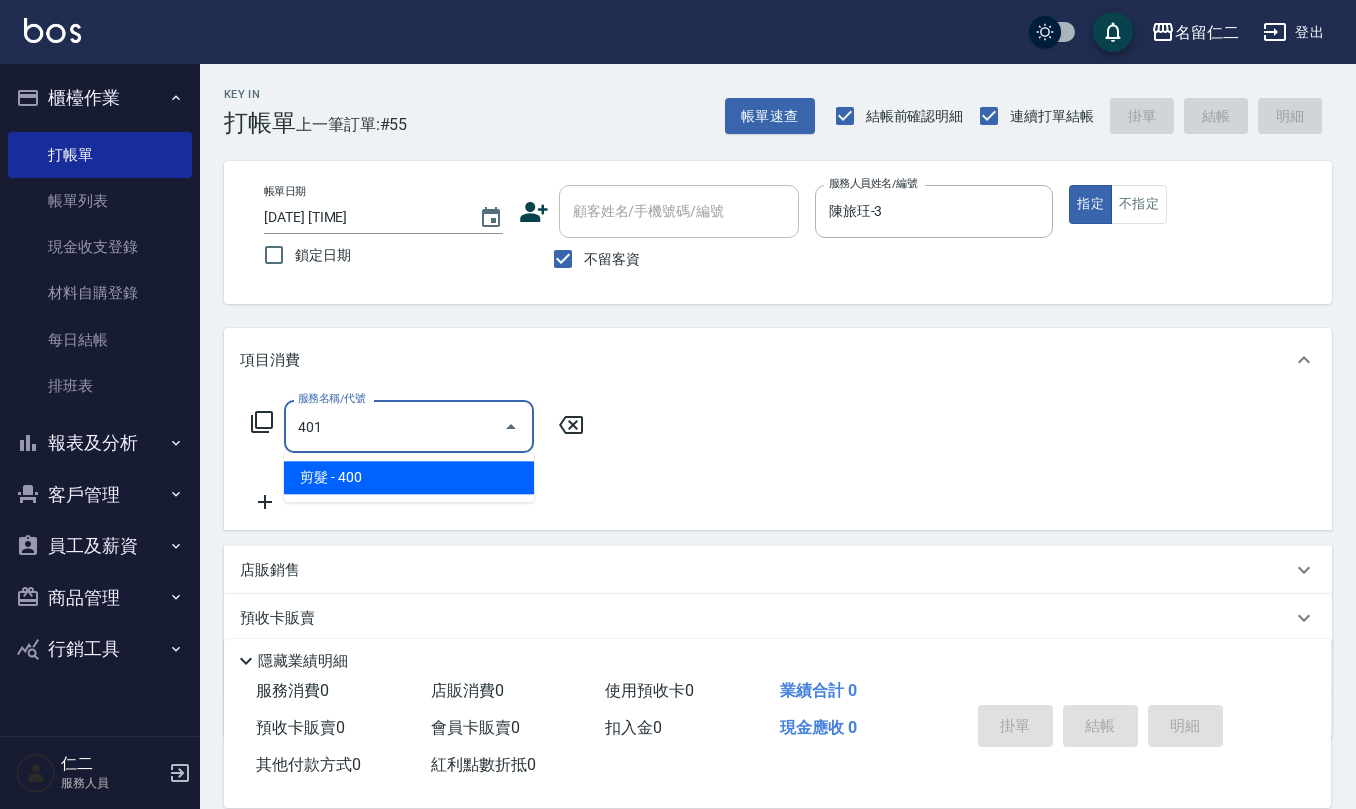 type on "剪髮(401)" 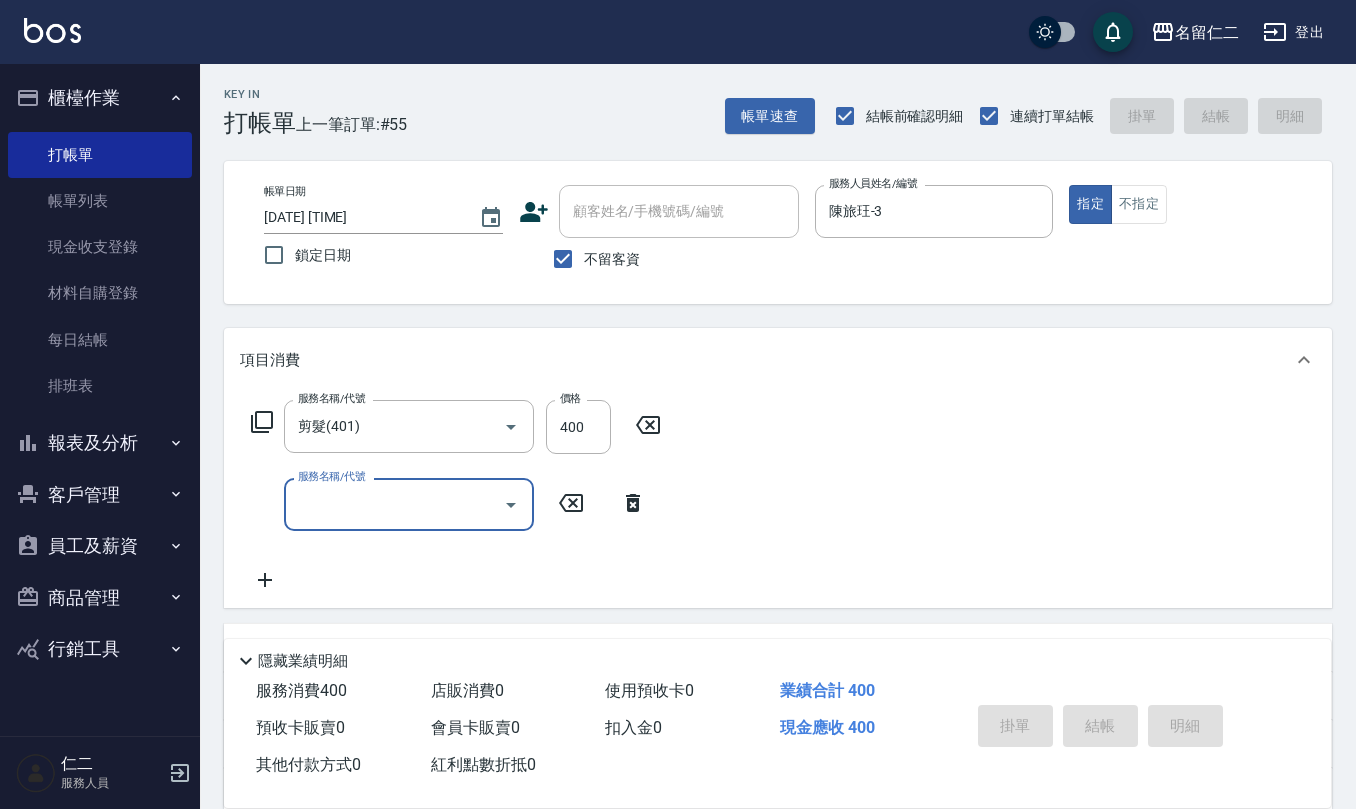 type 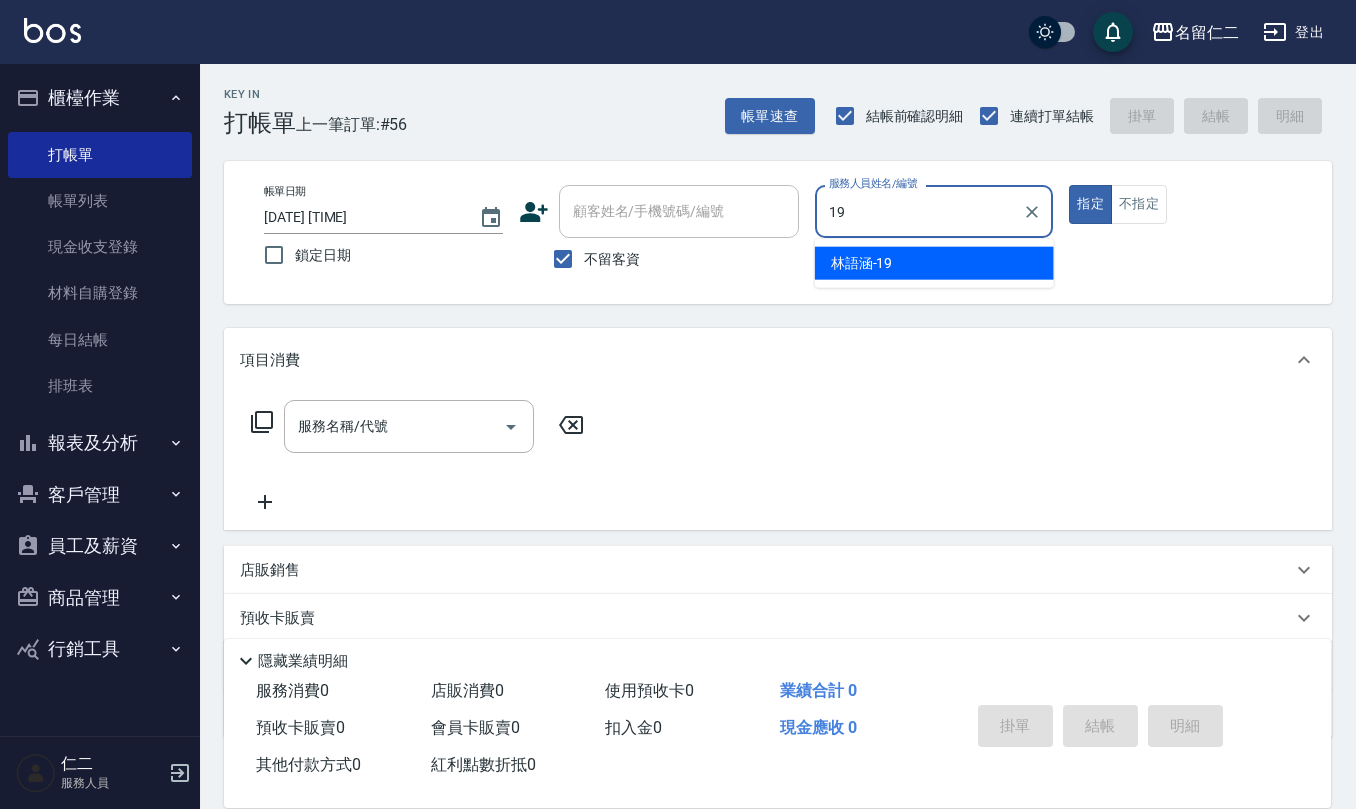 type on "林語涵-19" 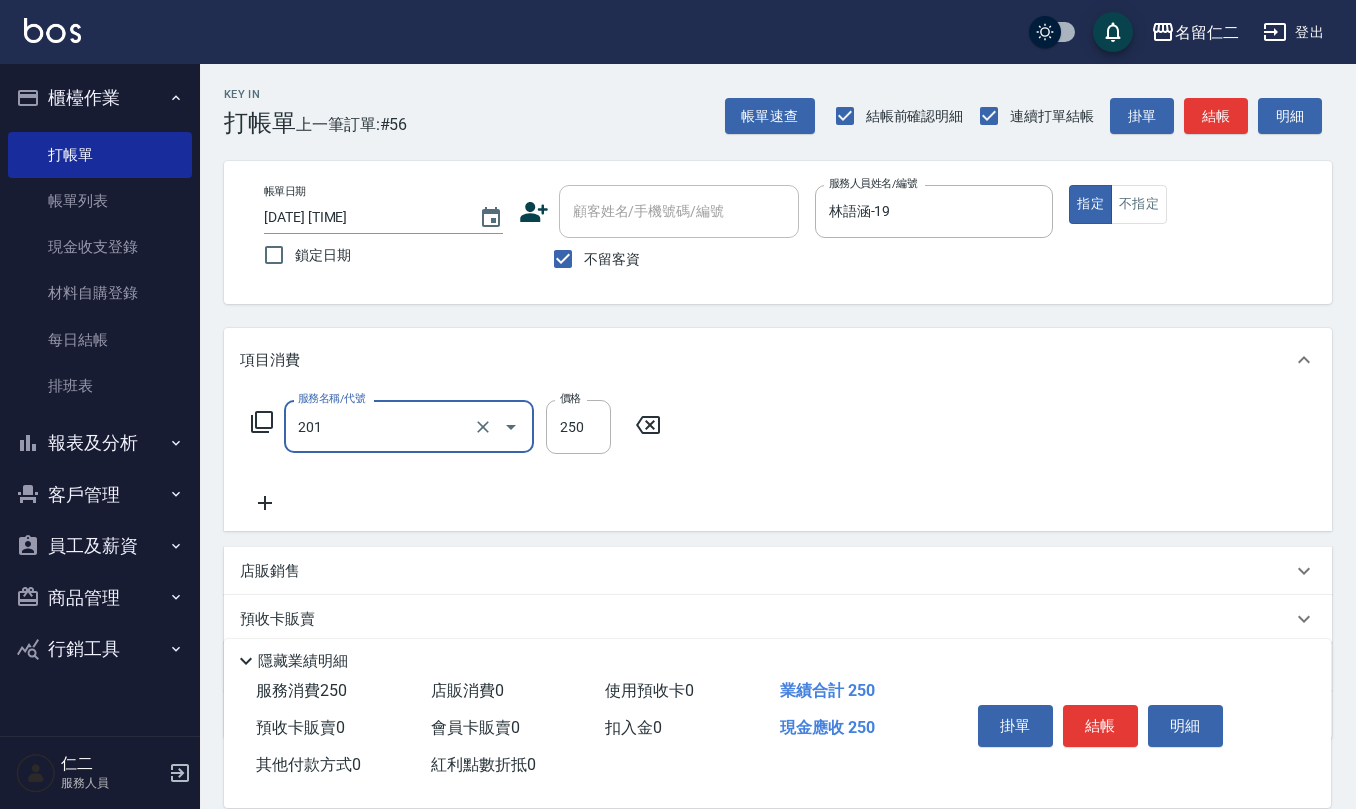 type on "洗髮(201)" 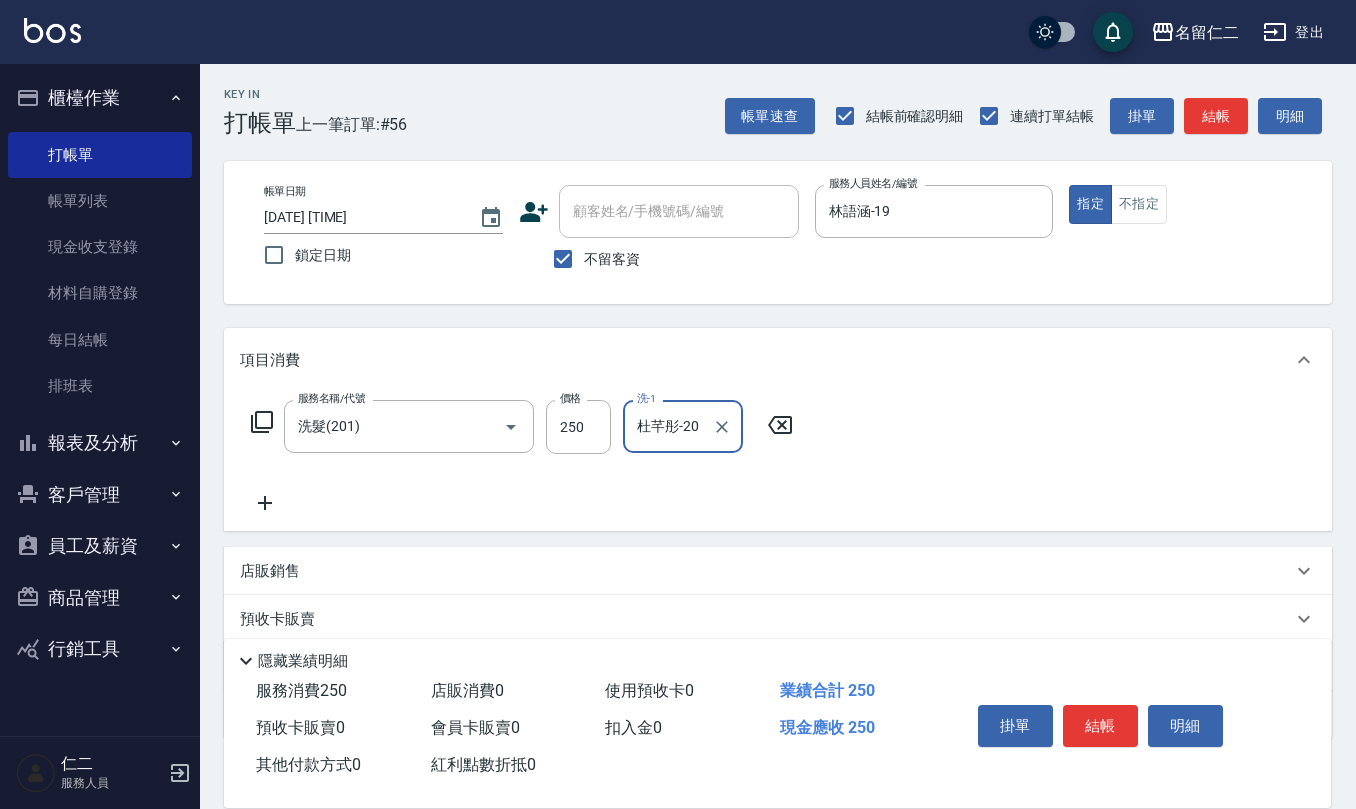 type on "杜芊彤-20" 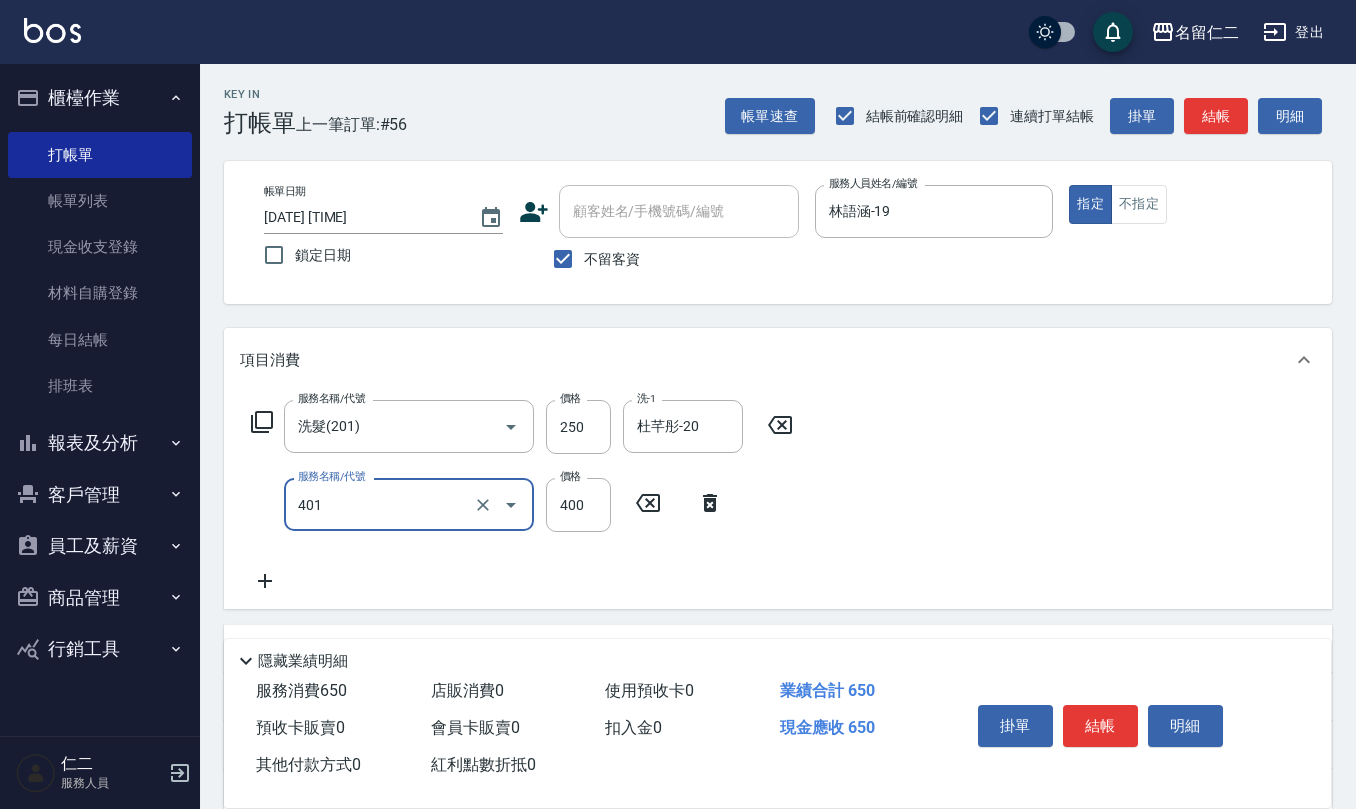 type on "剪髮(401)" 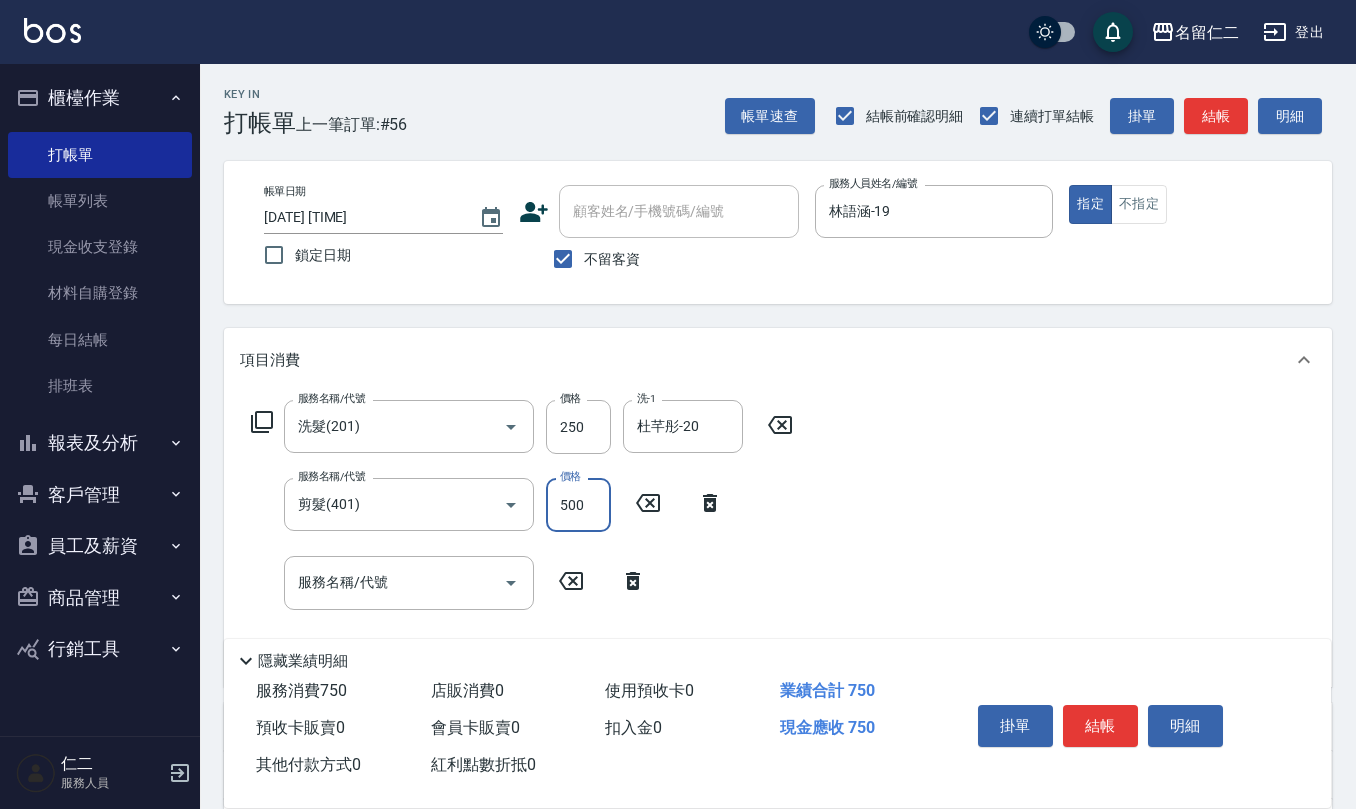 type on "500" 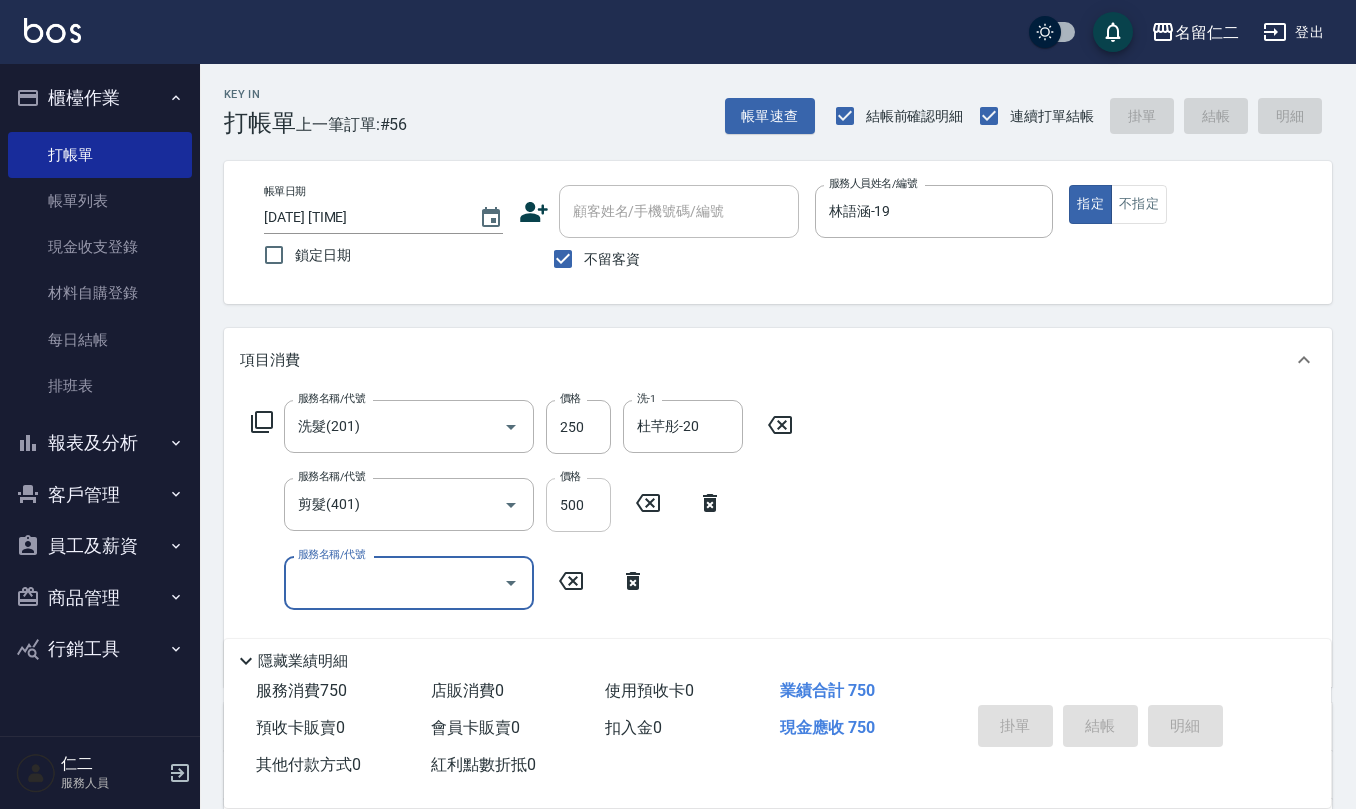 type on "[DATE] [TIME]" 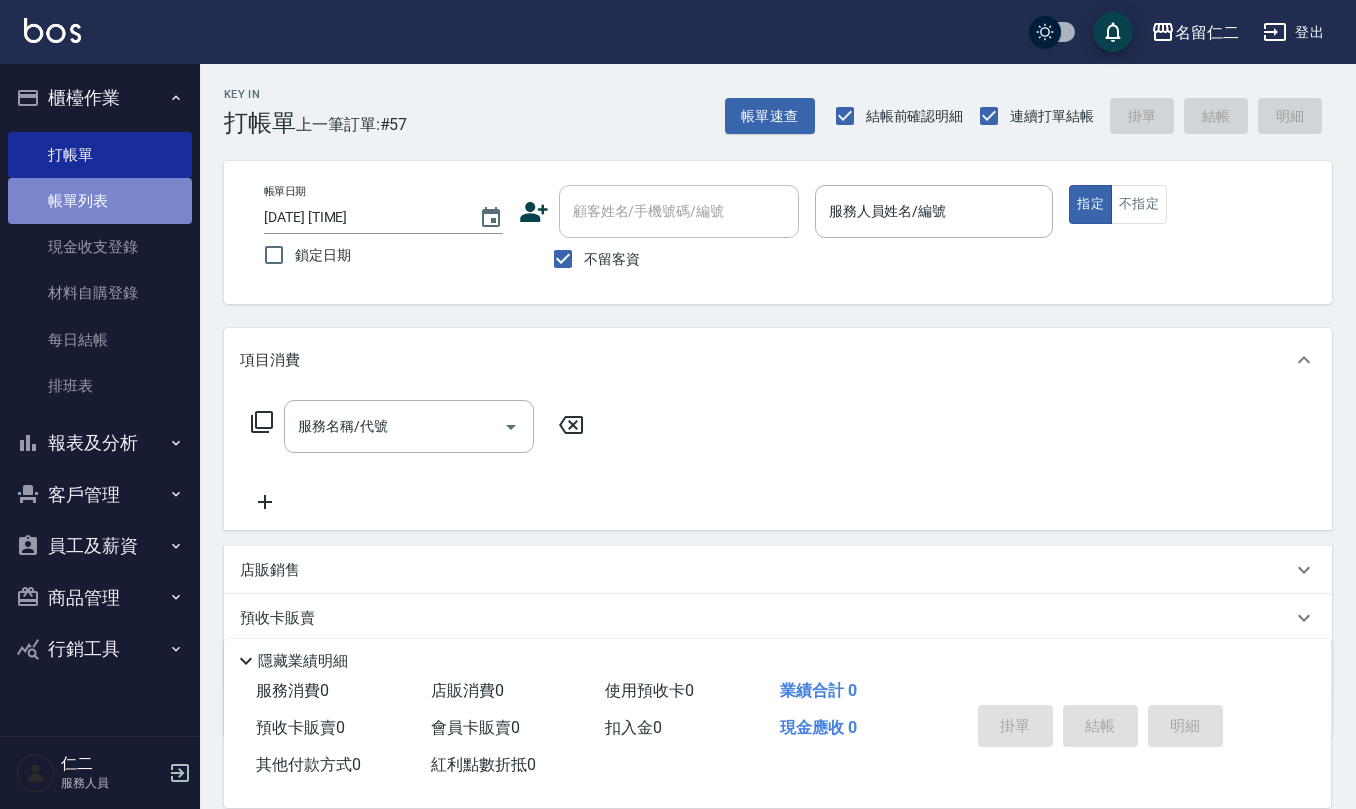 click on "帳單列表" at bounding box center [100, 201] 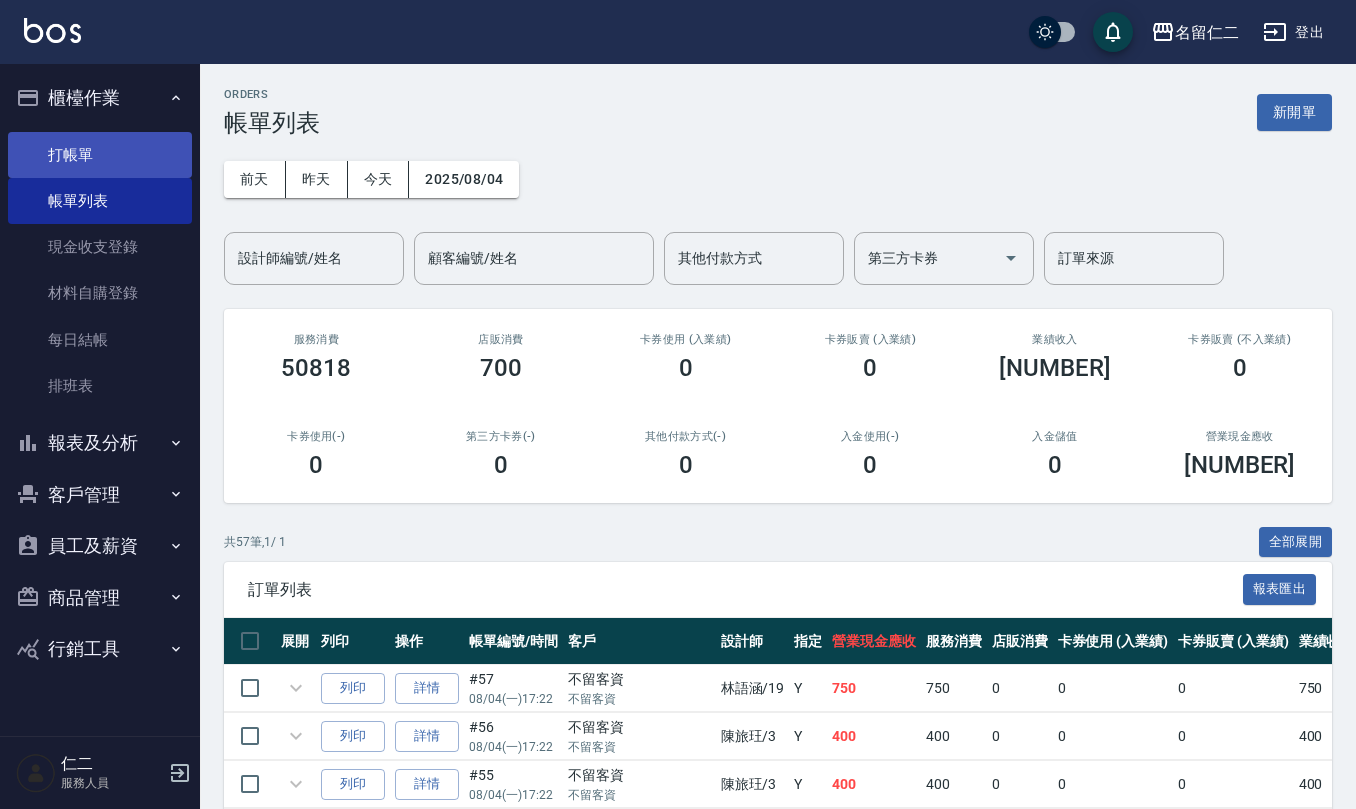 click on "打帳單" at bounding box center (100, 155) 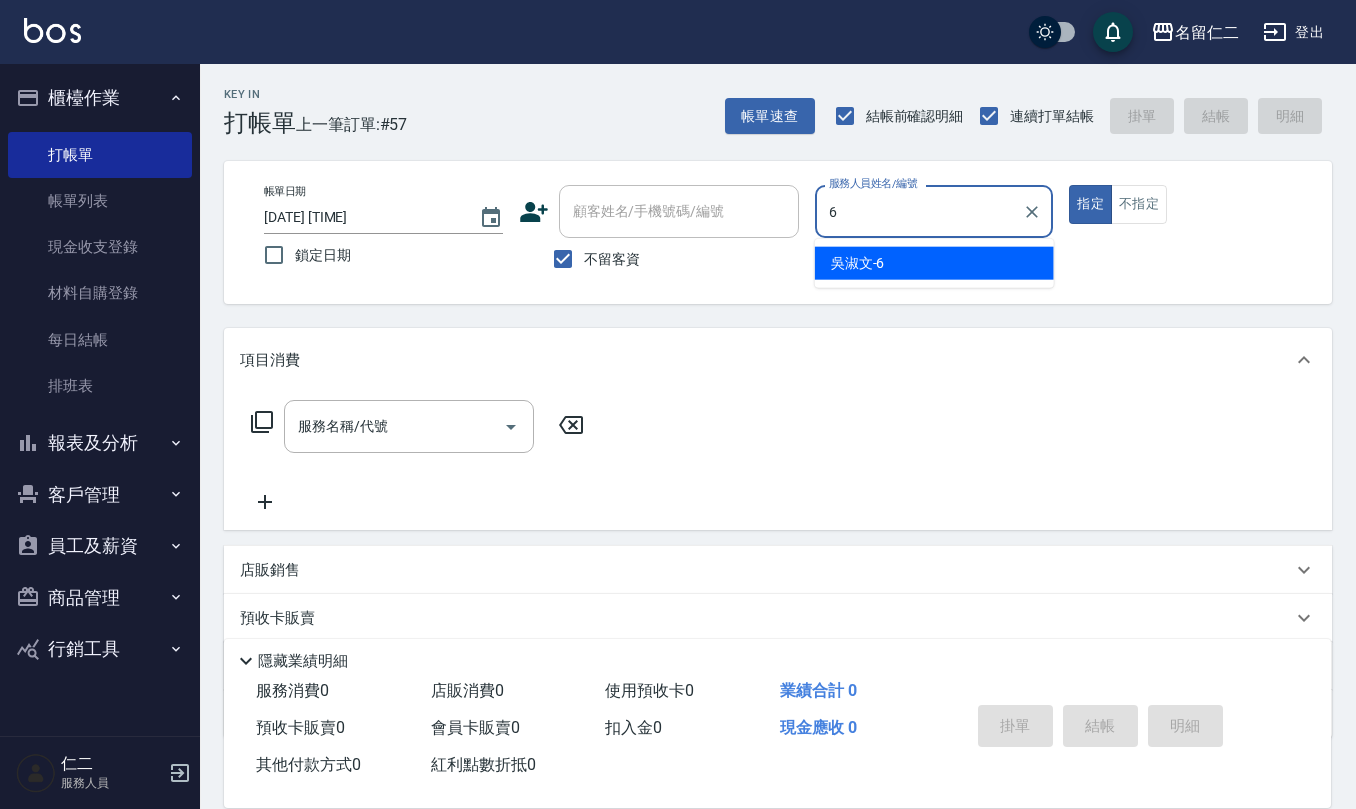 type on "[LAST] [FIRST]-[NUMBER]" 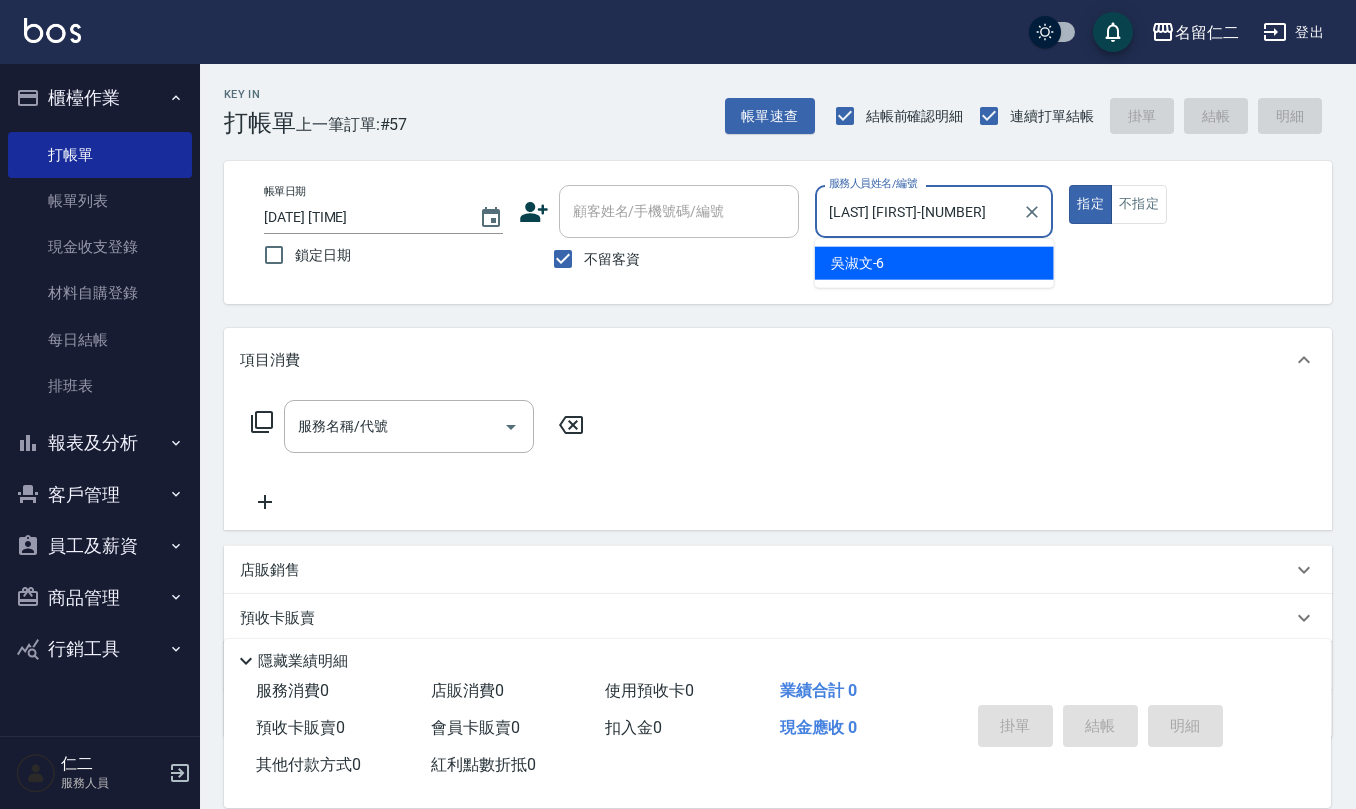type on "true" 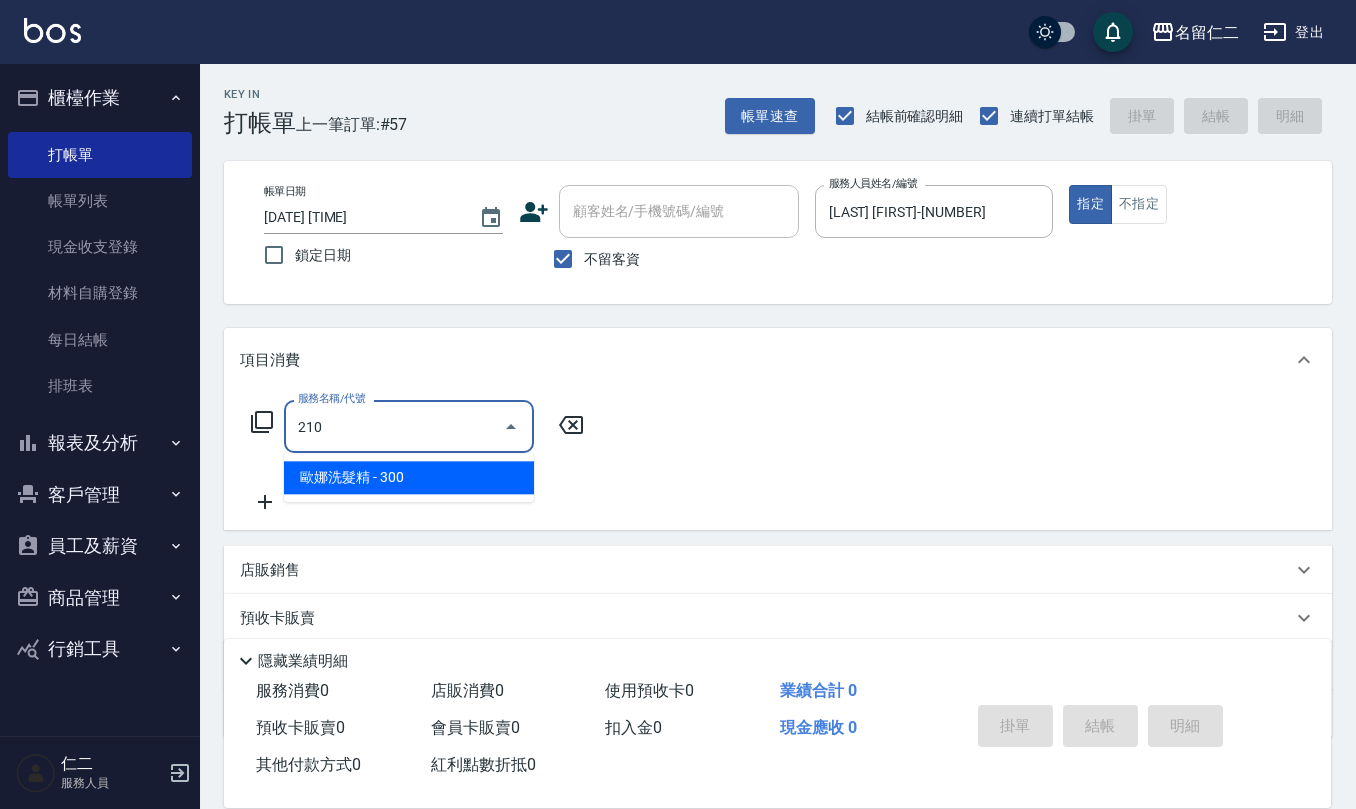 type on "歐娜洗髮精(210)" 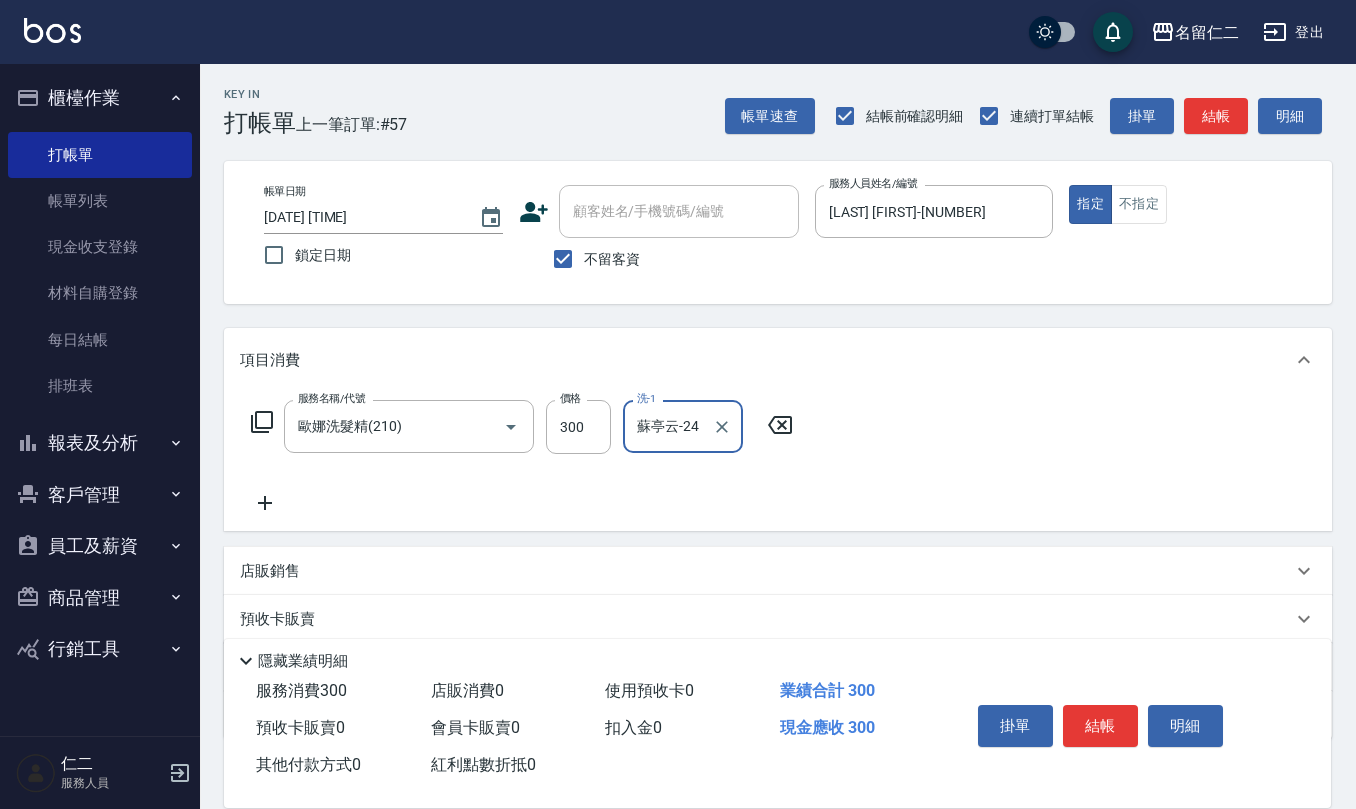 type on "蘇亭云-24" 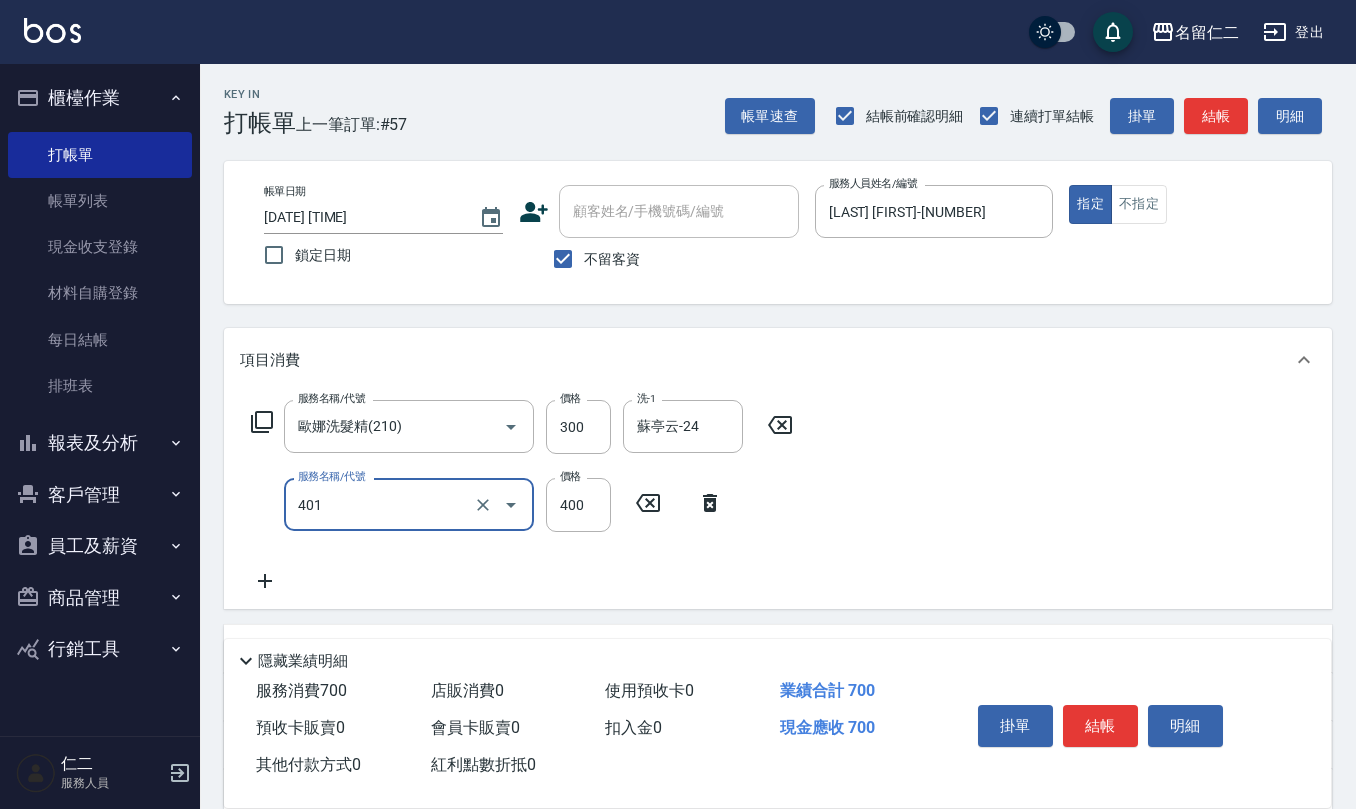type on "剪髮(401)" 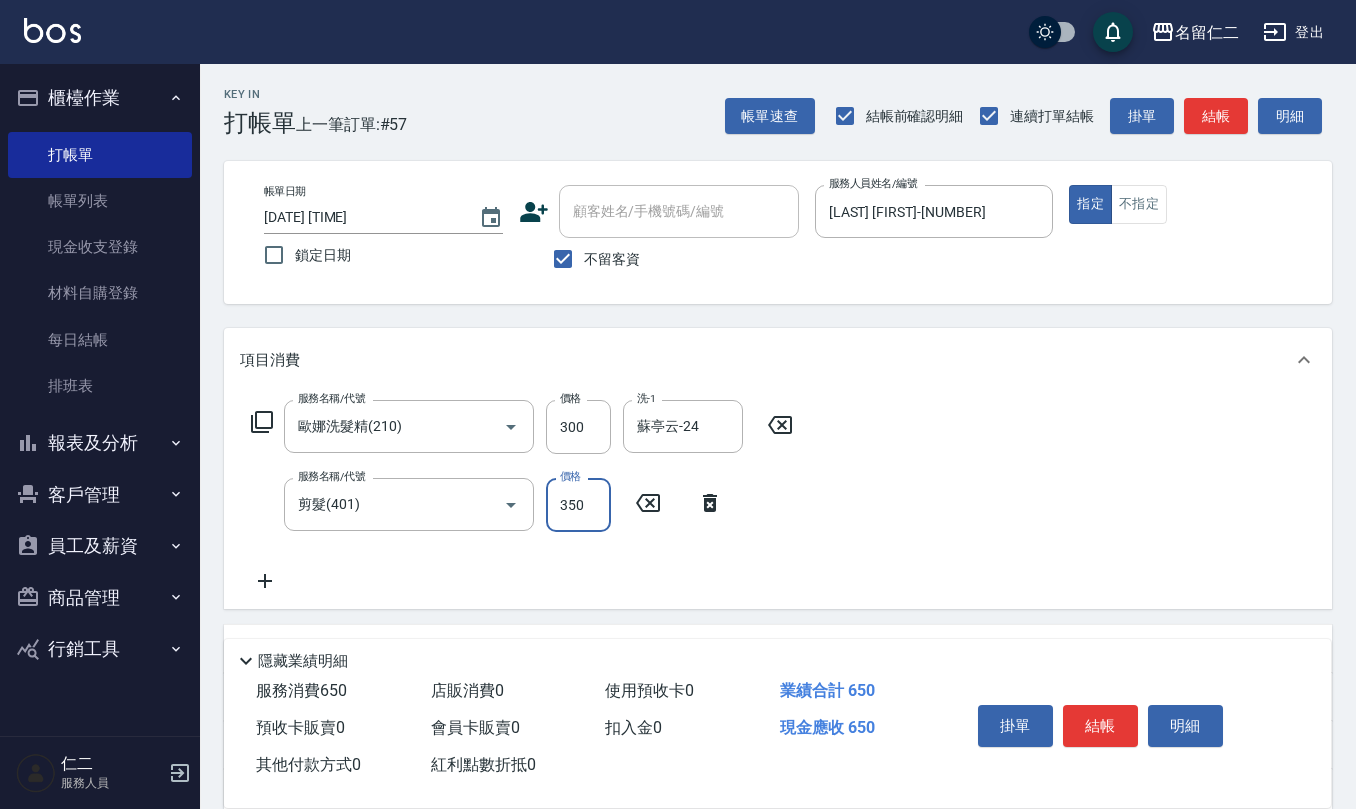 type on "350" 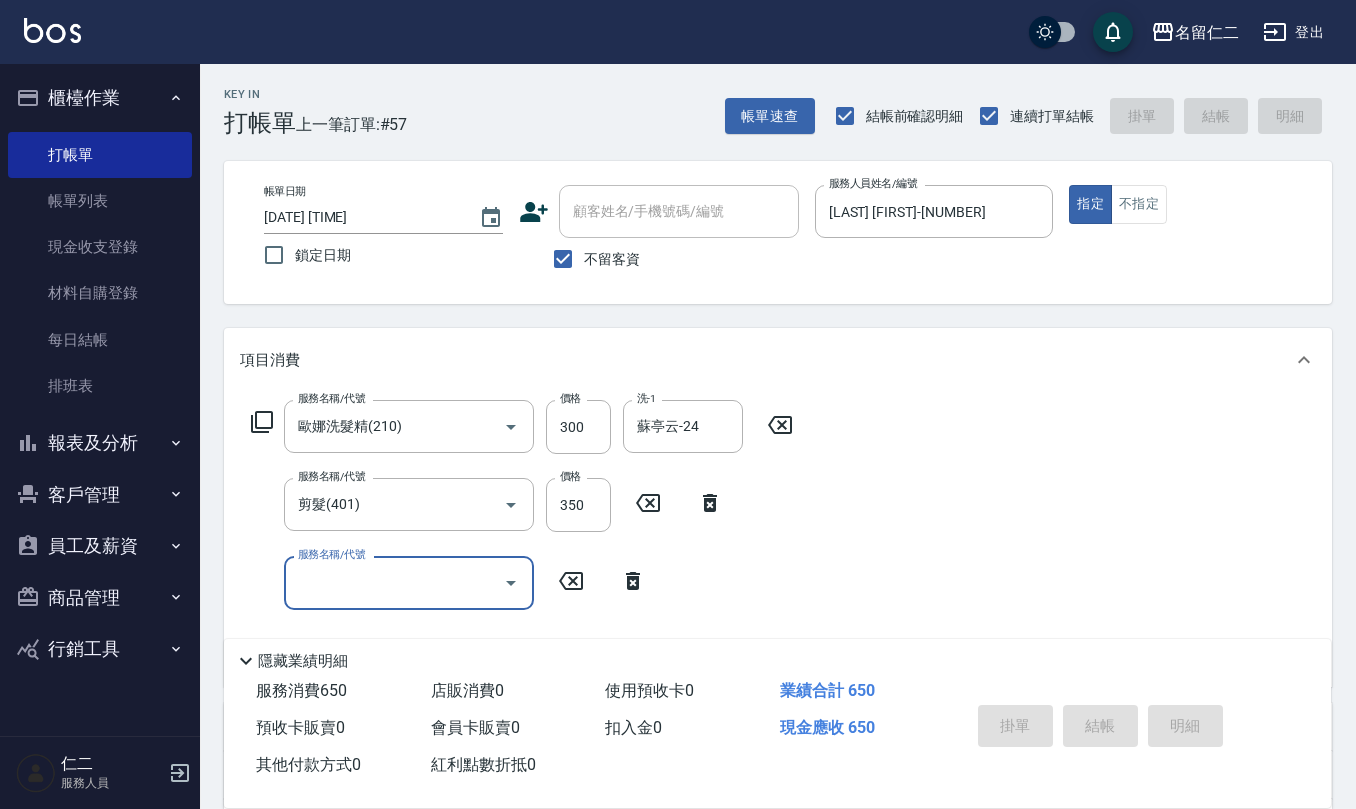 type on "[DATE] [TIME]" 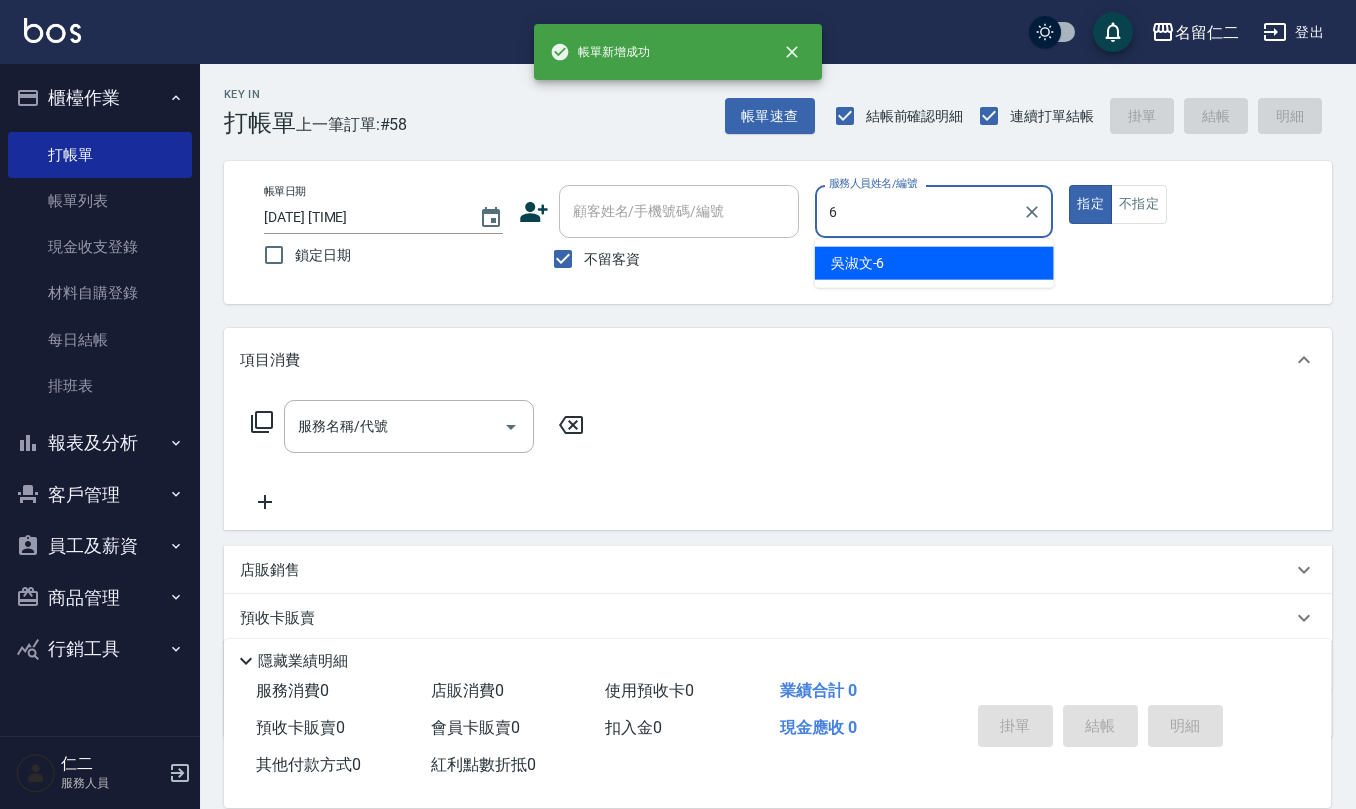 type on "[LAST] [FIRST]-[NUMBER]" 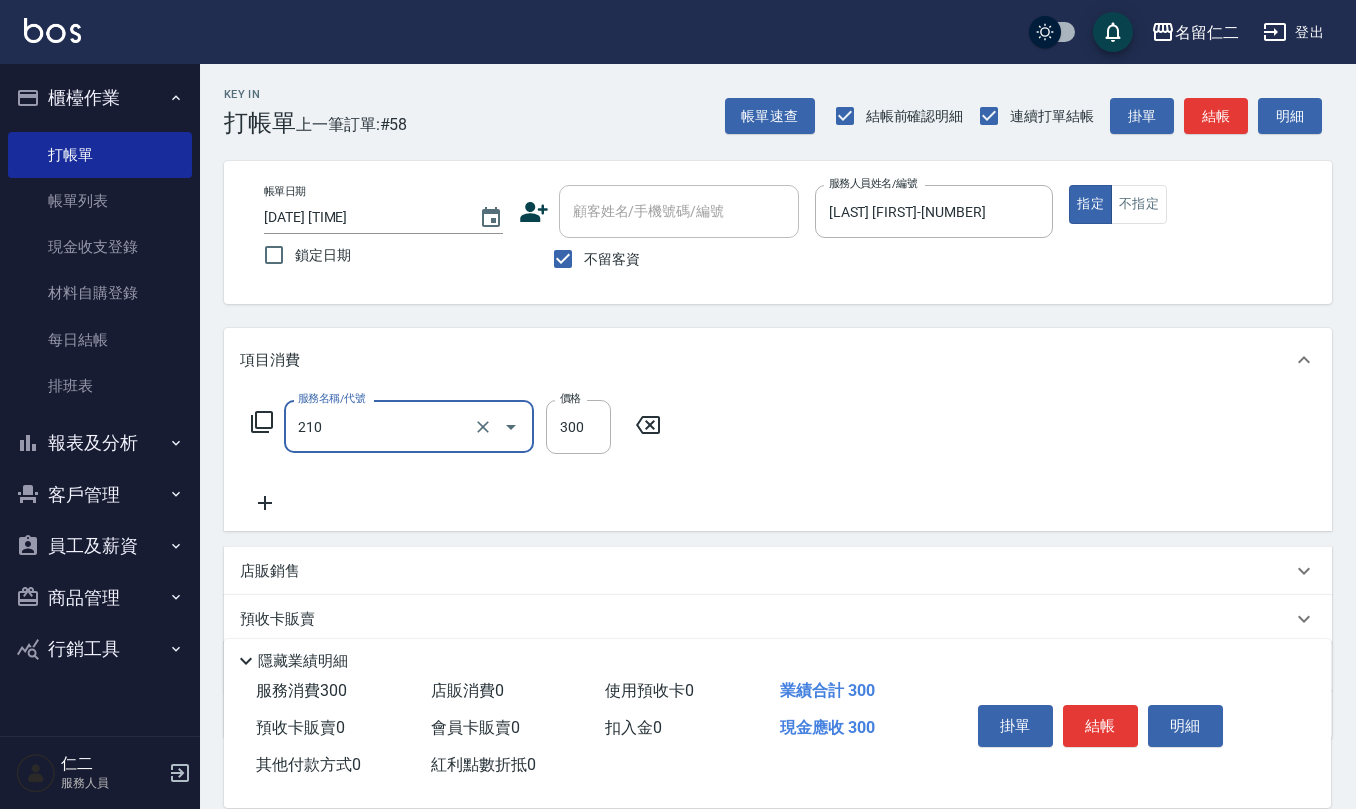 type on "歐娜洗髮精(210)" 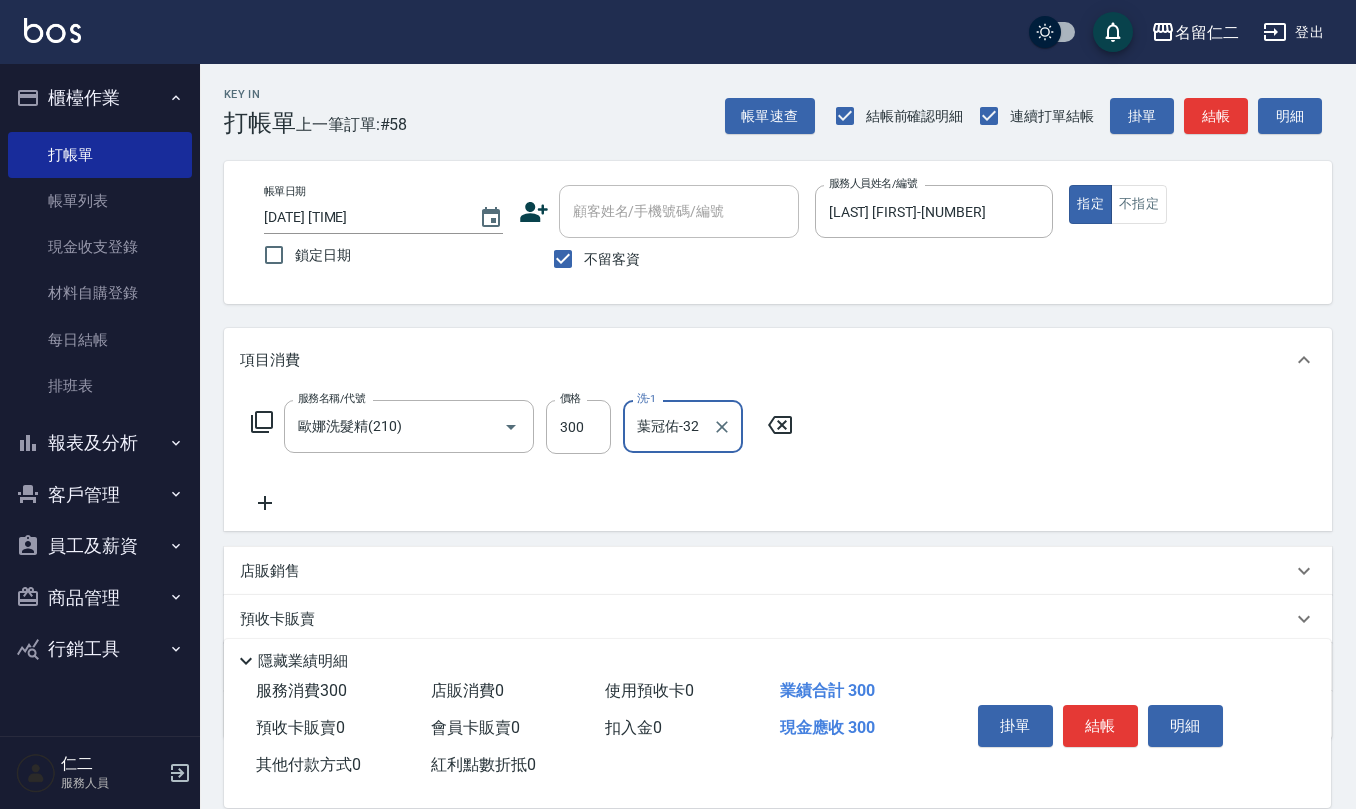 type on "葉冠佑-32" 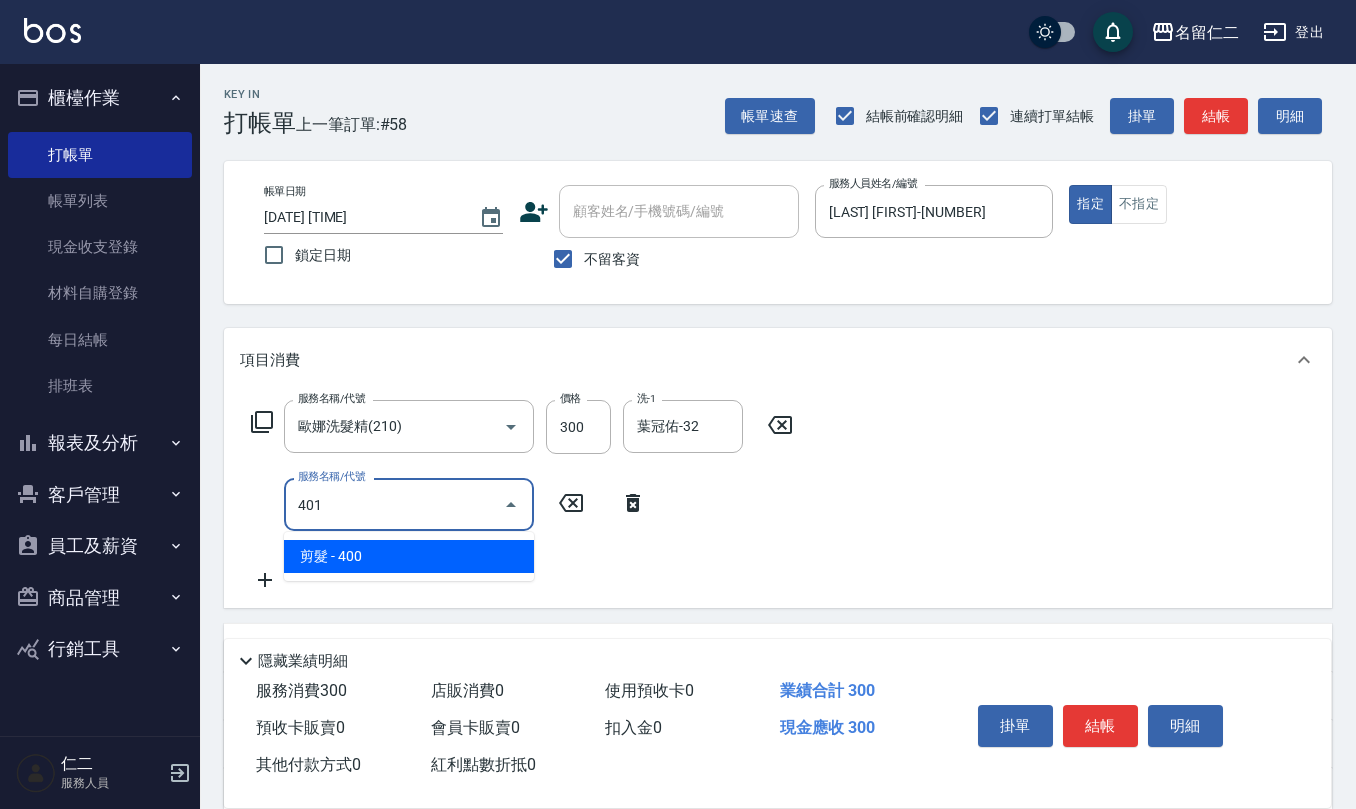 type on "剪髮(401)" 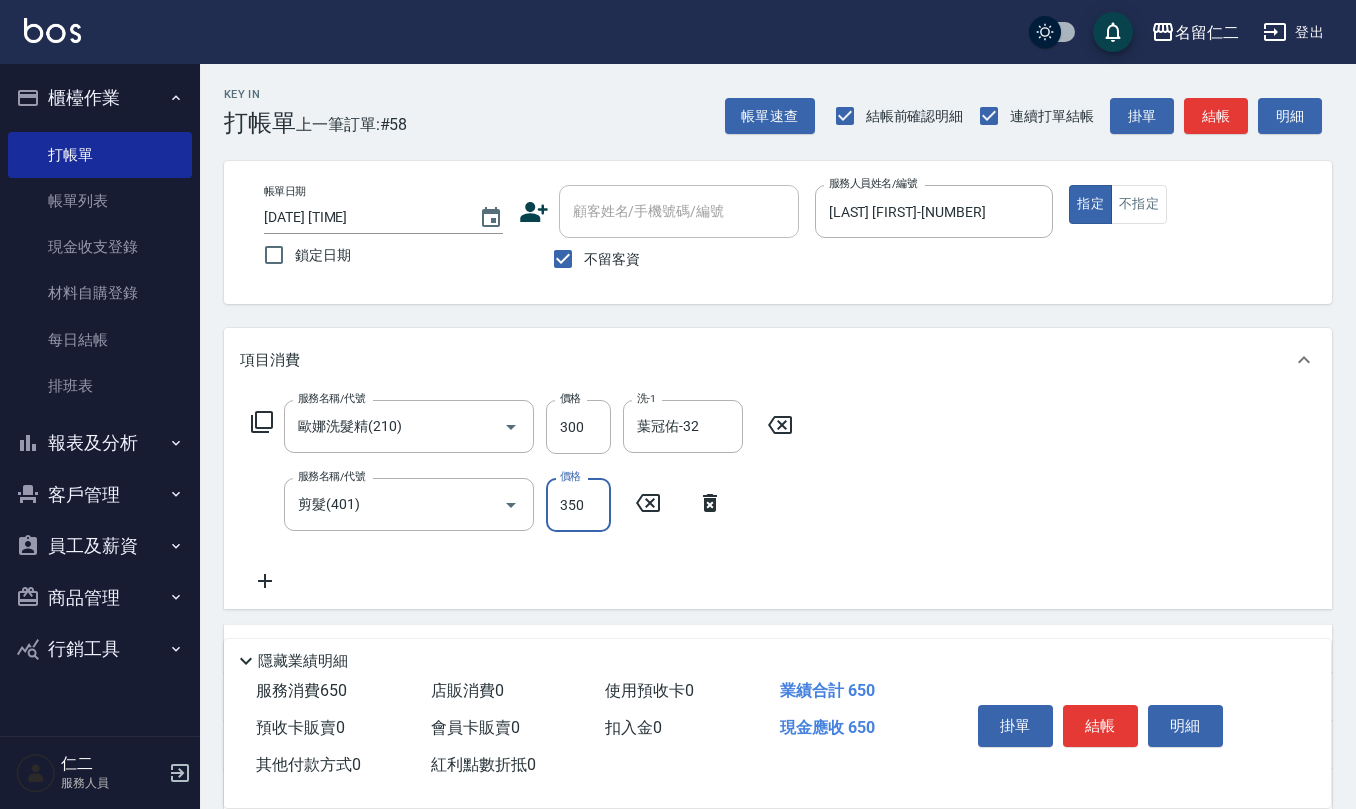 type on "350" 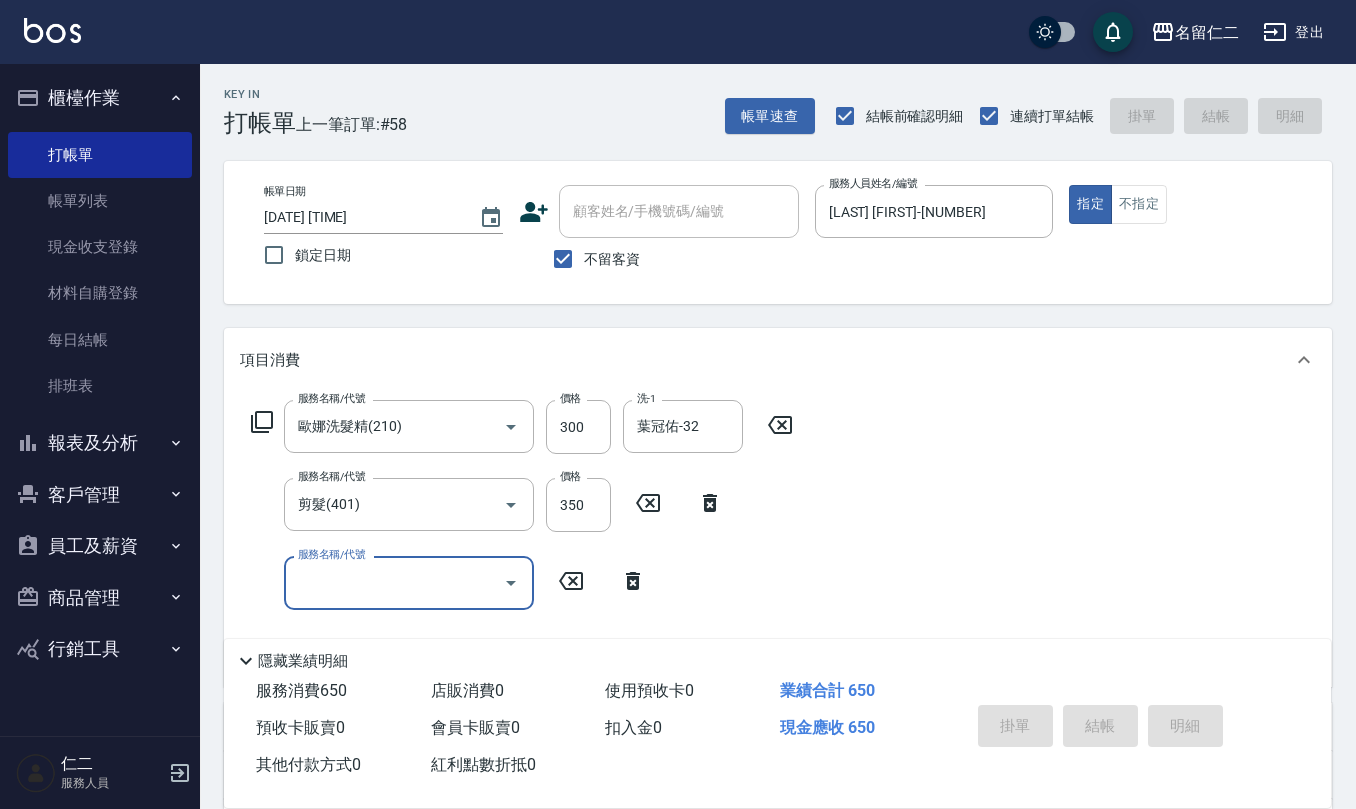 type on "[DATE] [TIME]" 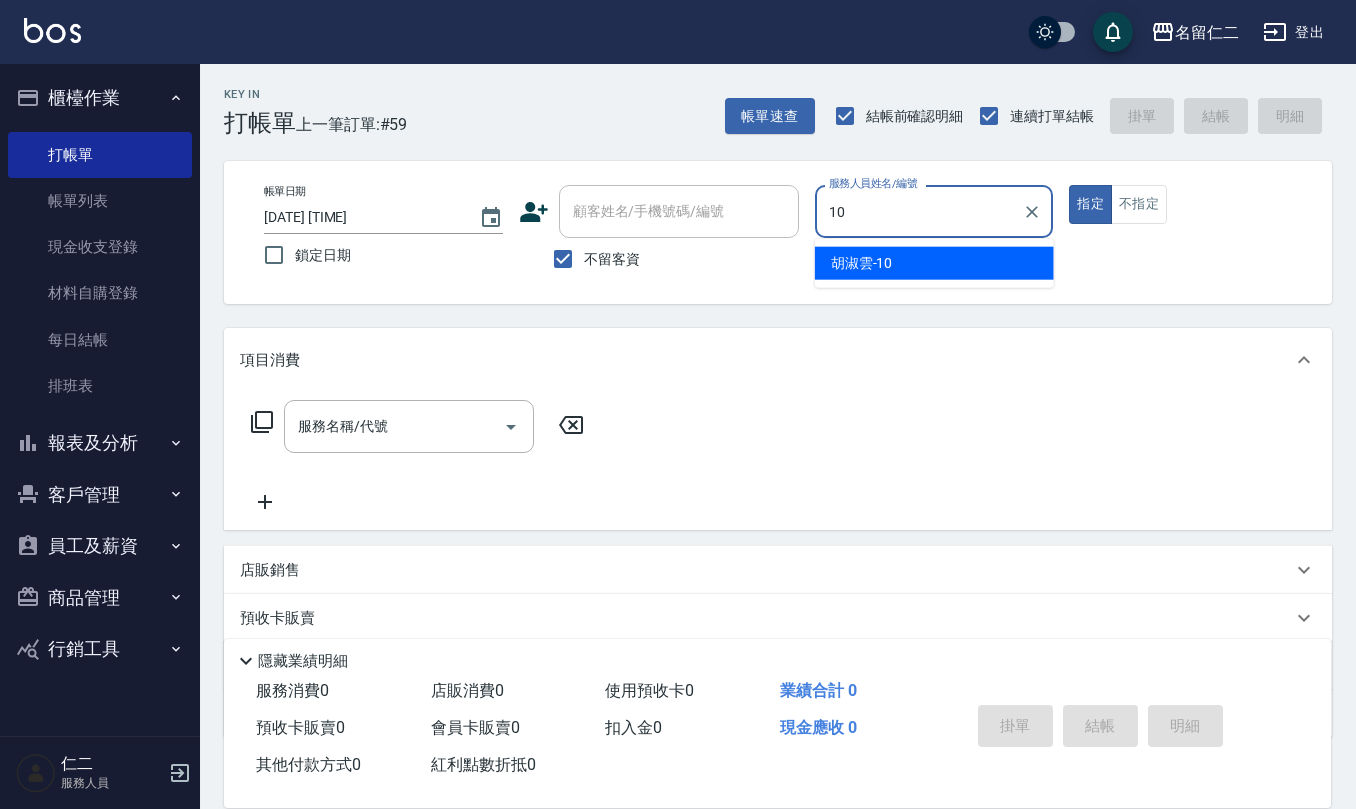 type on "胡淑雲-10" 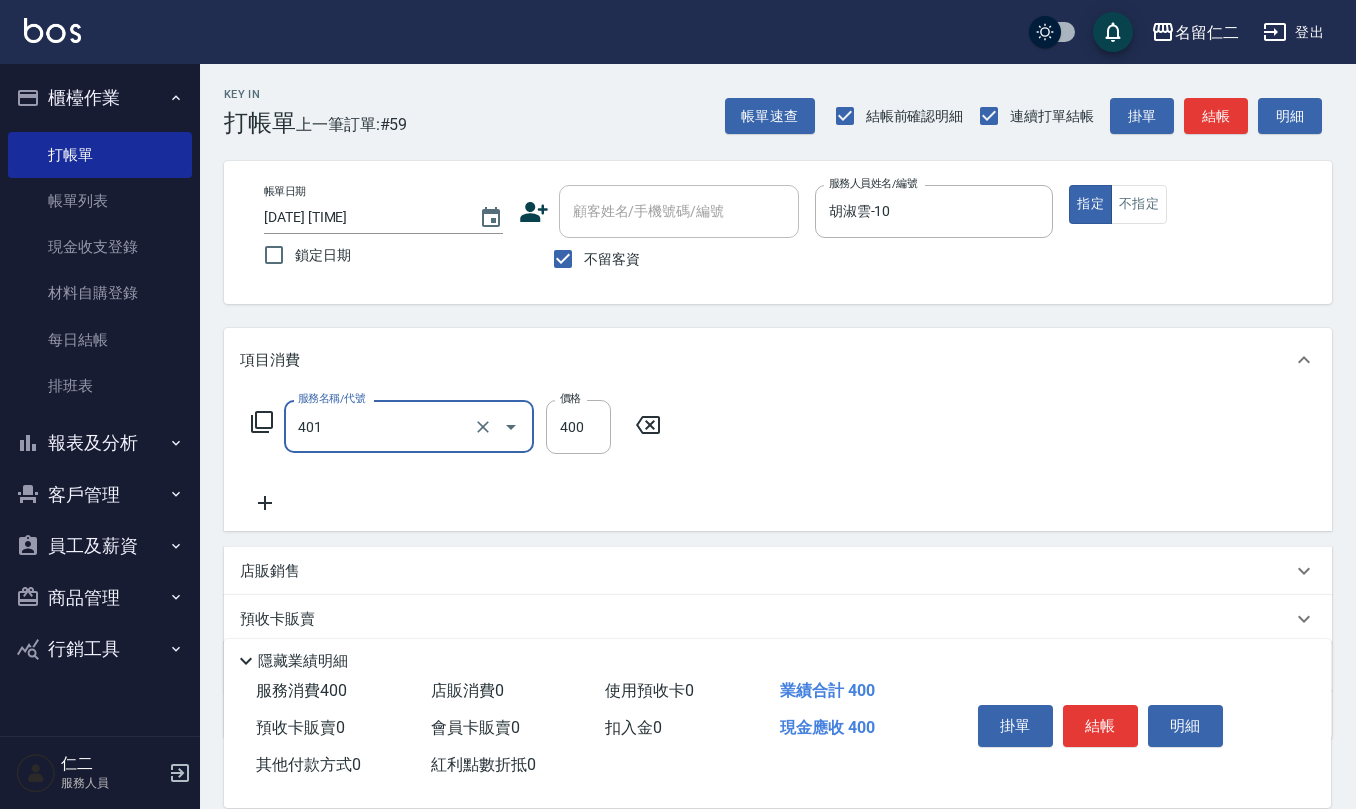 type on "剪髮(401)" 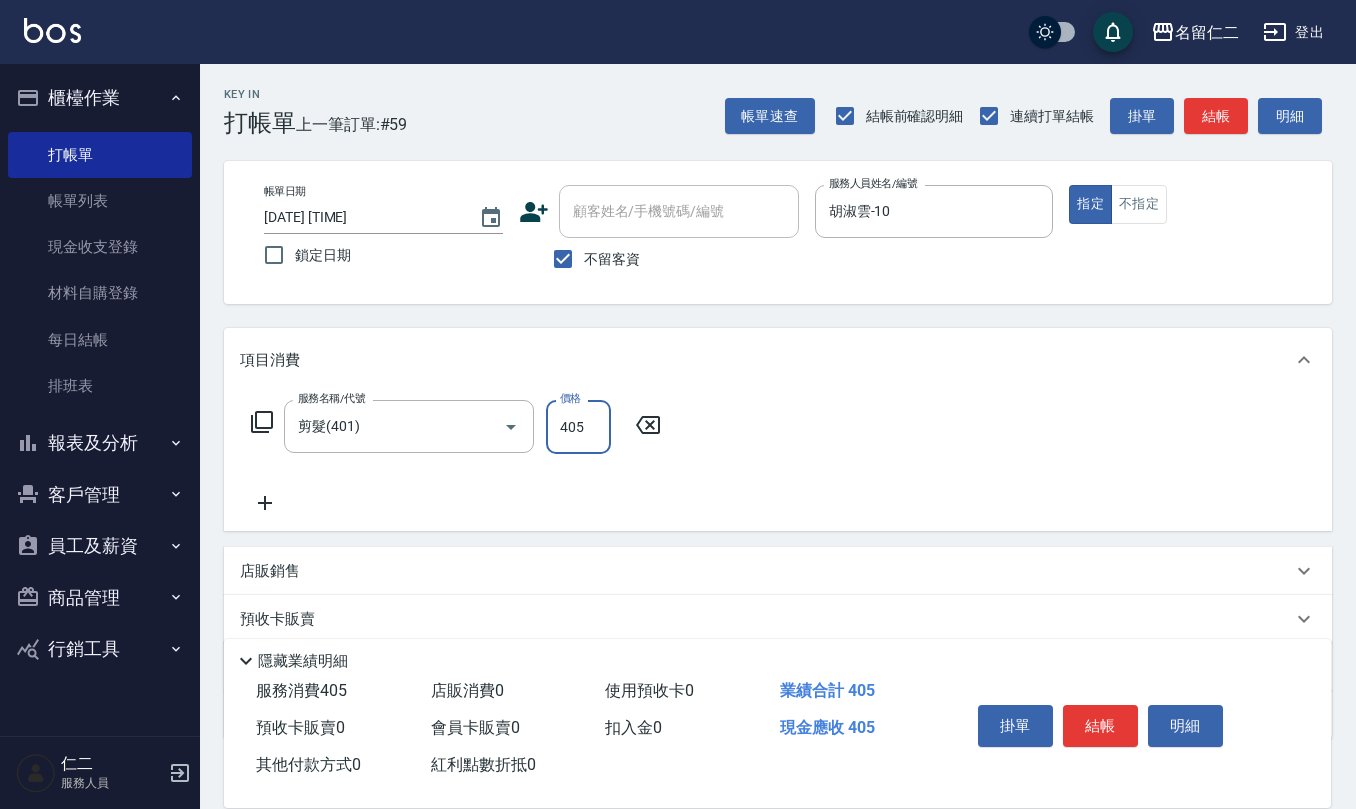type on "405" 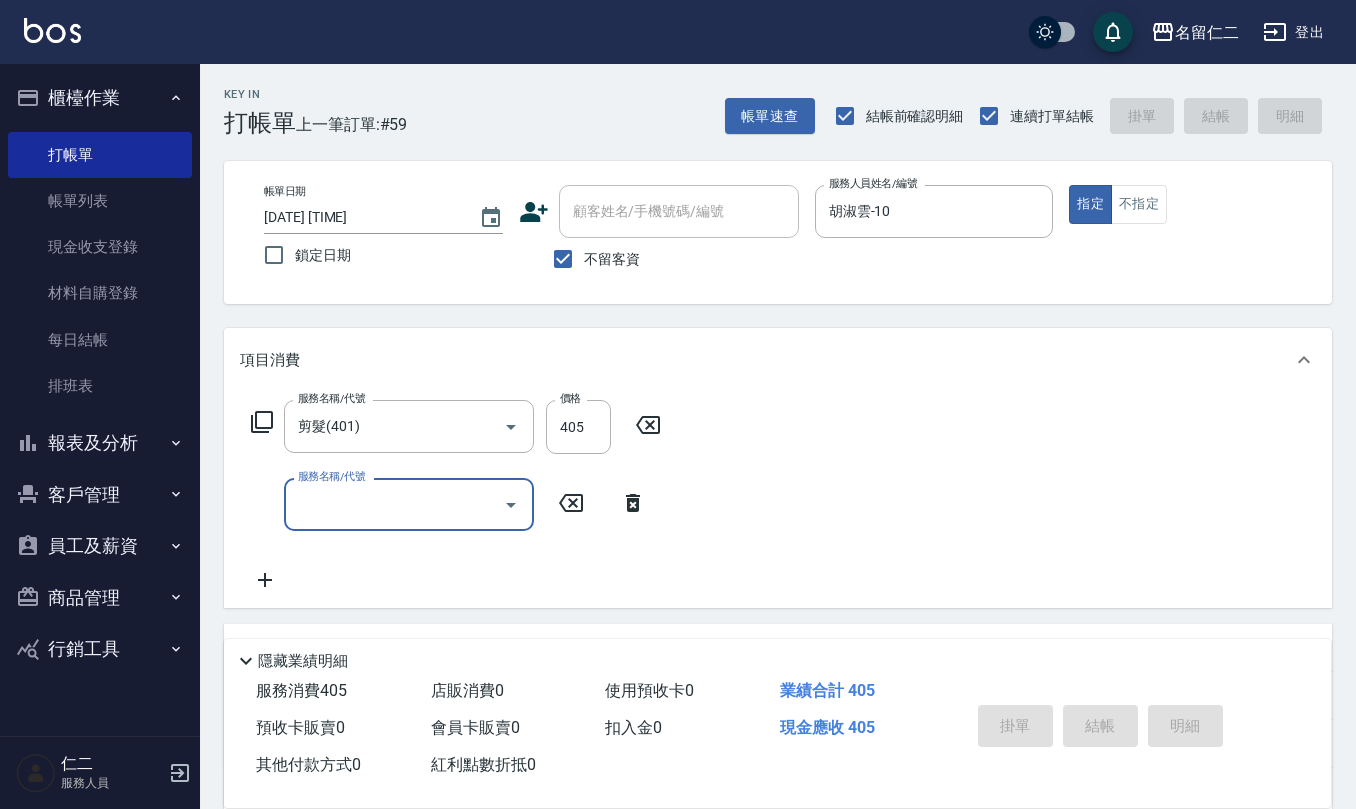 type 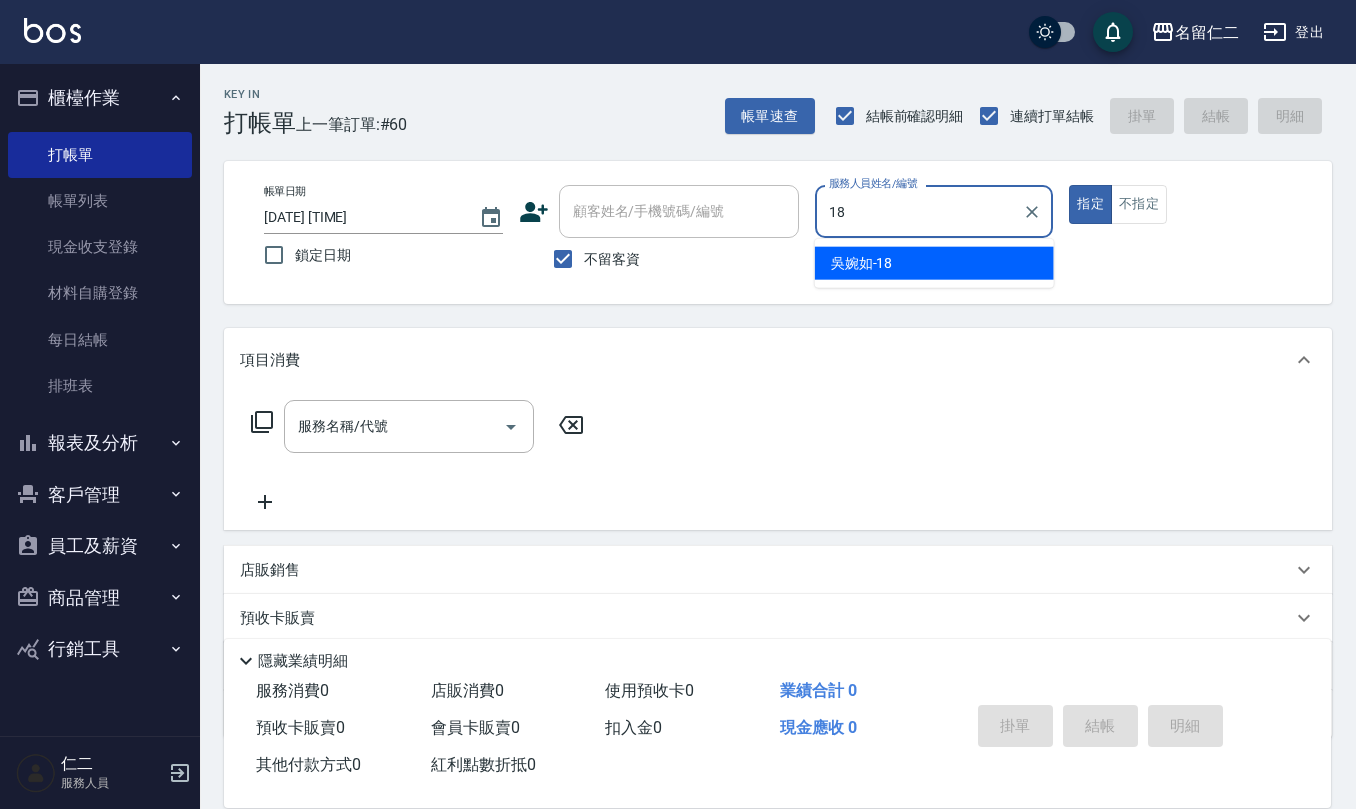 type on "吳婉如-18" 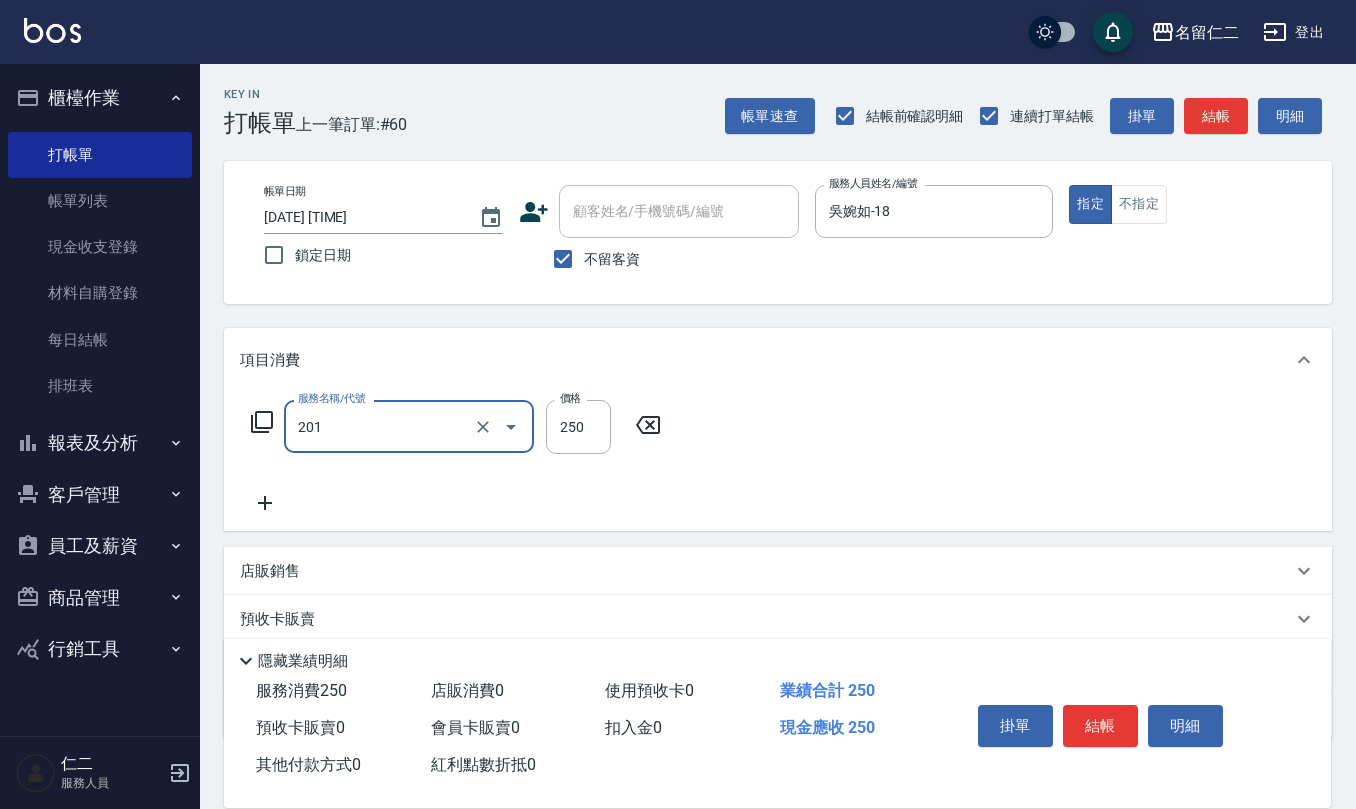 type on "洗髮(201)" 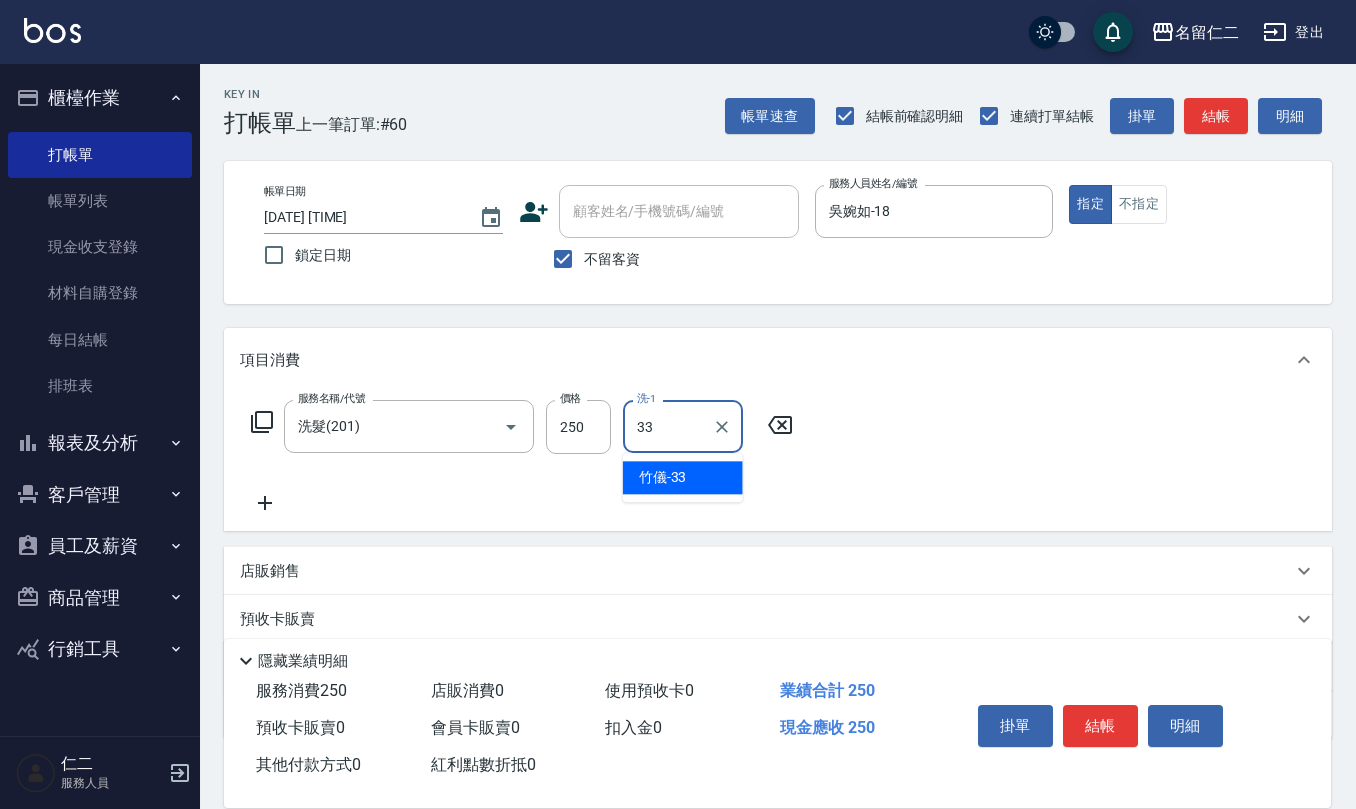 type on "竹儀-33" 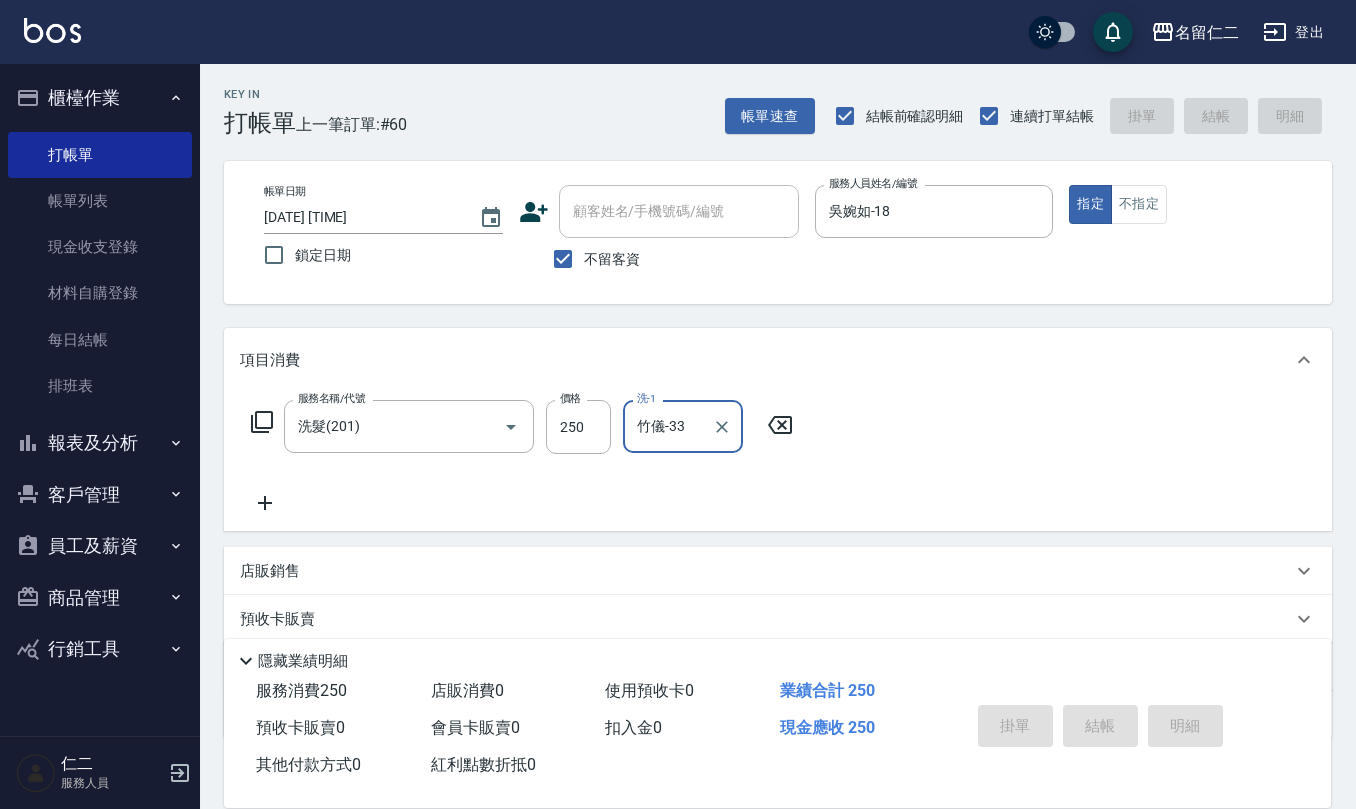 type 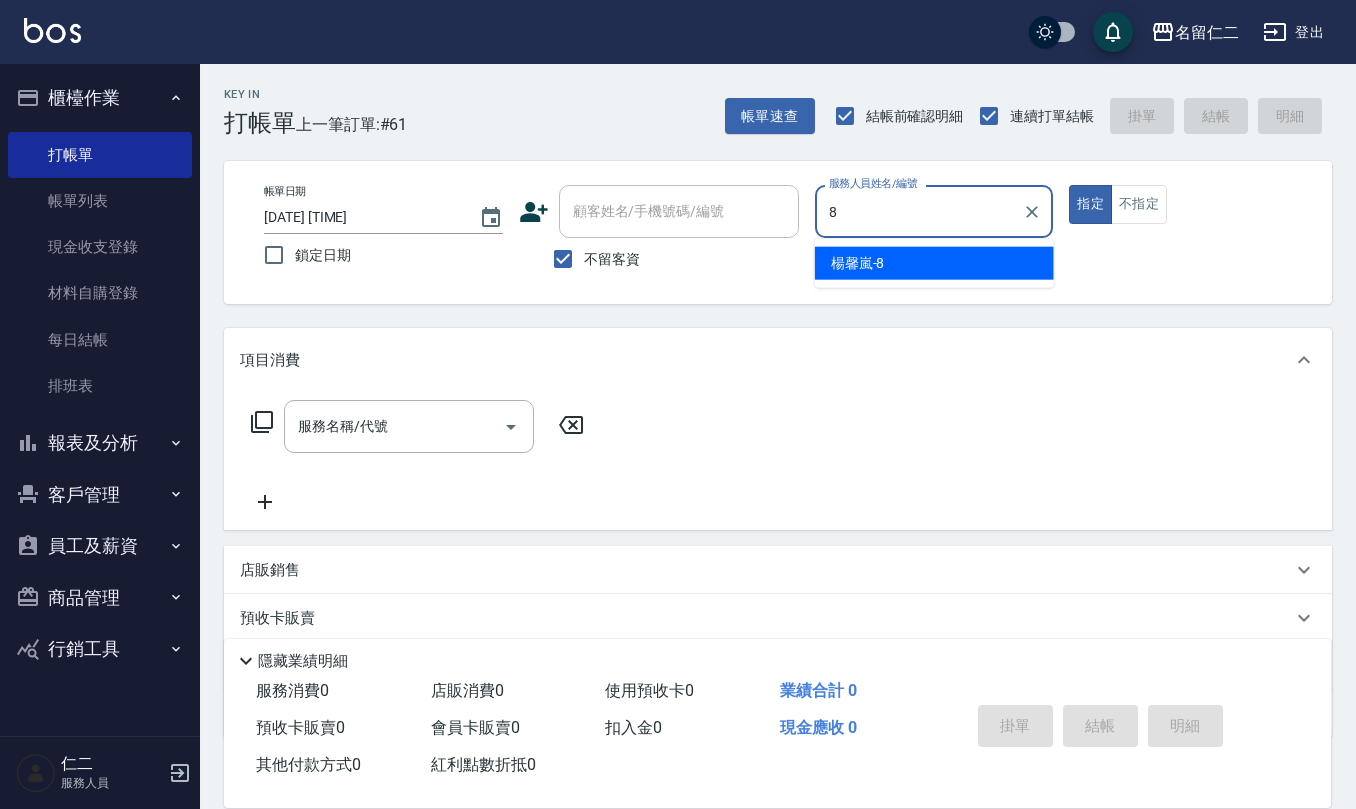 type on "楊馨嵐-8" 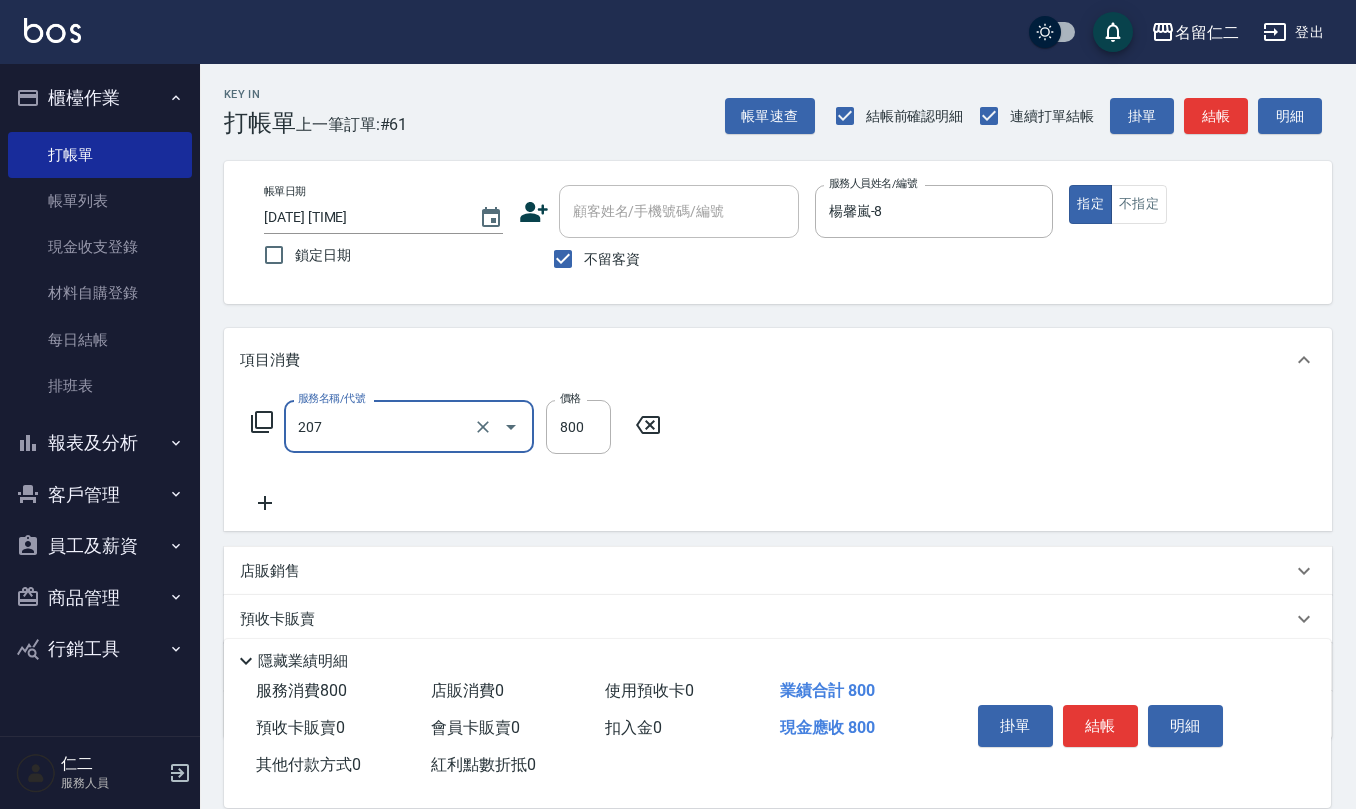 type on "清潔洗(207)" 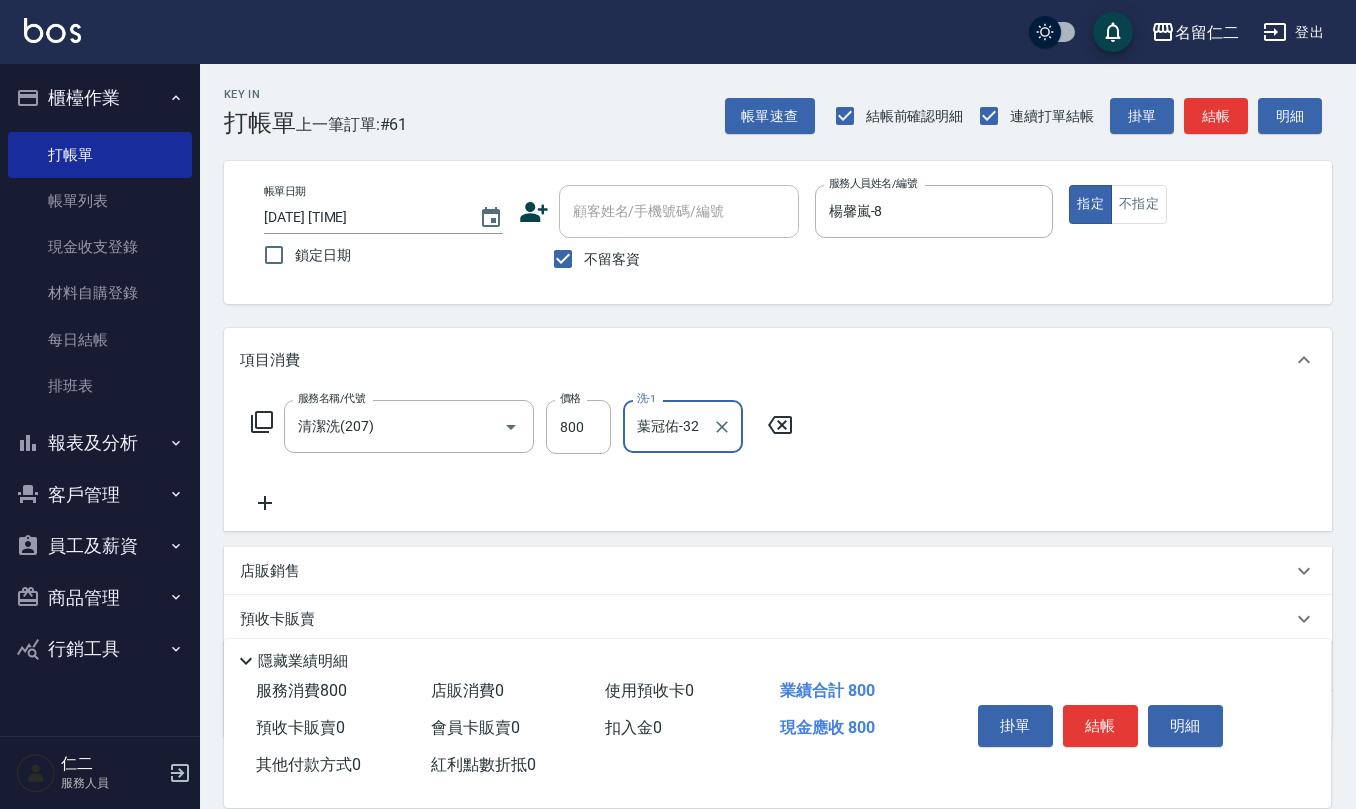 type on "葉冠佑-32" 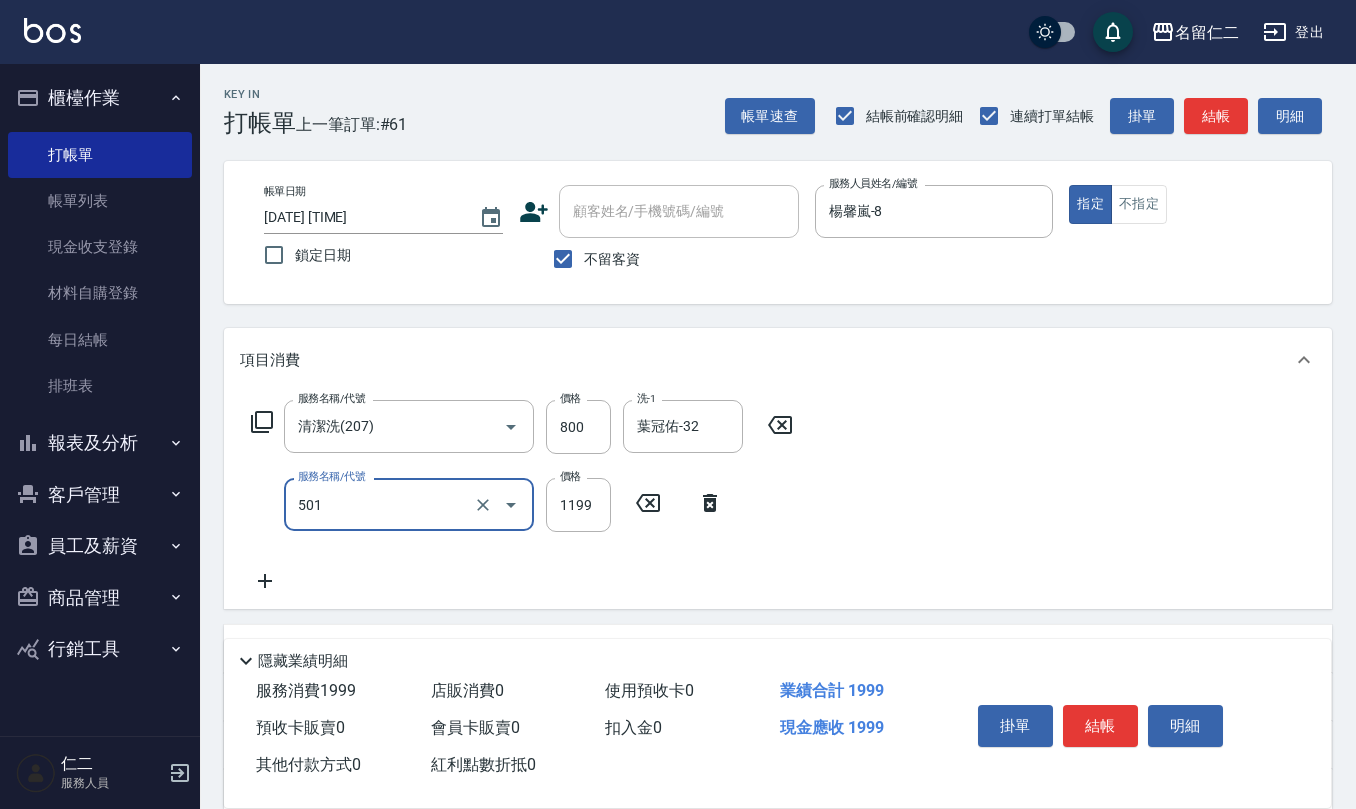 type on "染髮(501)" 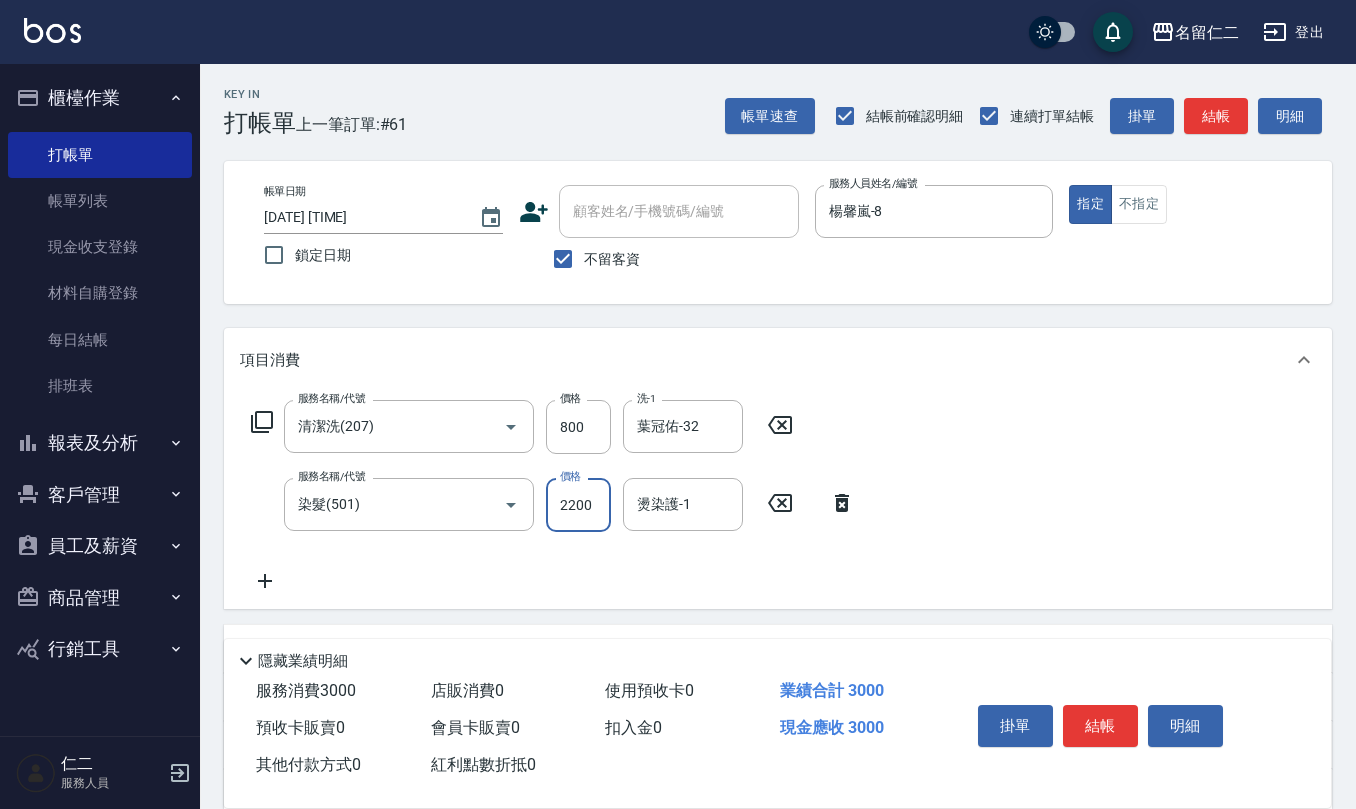 type on "2200" 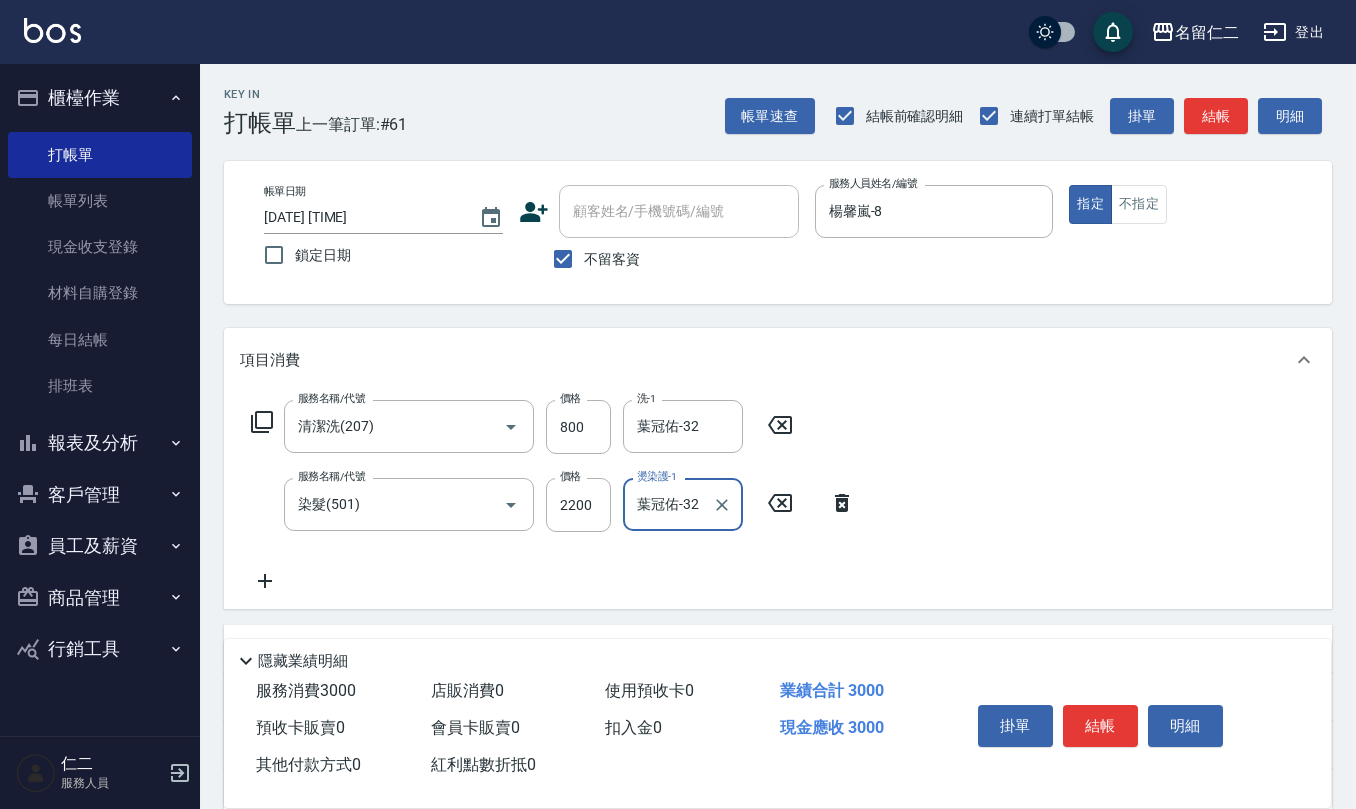 type on "葉冠佑-32" 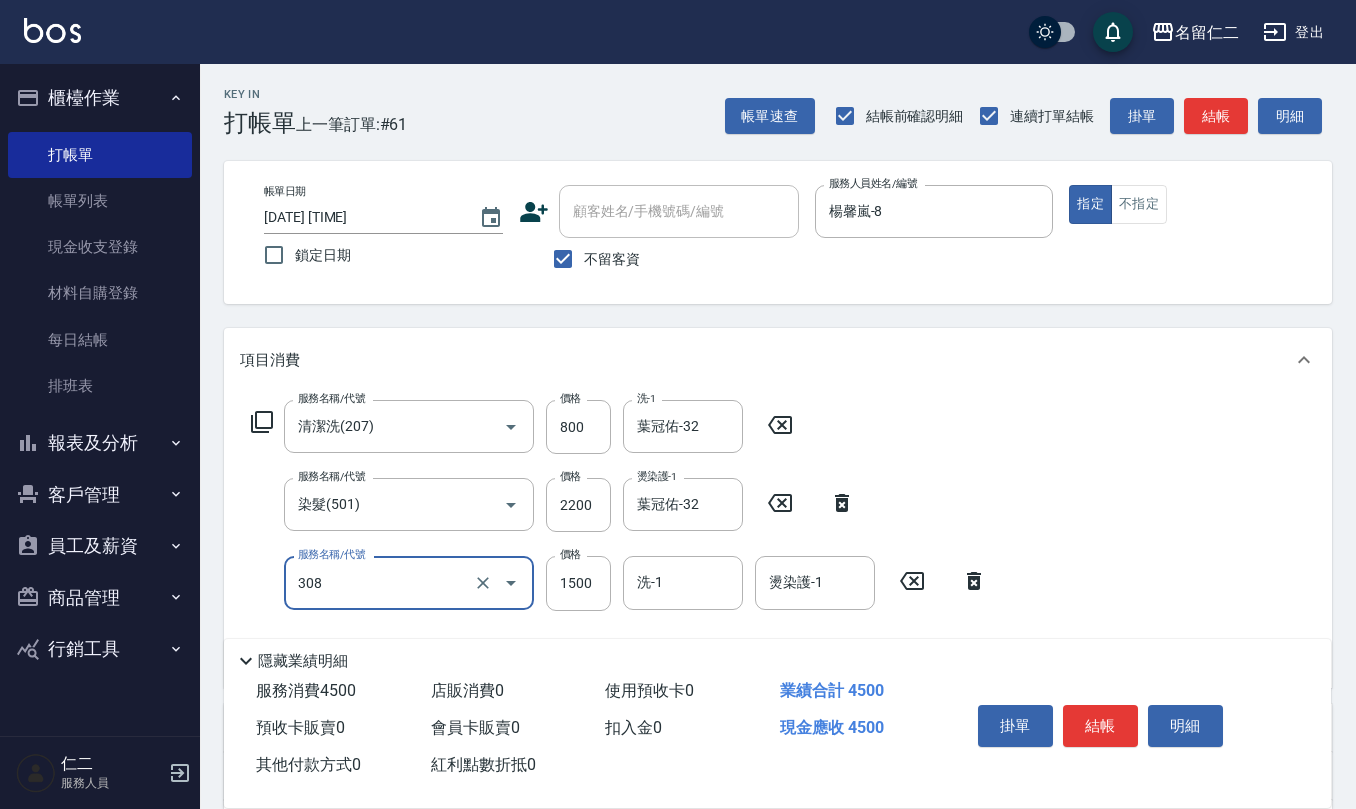type on "效能離子燙1500([NUMBER])" 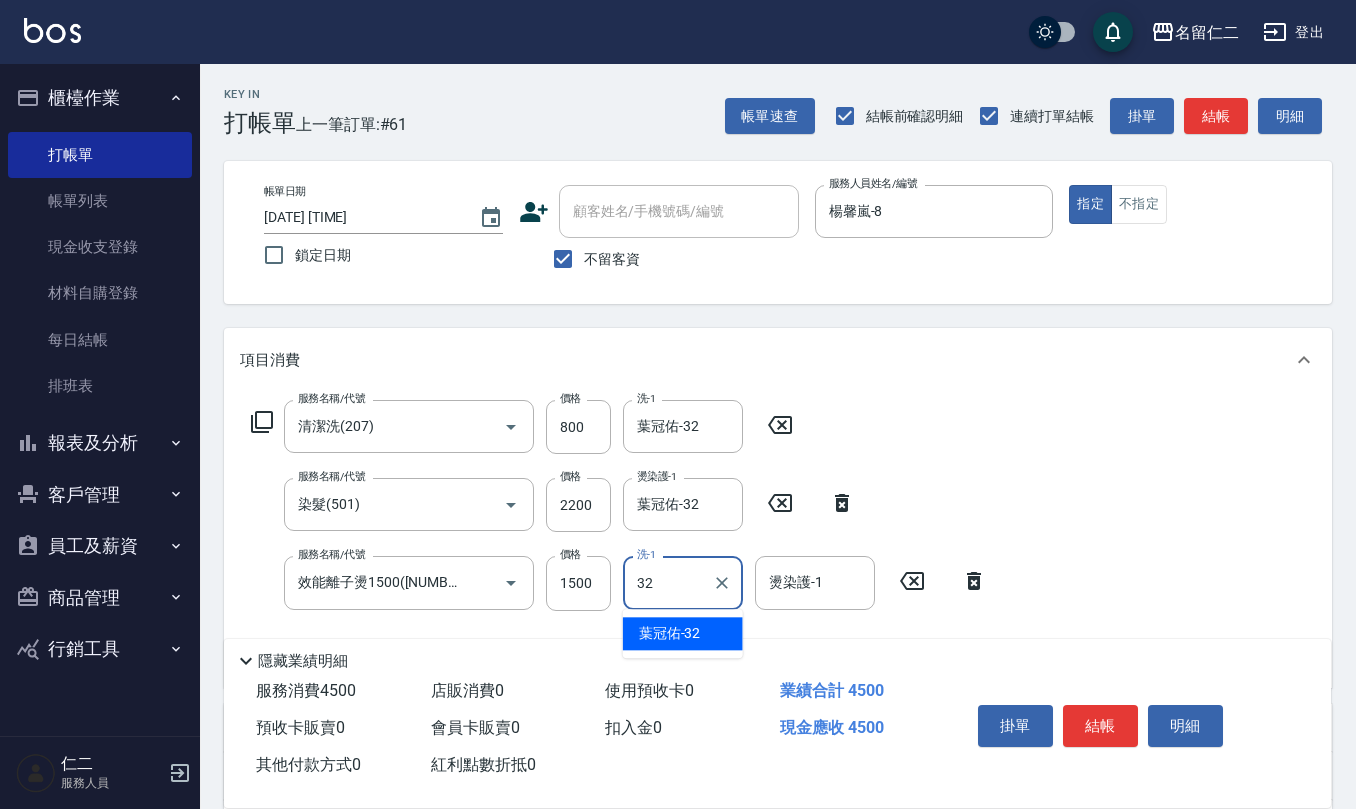 type on "葉冠佑-32" 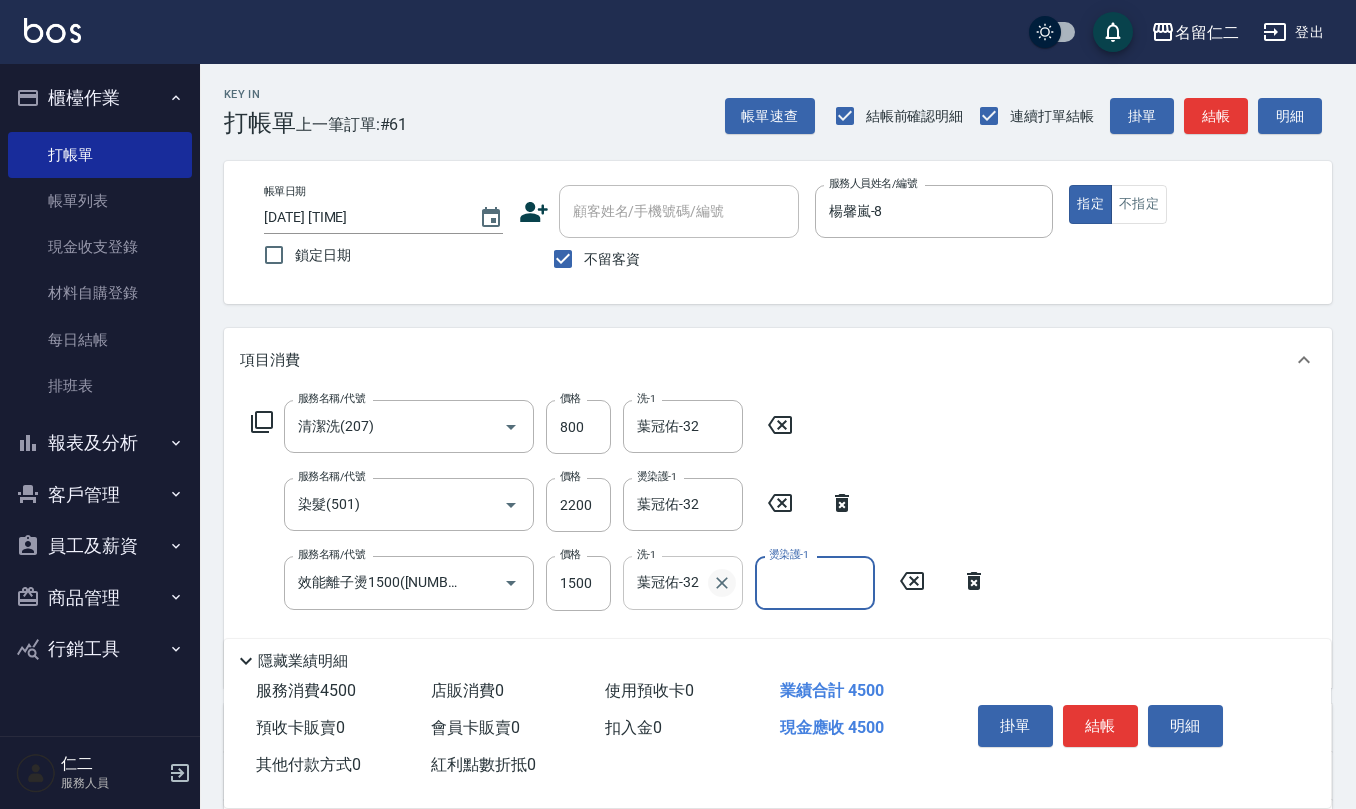 click 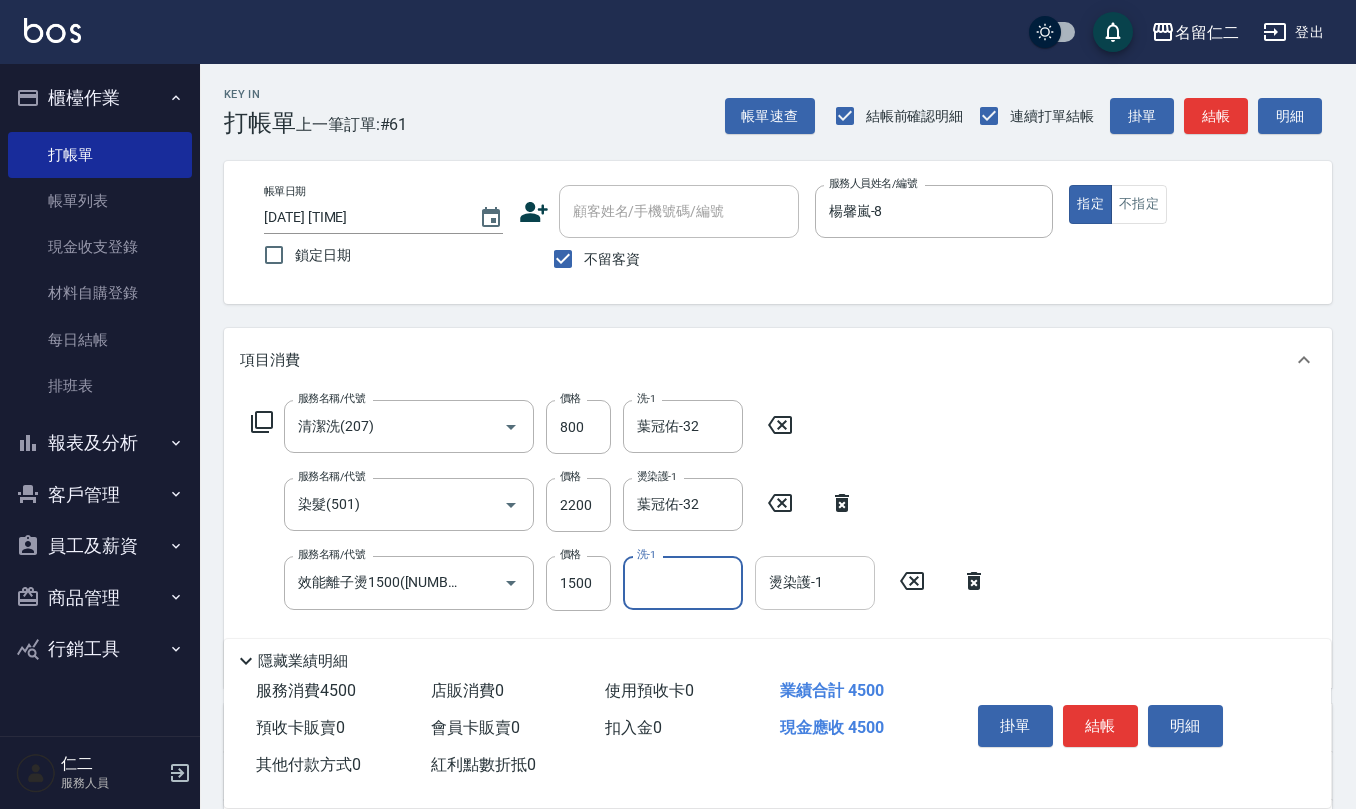 click on "燙染護-1" at bounding box center [815, 582] 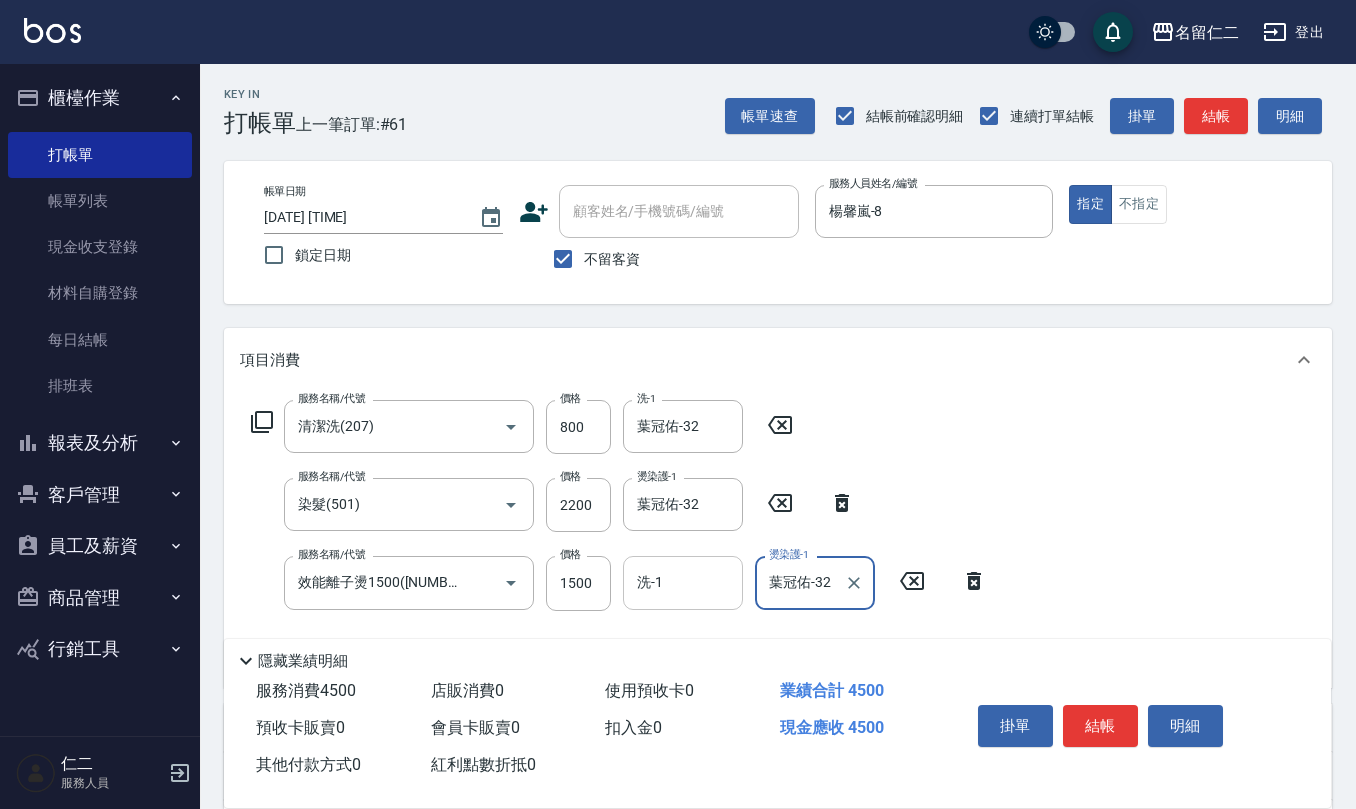 type on "葉冠佑-32" 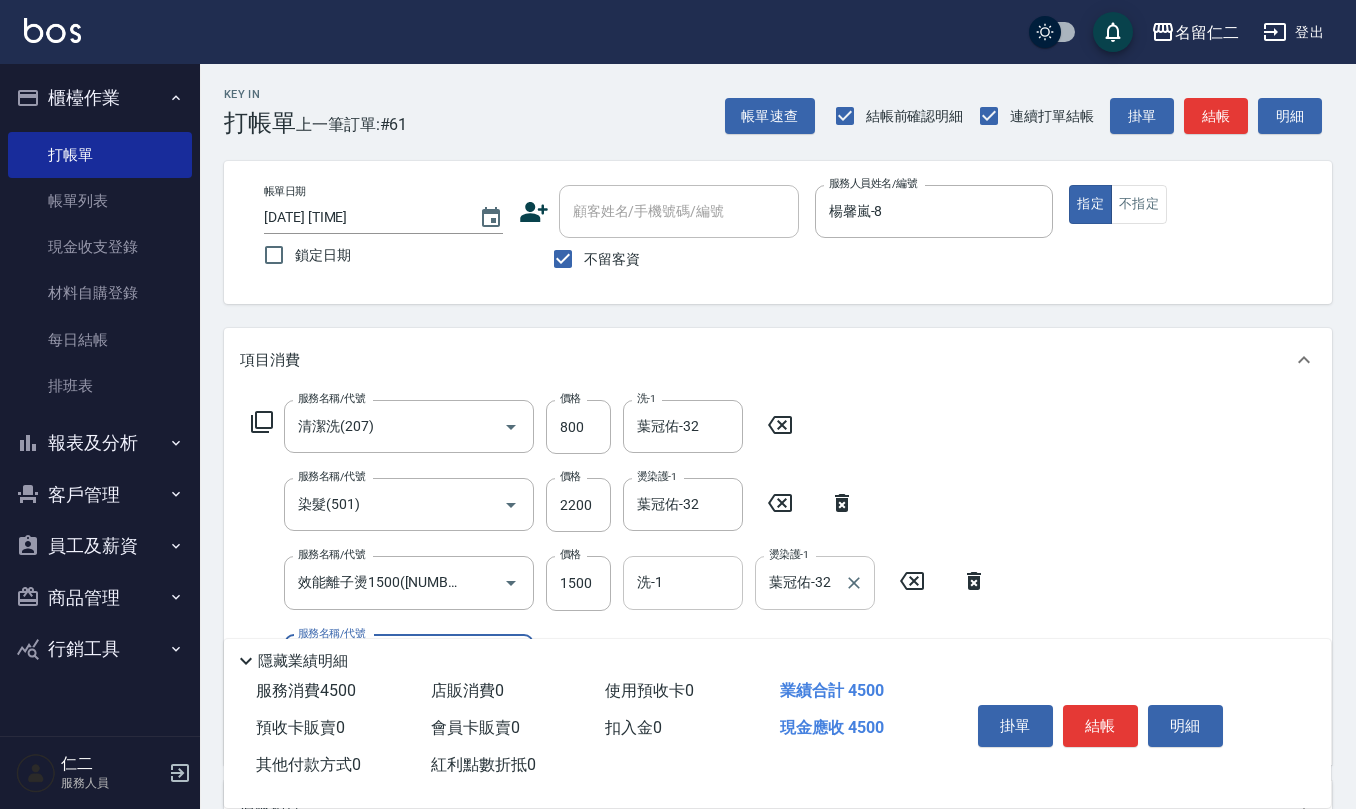 scroll, scrollTop: 133, scrollLeft: 0, axis: vertical 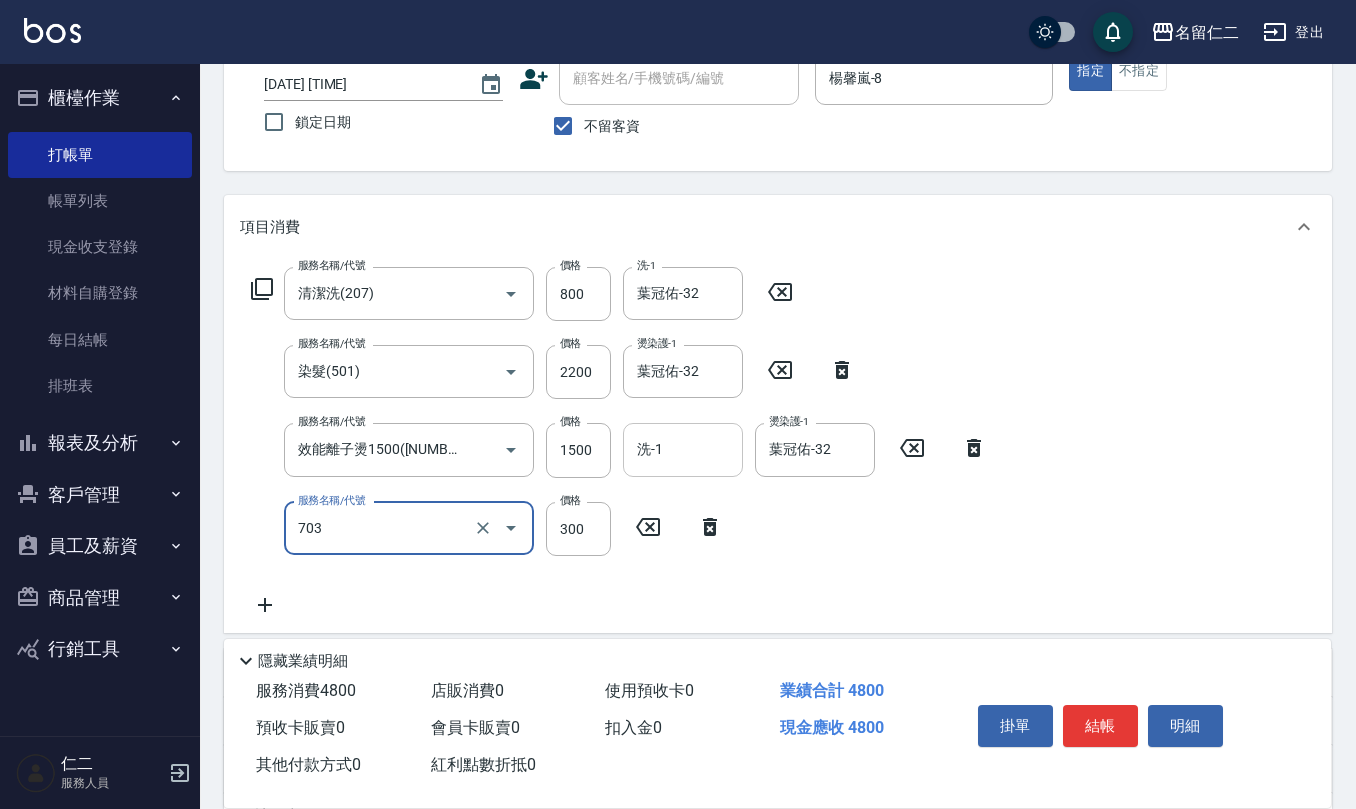 type on "(1236)設計師(703)" 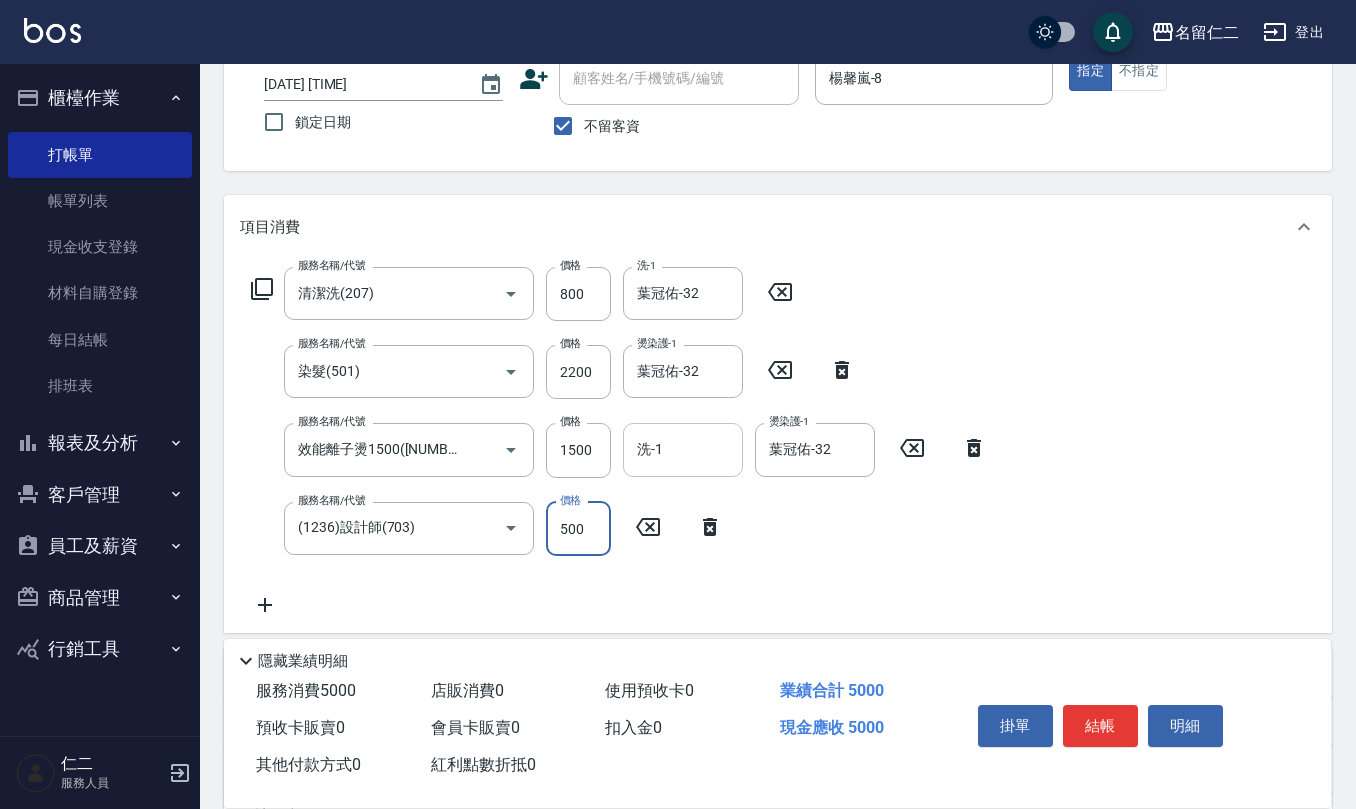 type on "500" 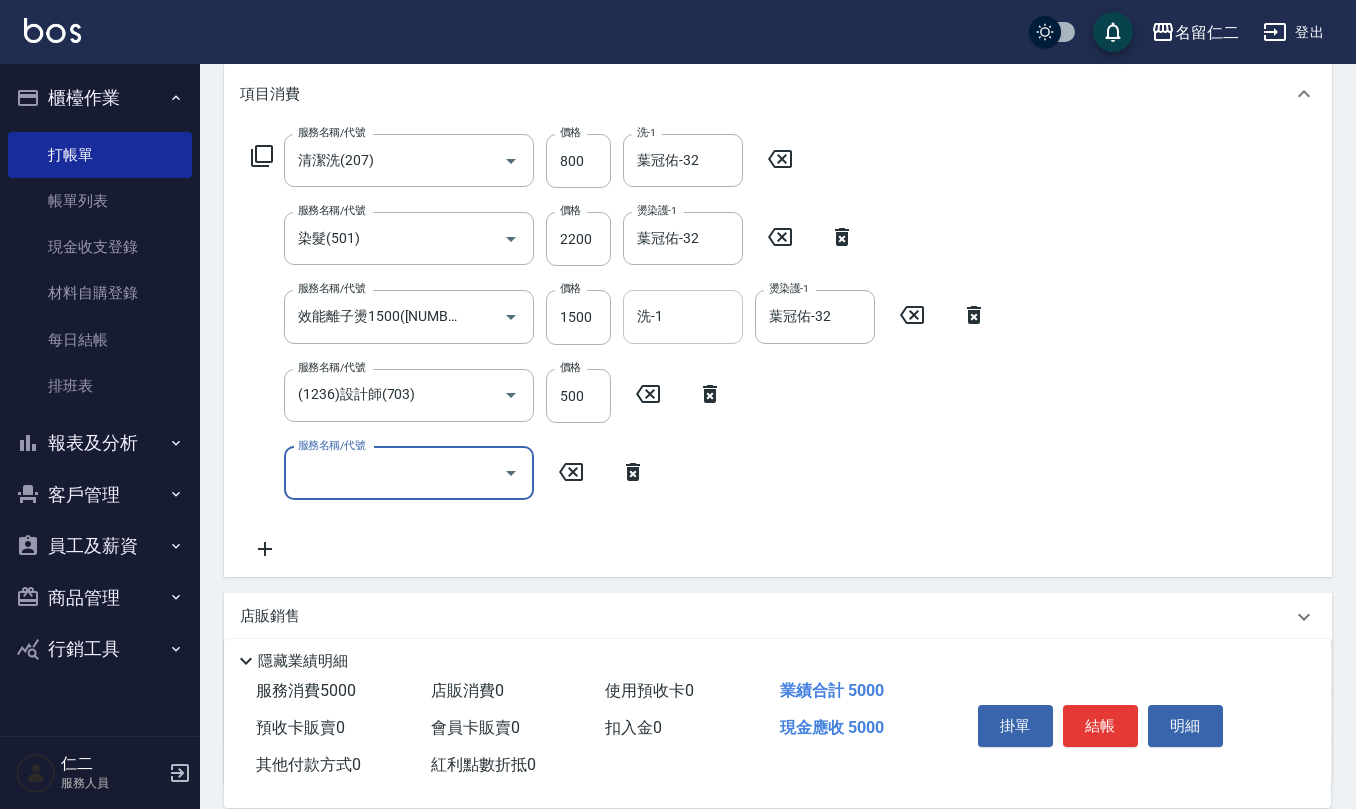 scroll, scrollTop: 400, scrollLeft: 0, axis: vertical 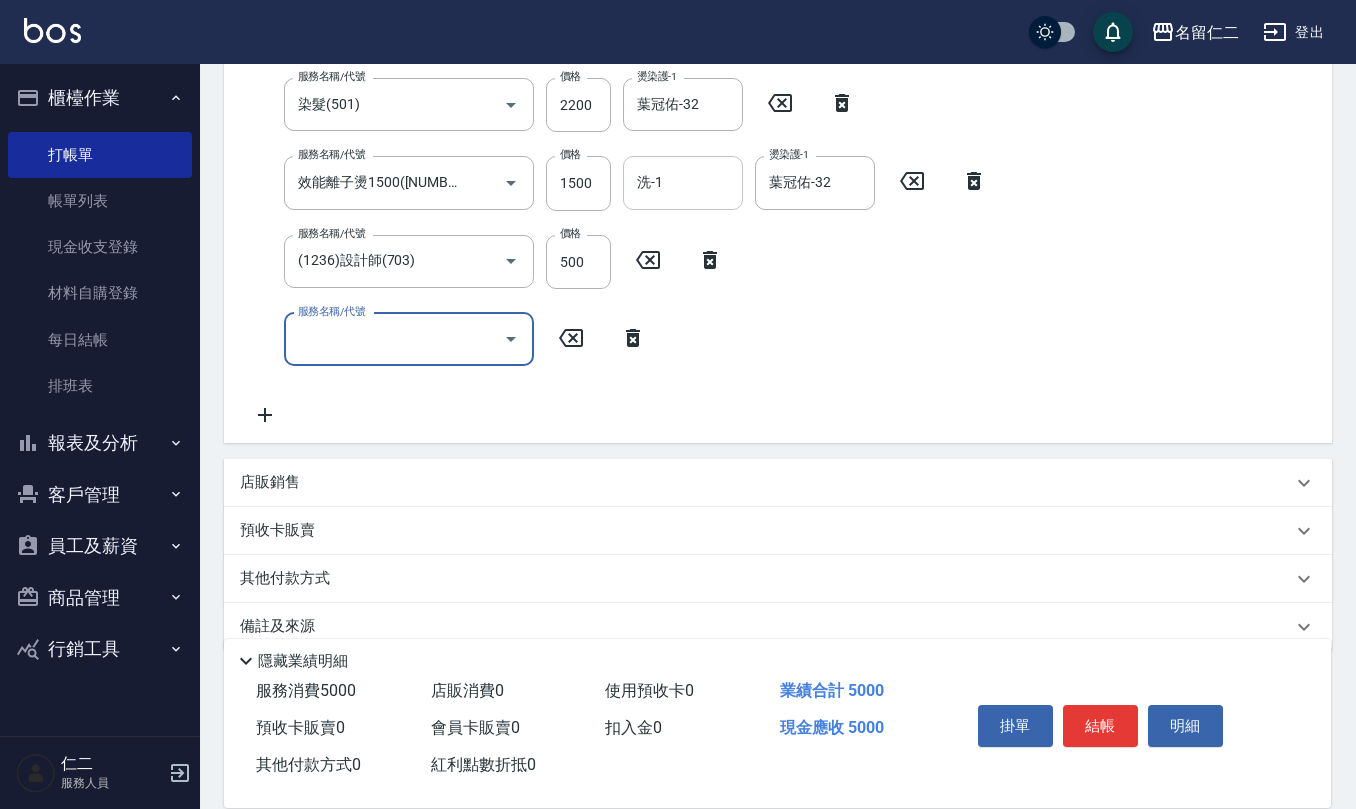 click on "店販銷售" at bounding box center [766, 482] 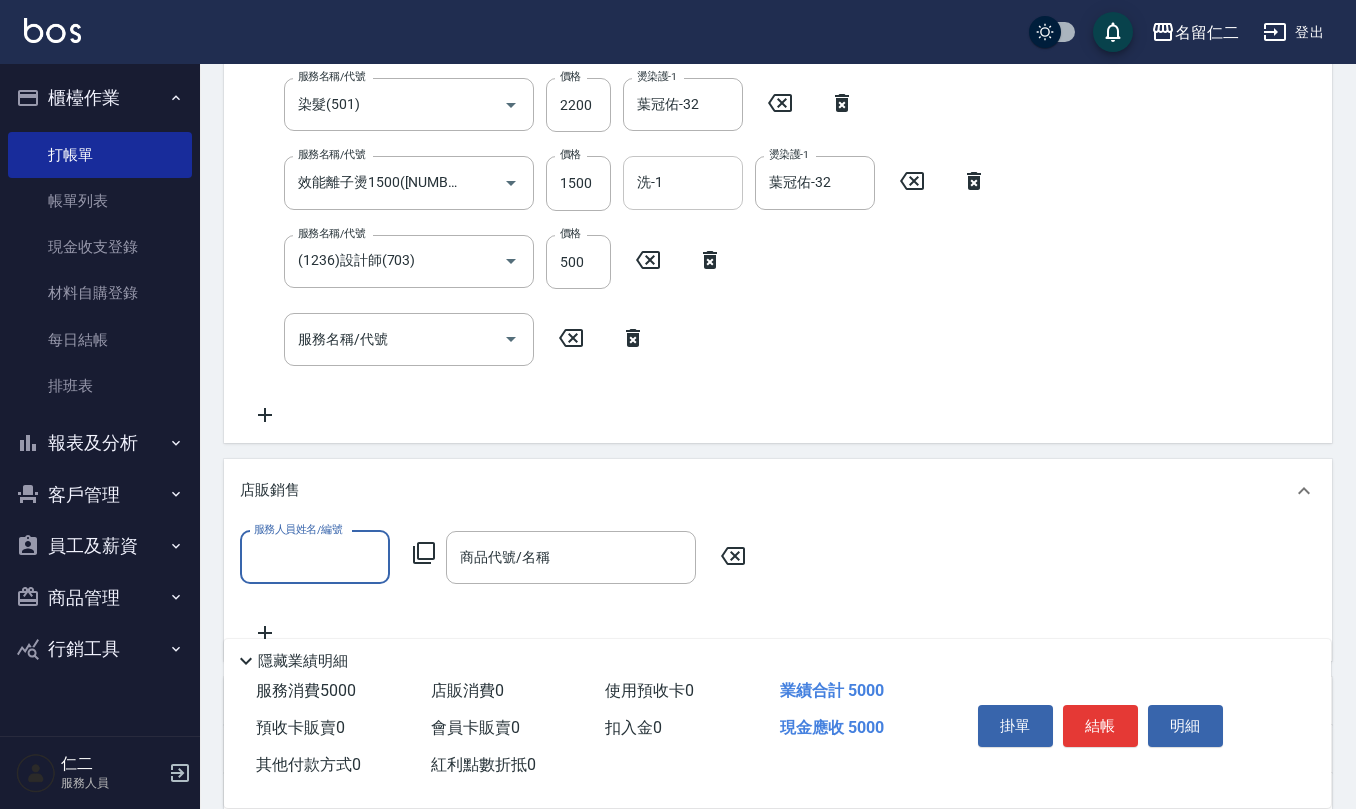 scroll, scrollTop: 0, scrollLeft: 0, axis: both 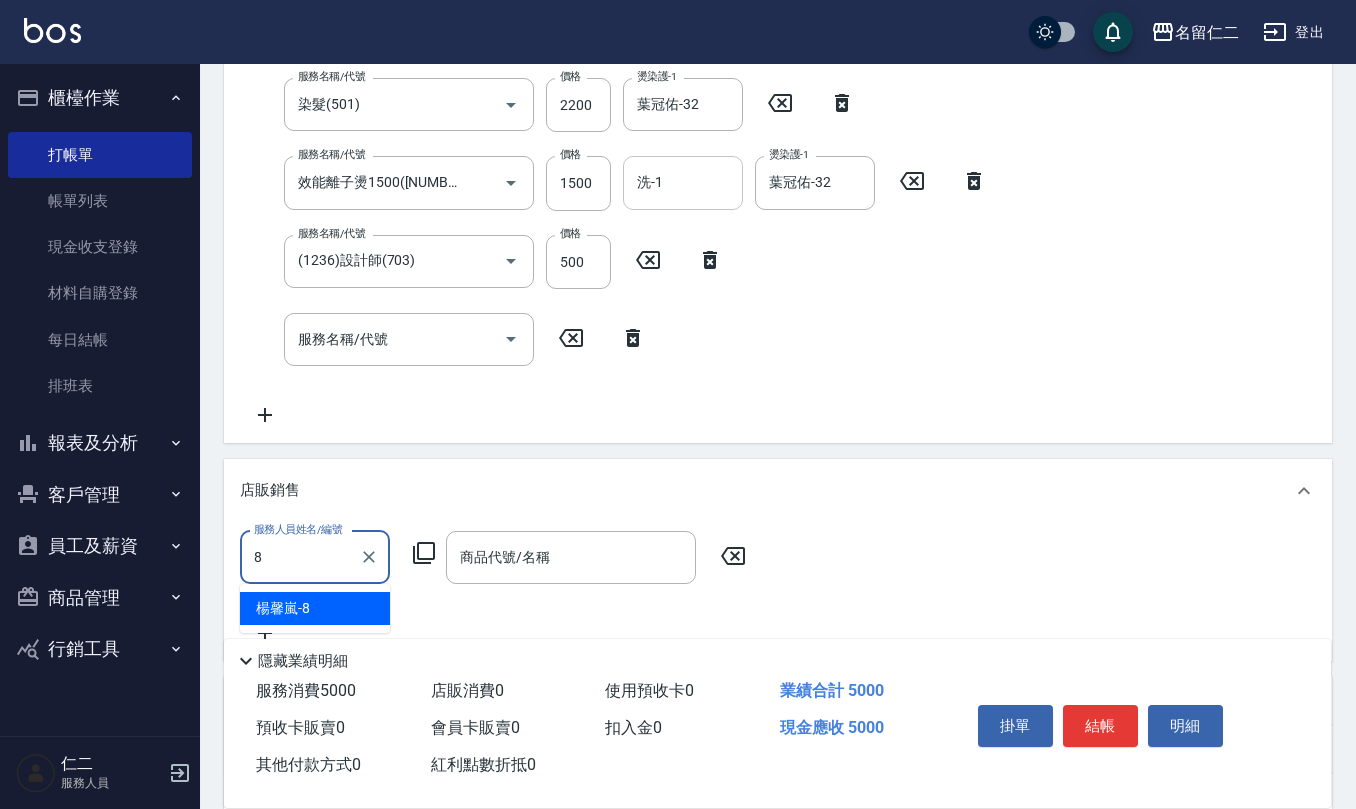 type on "楊馨嵐-8" 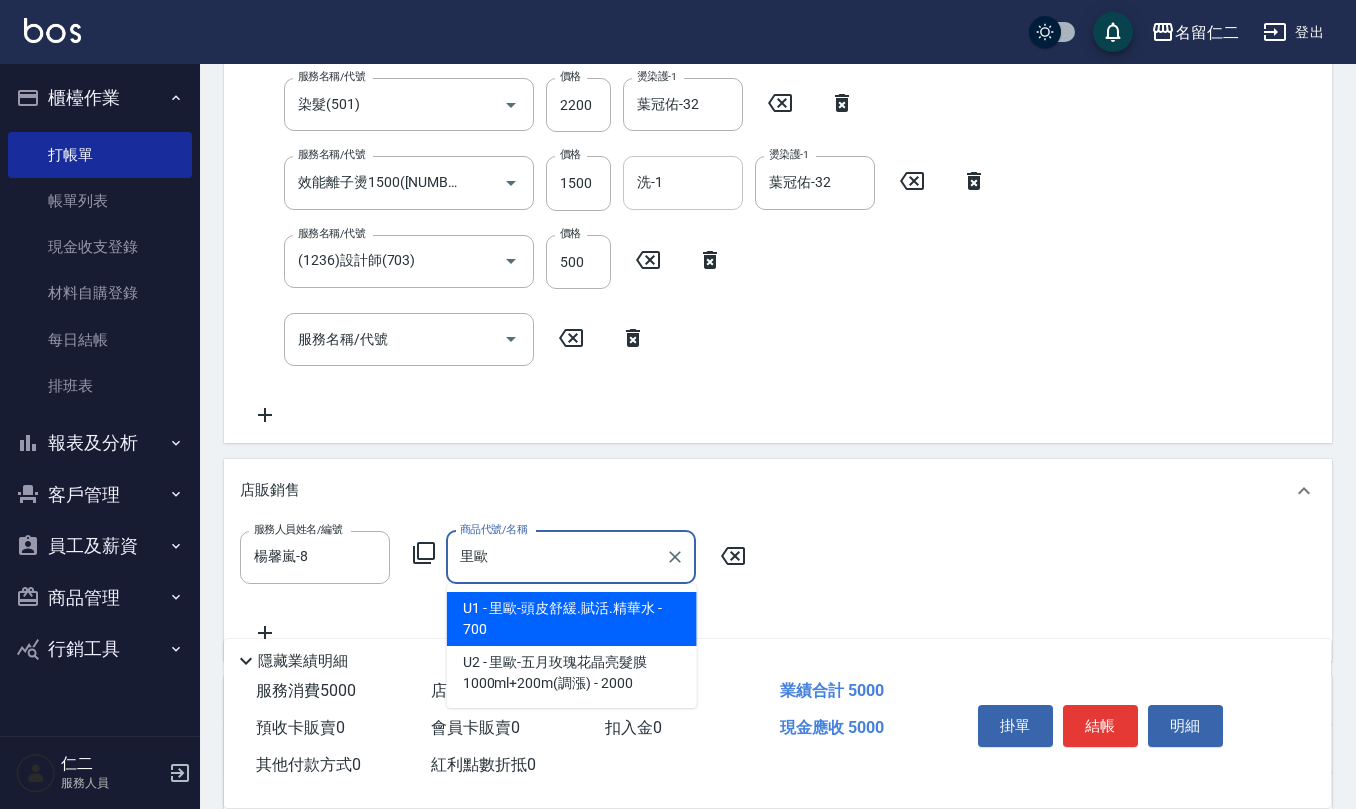type on "里歐-頭皮舒緩.賦活.精華水" 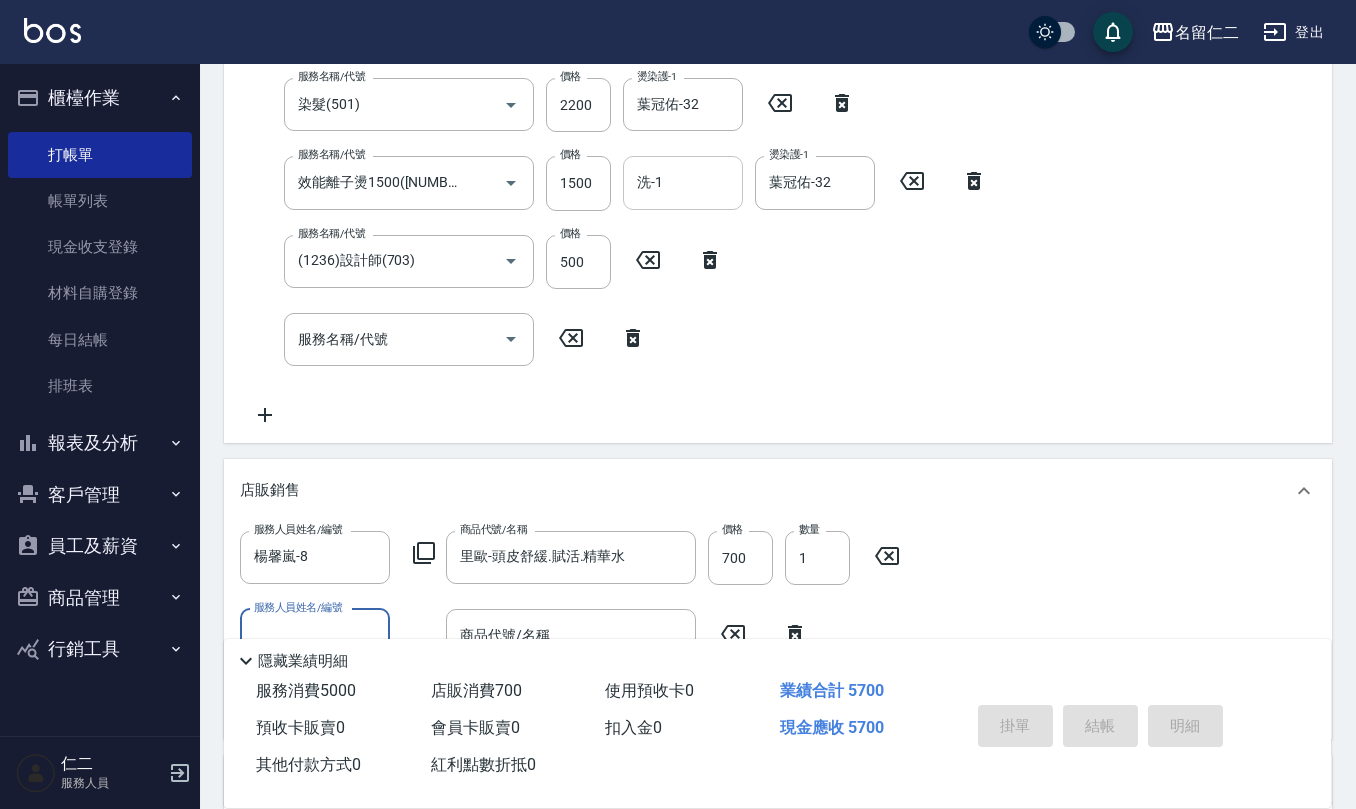 type on "[DATE] [TIME]" 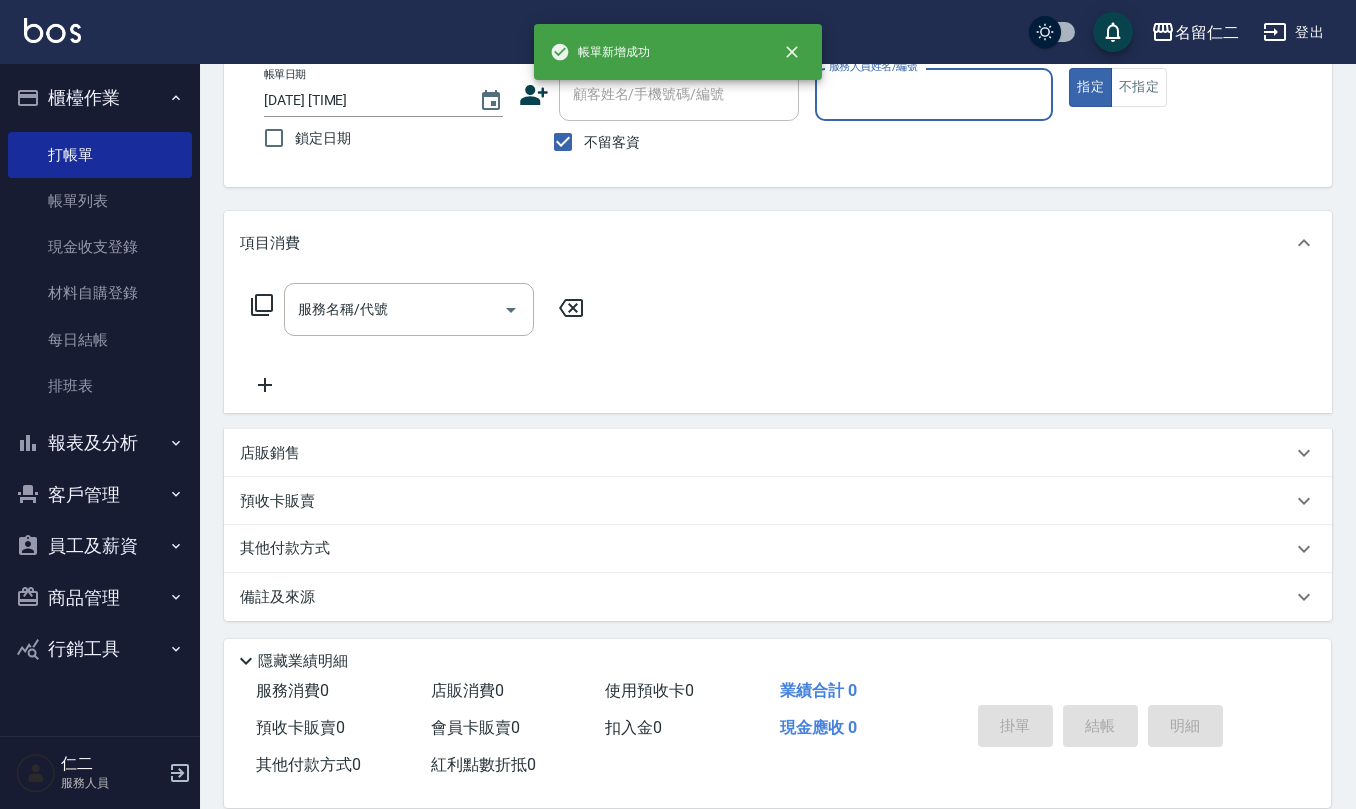 scroll, scrollTop: 0, scrollLeft: 0, axis: both 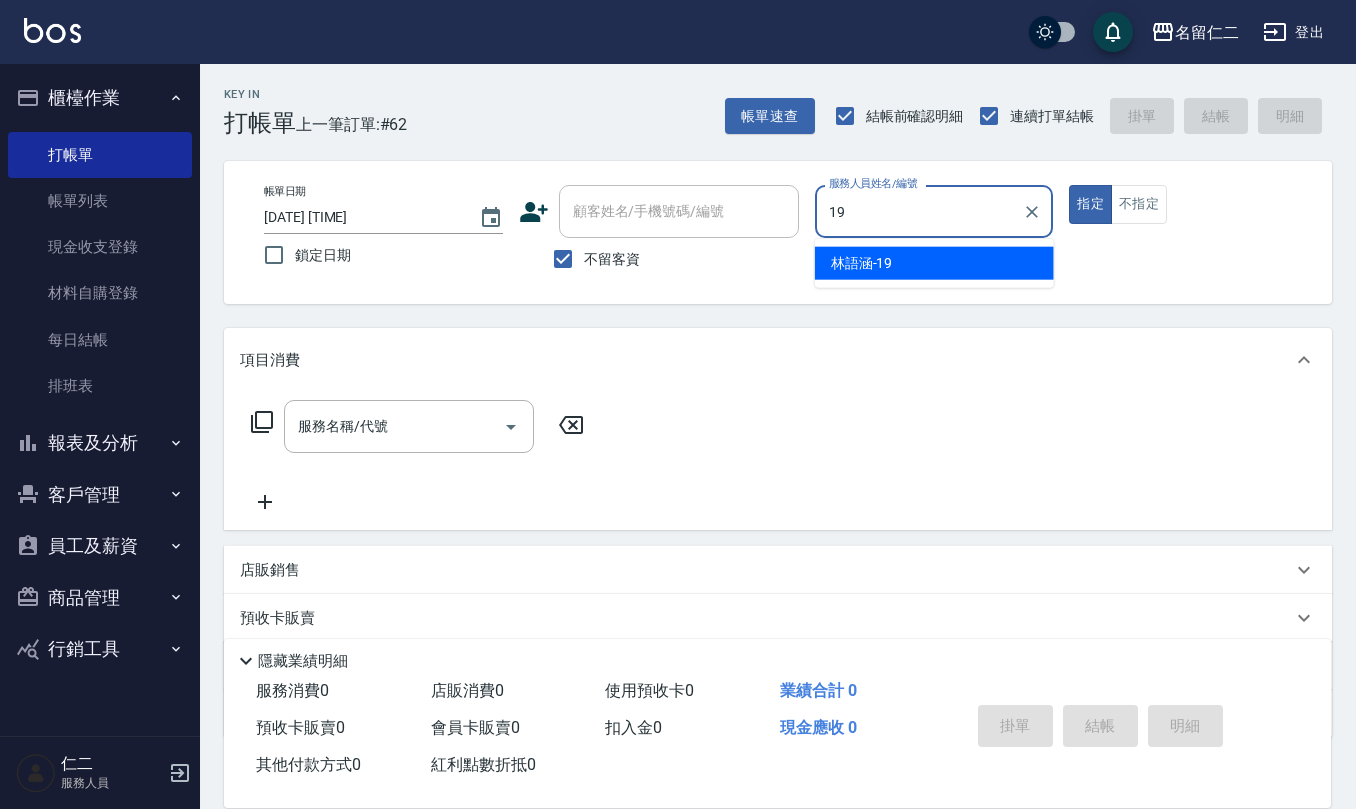 type on "林語涵-19" 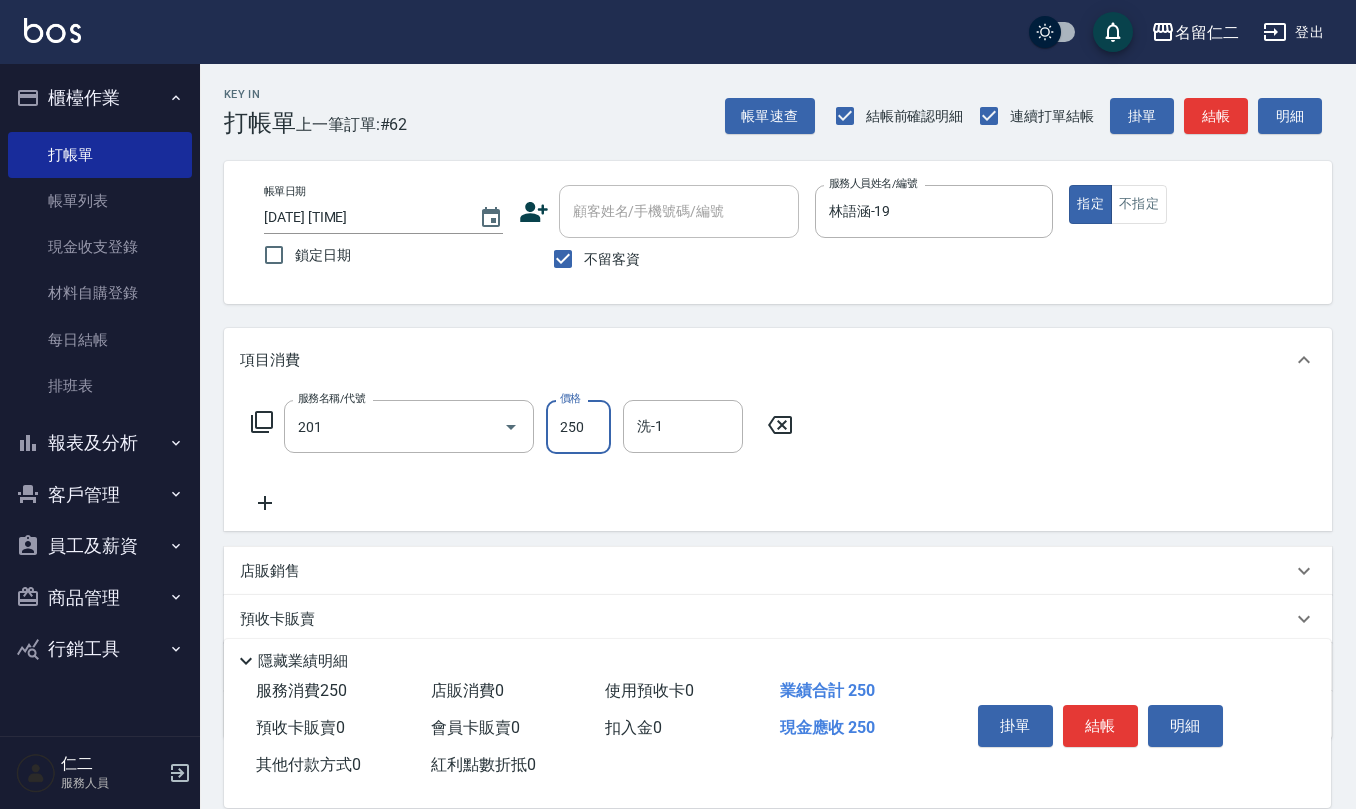 type on "洗髮(201)" 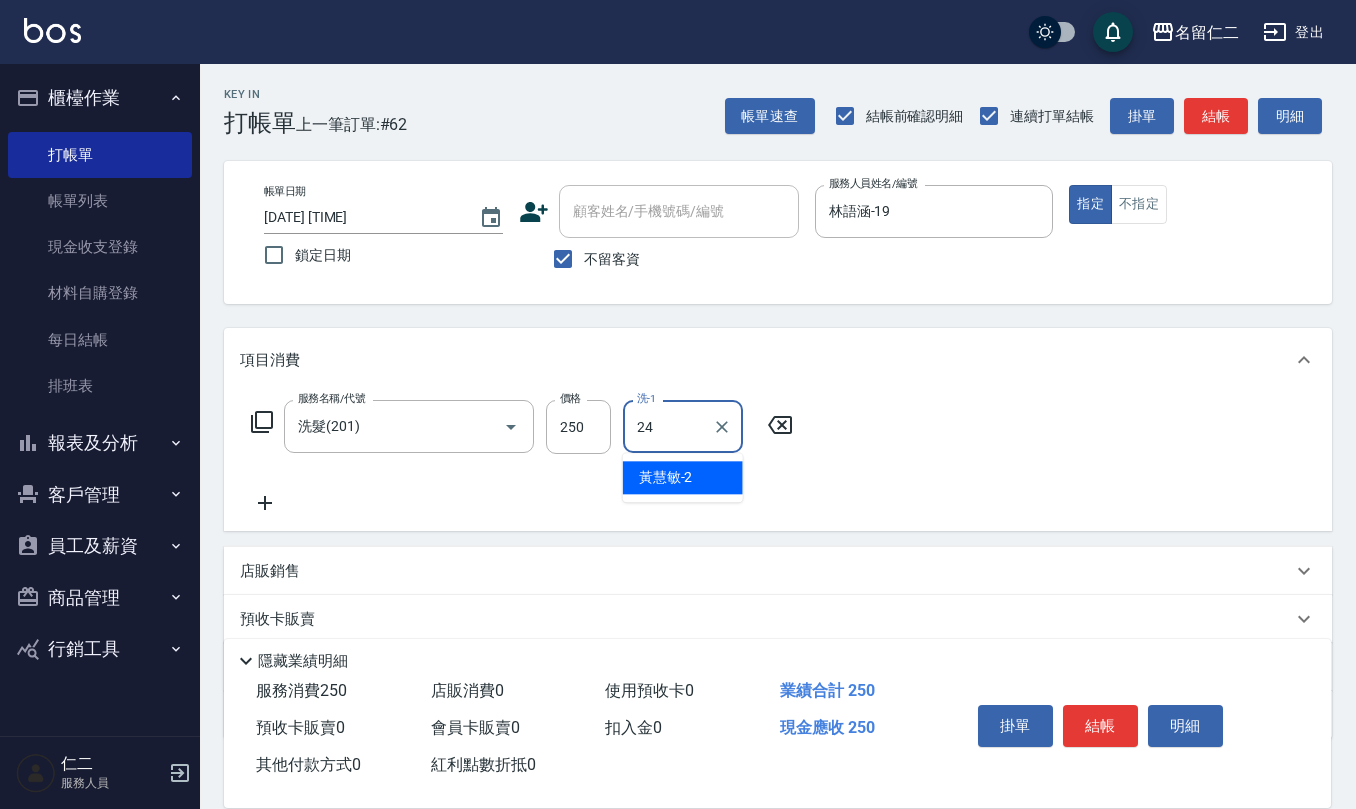 type on "蘇亭云-24" 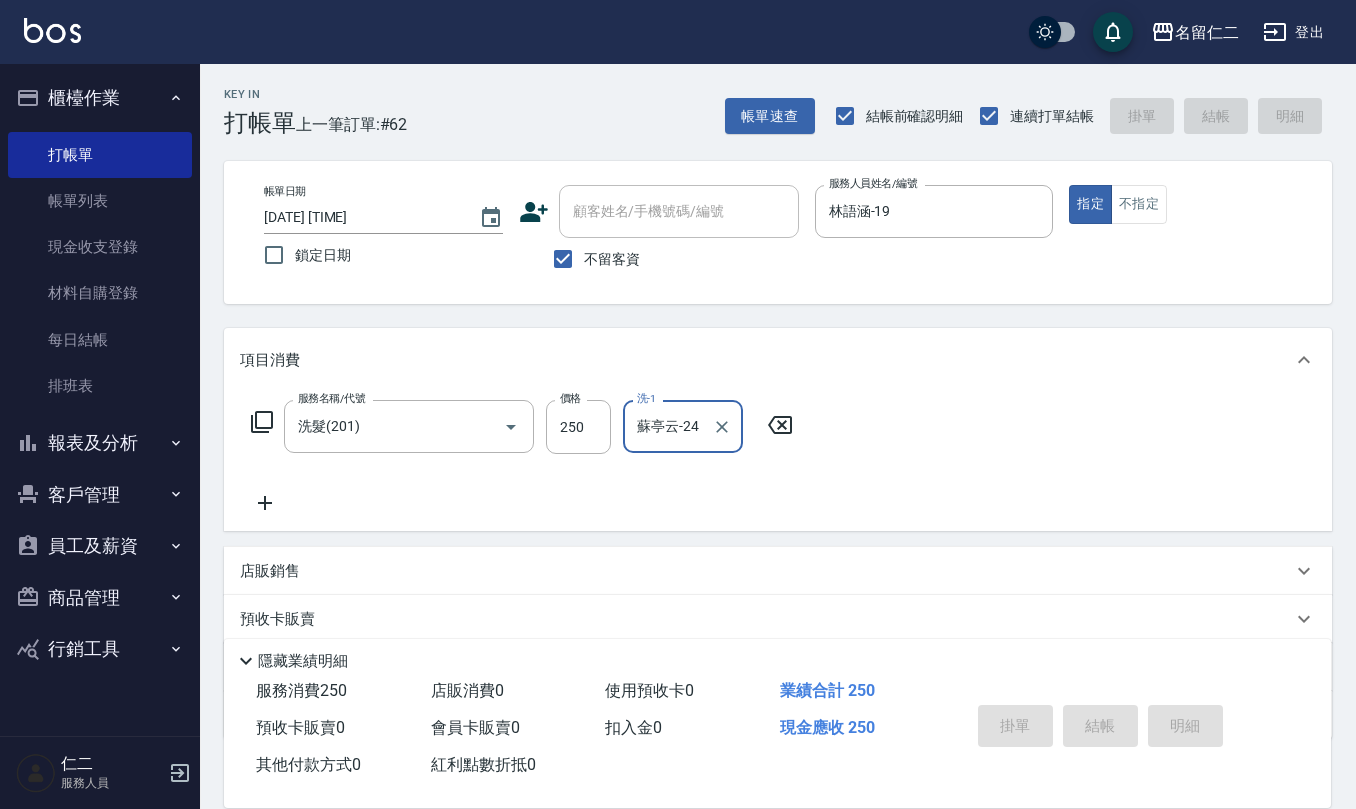 type 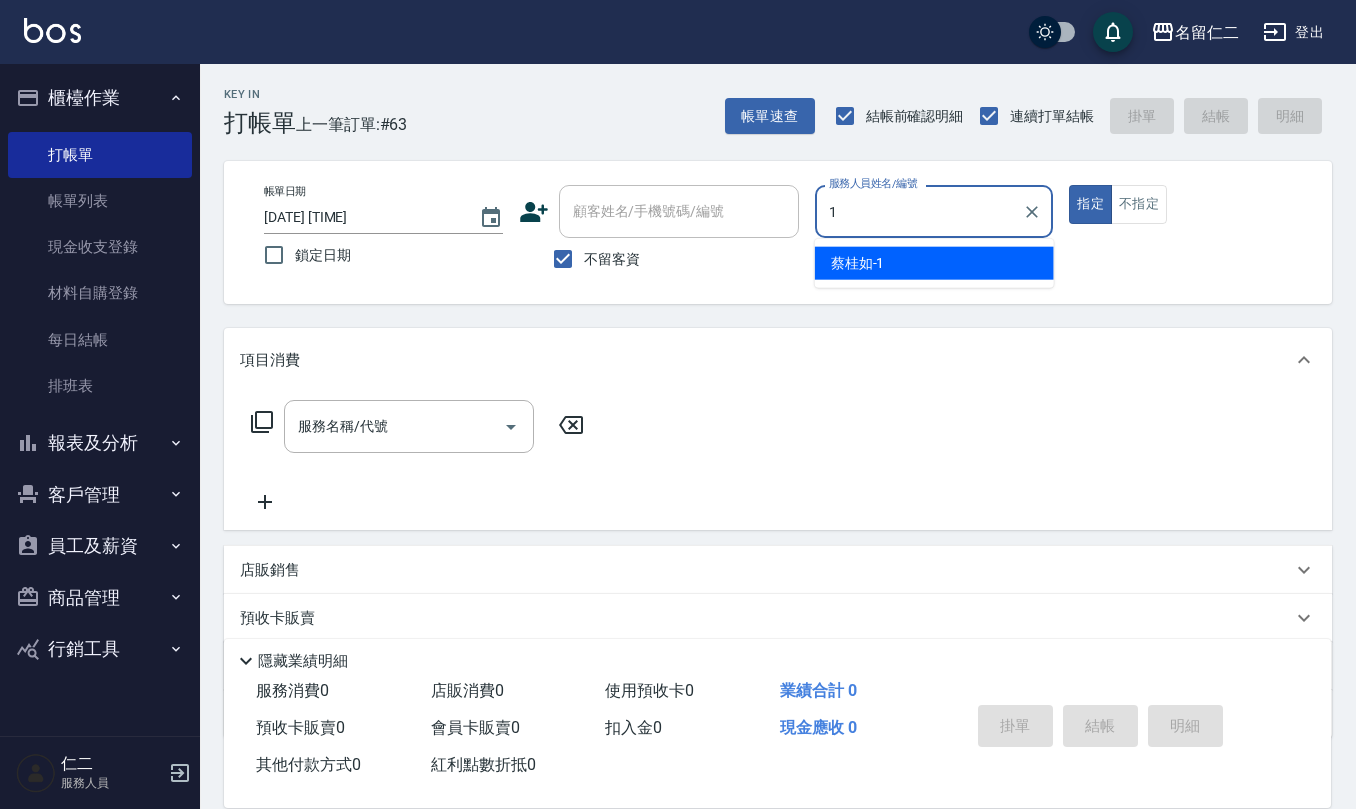type on "蔡桂如-1" 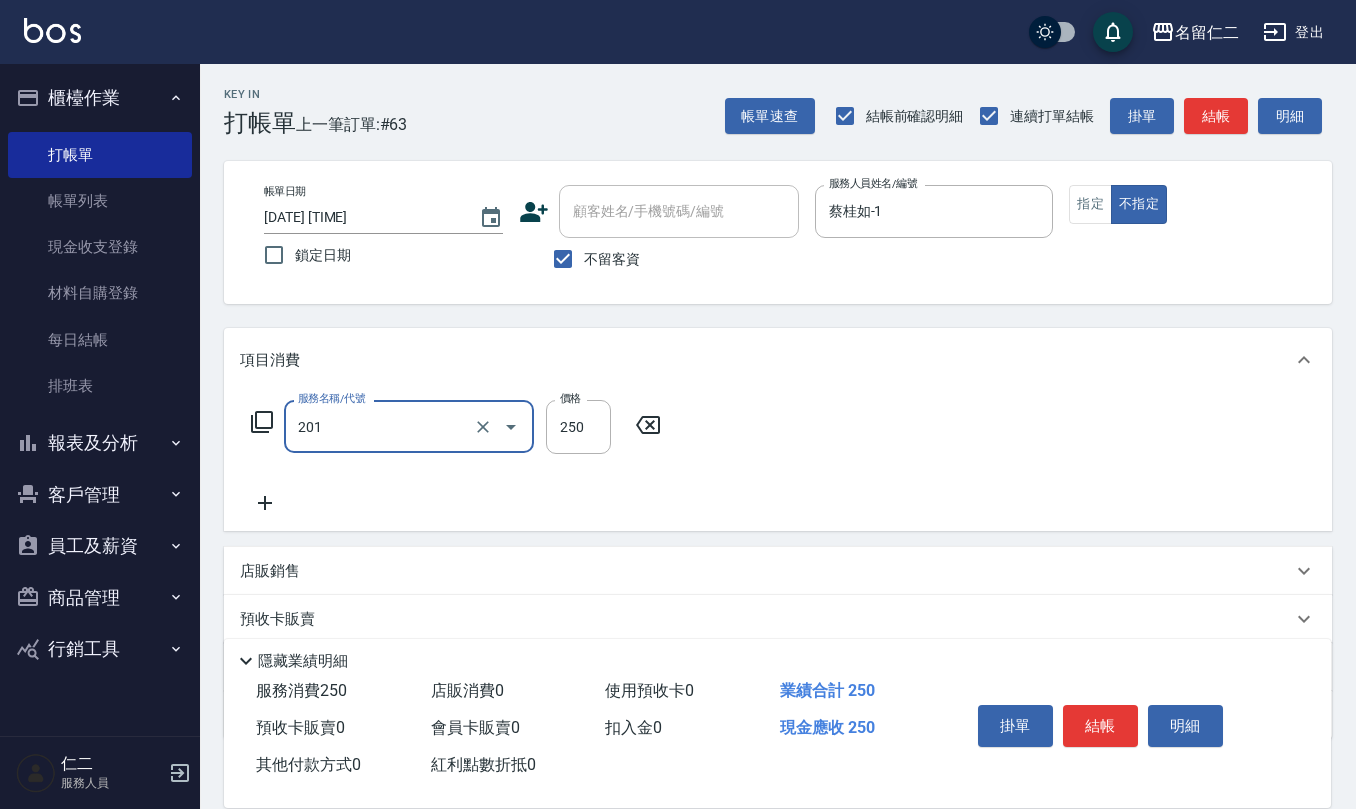 type on "洗髮(201)" 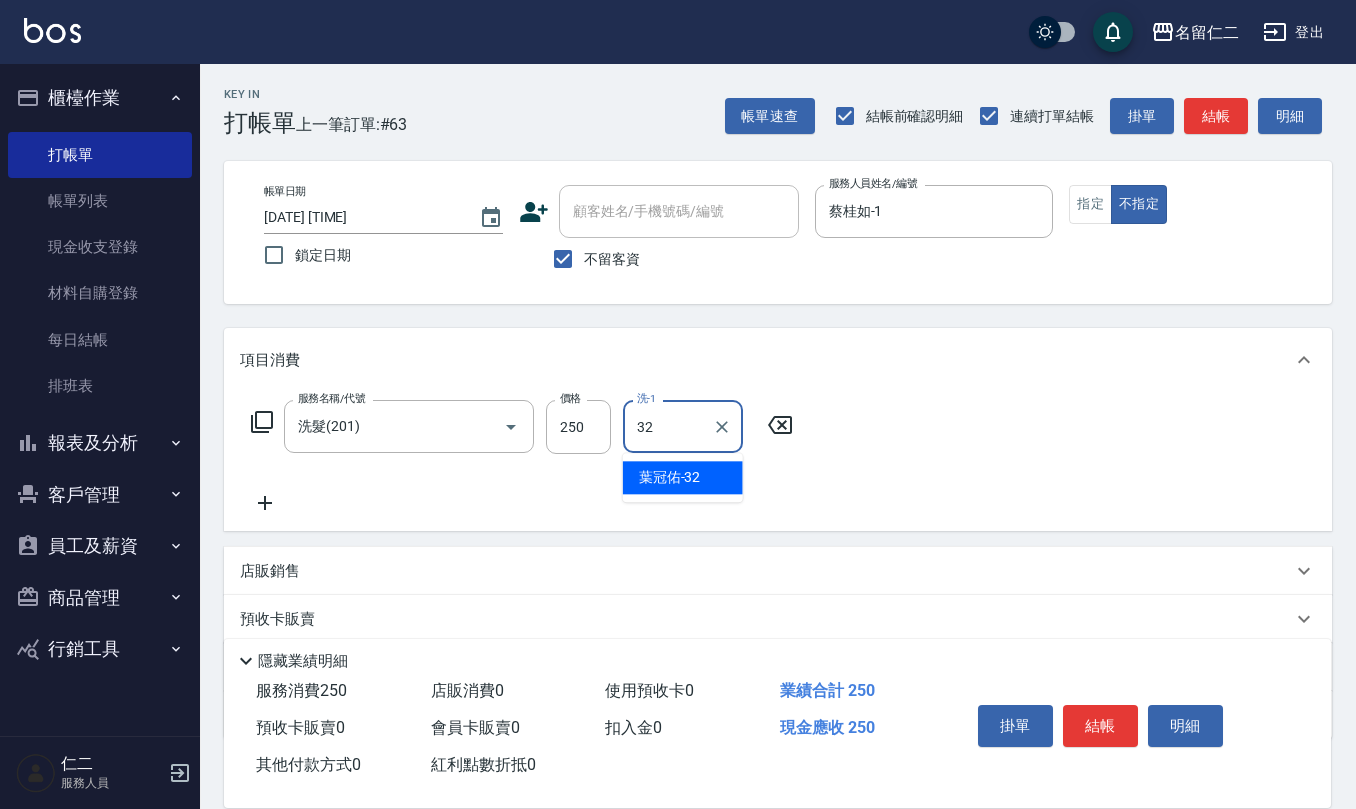 type on "葉冠佑-32" 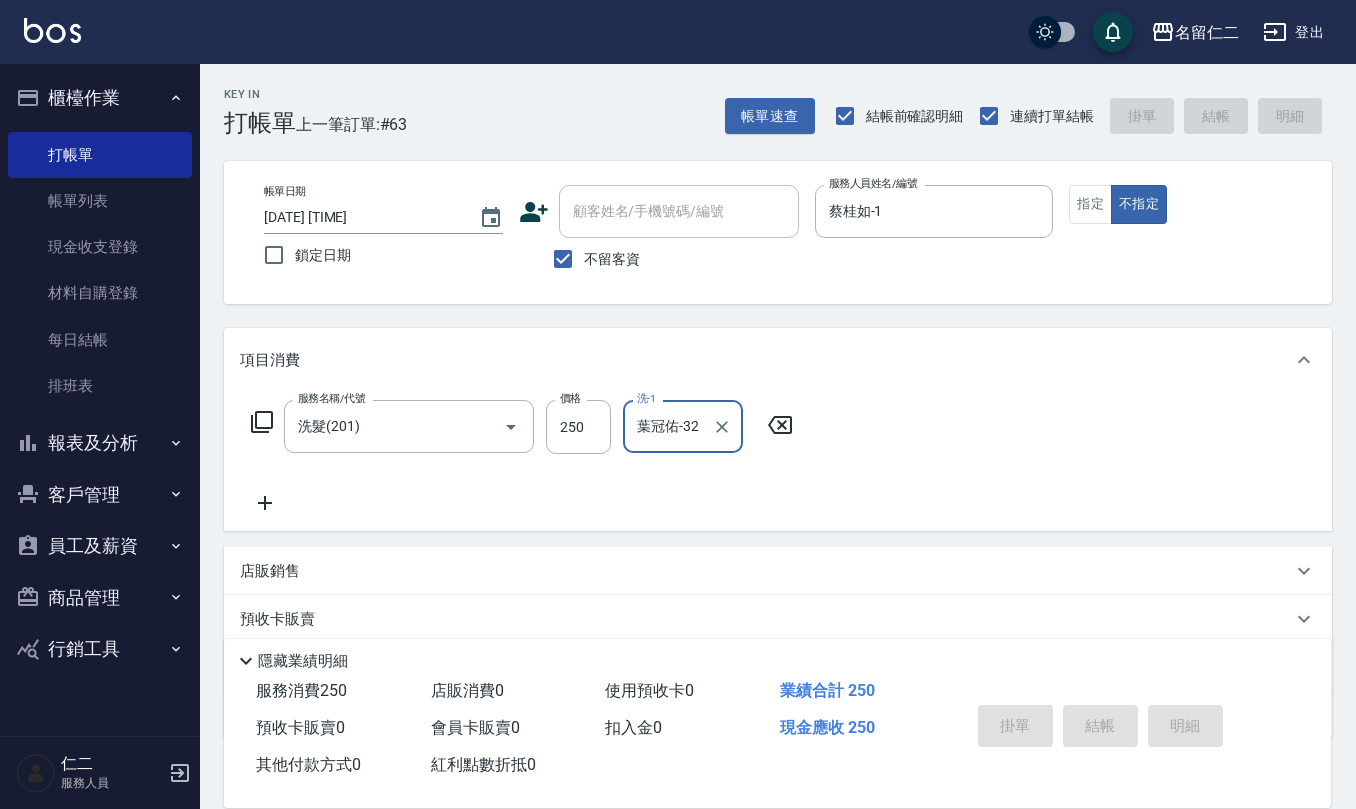 type 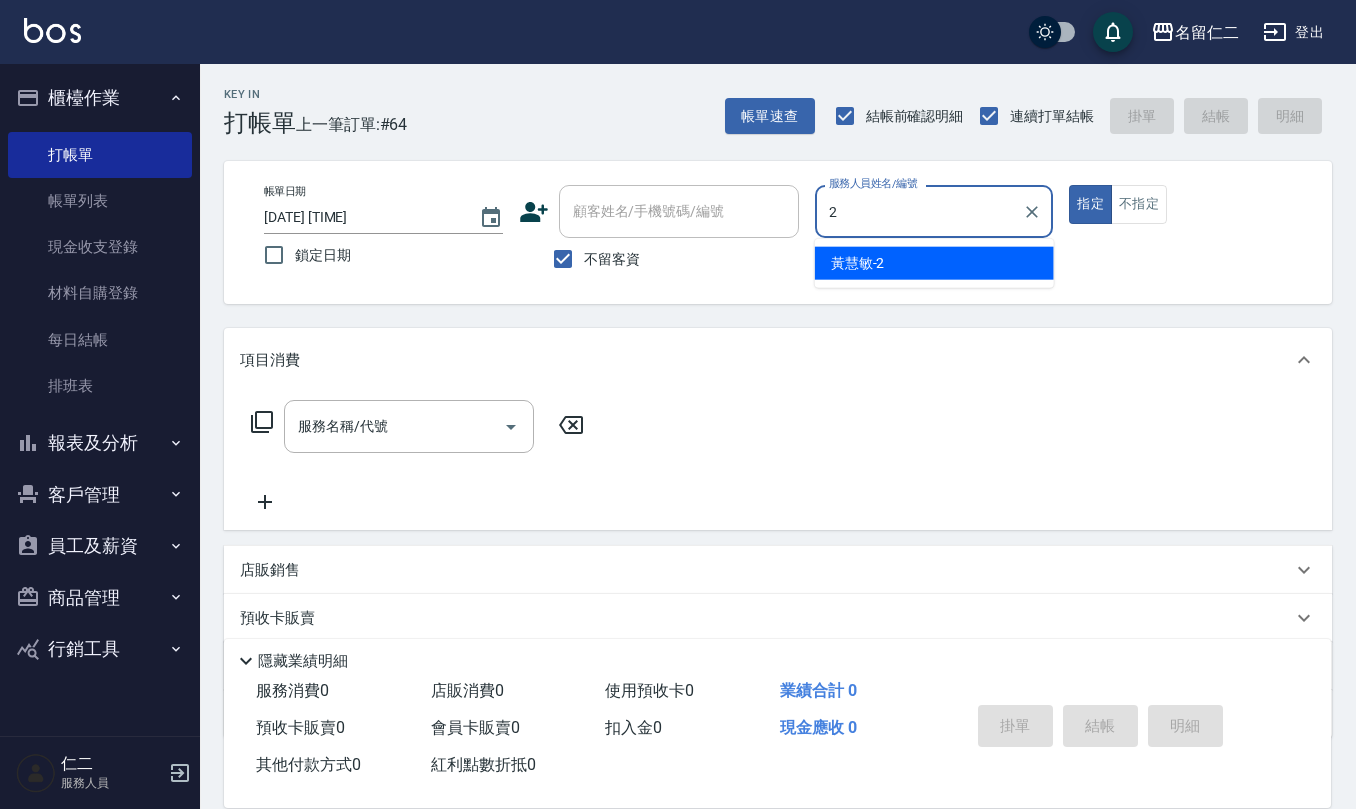 type on "黃慧敏-2" 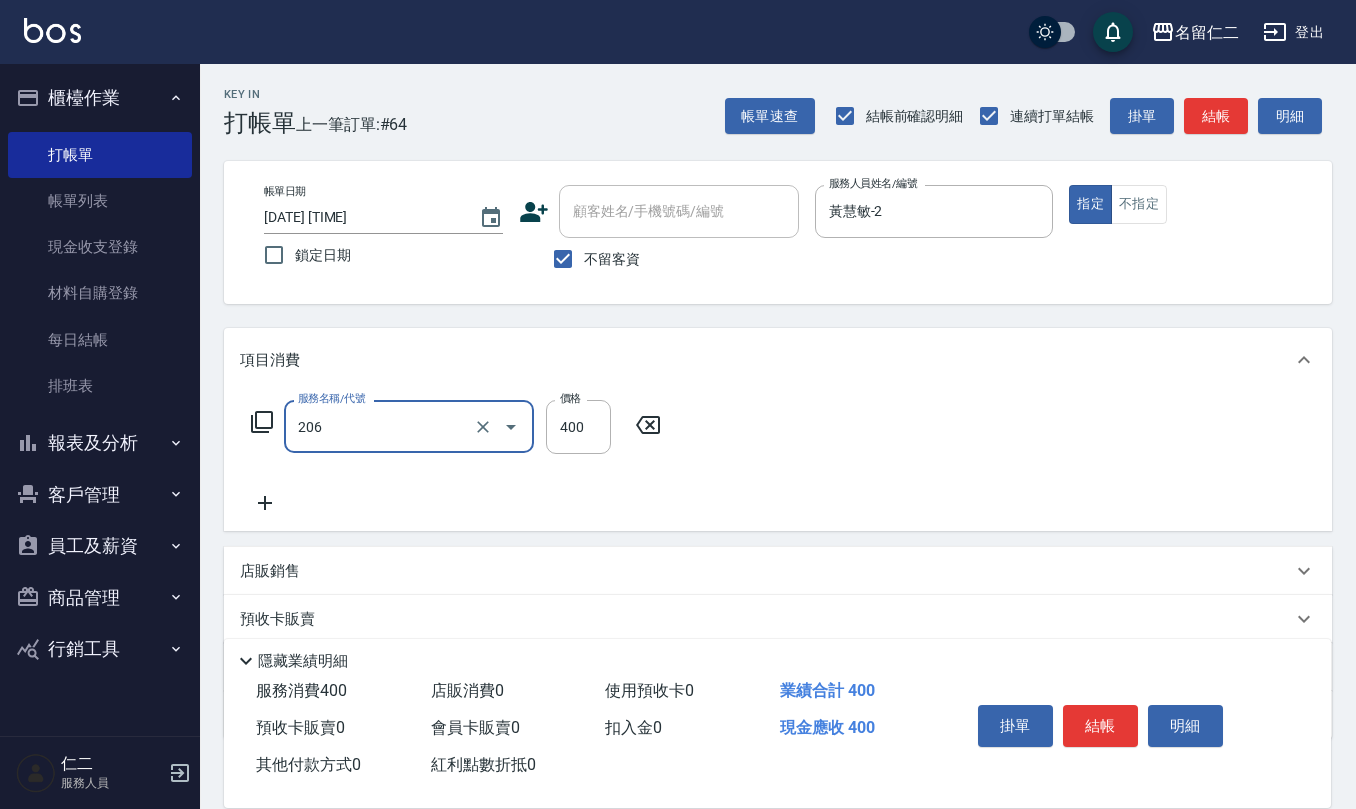 type on "健康洗(206)" 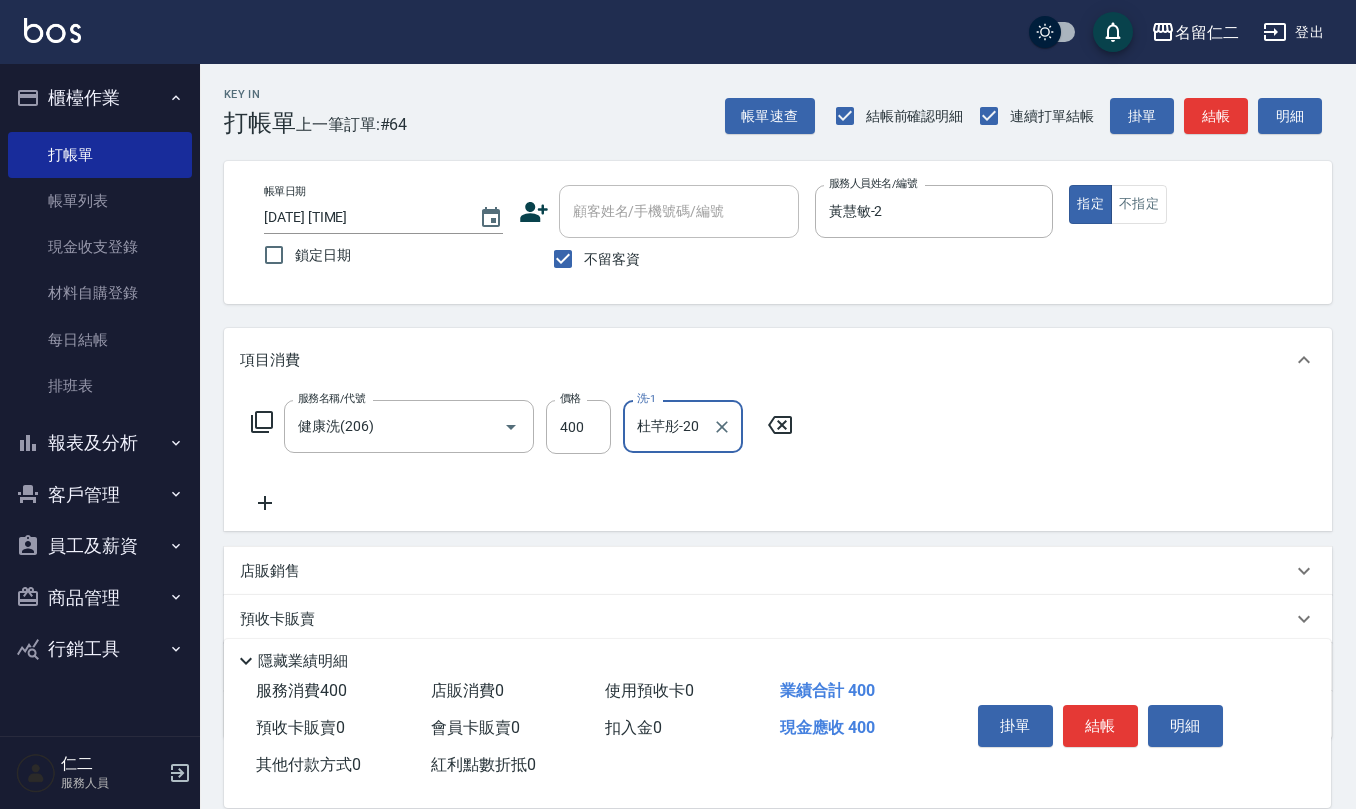 type on "杜芊彤-20" 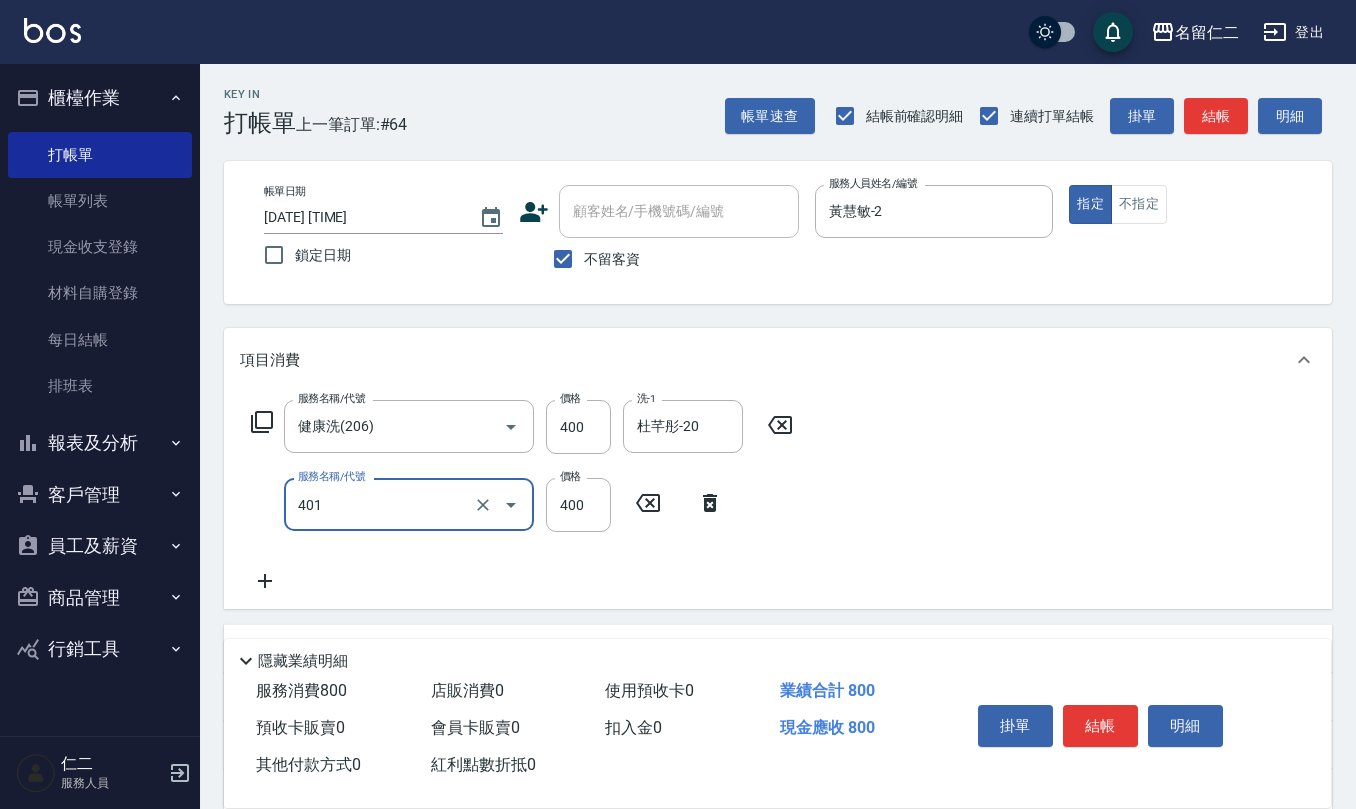 type on "剪髮(401)" 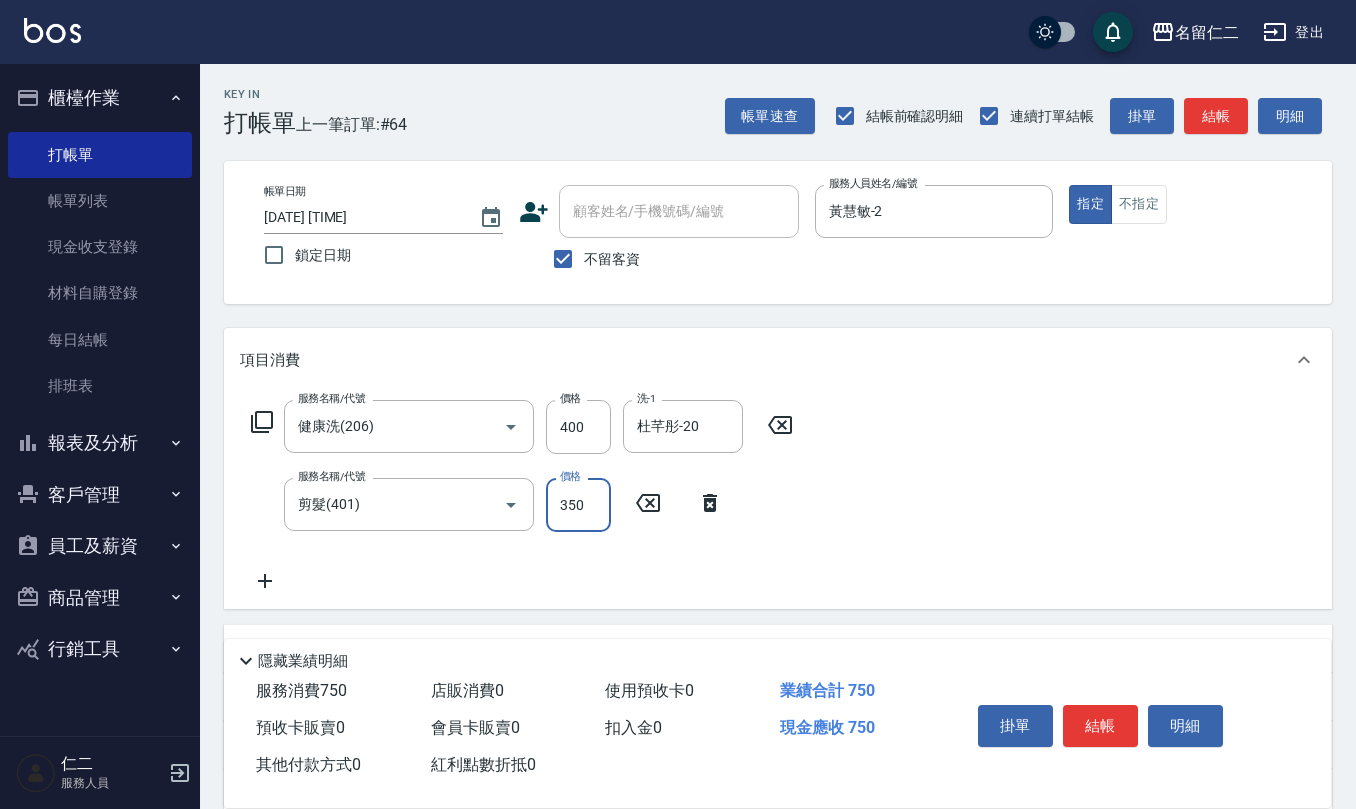 type on "350" 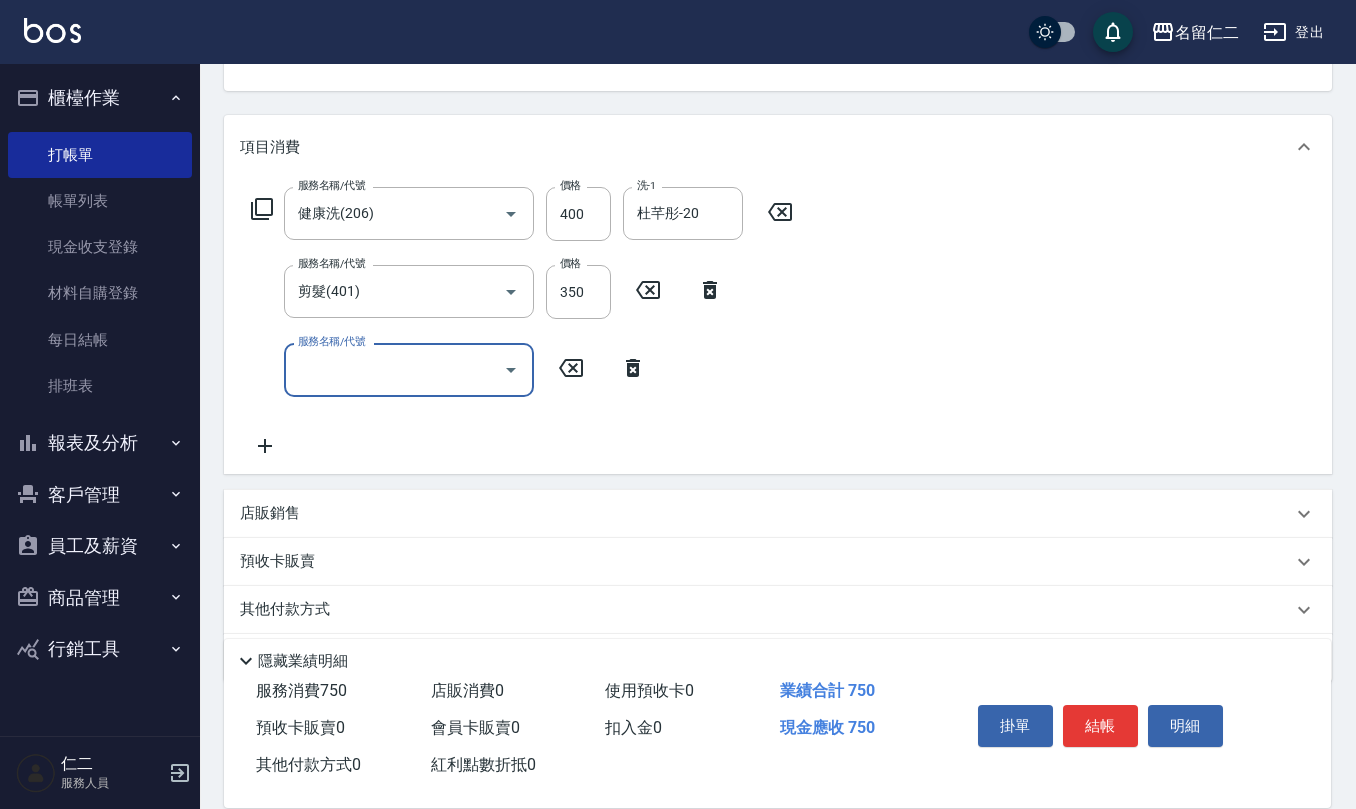 scroll, scrollTop: 273, scrollLeft: 0, axis: vertical 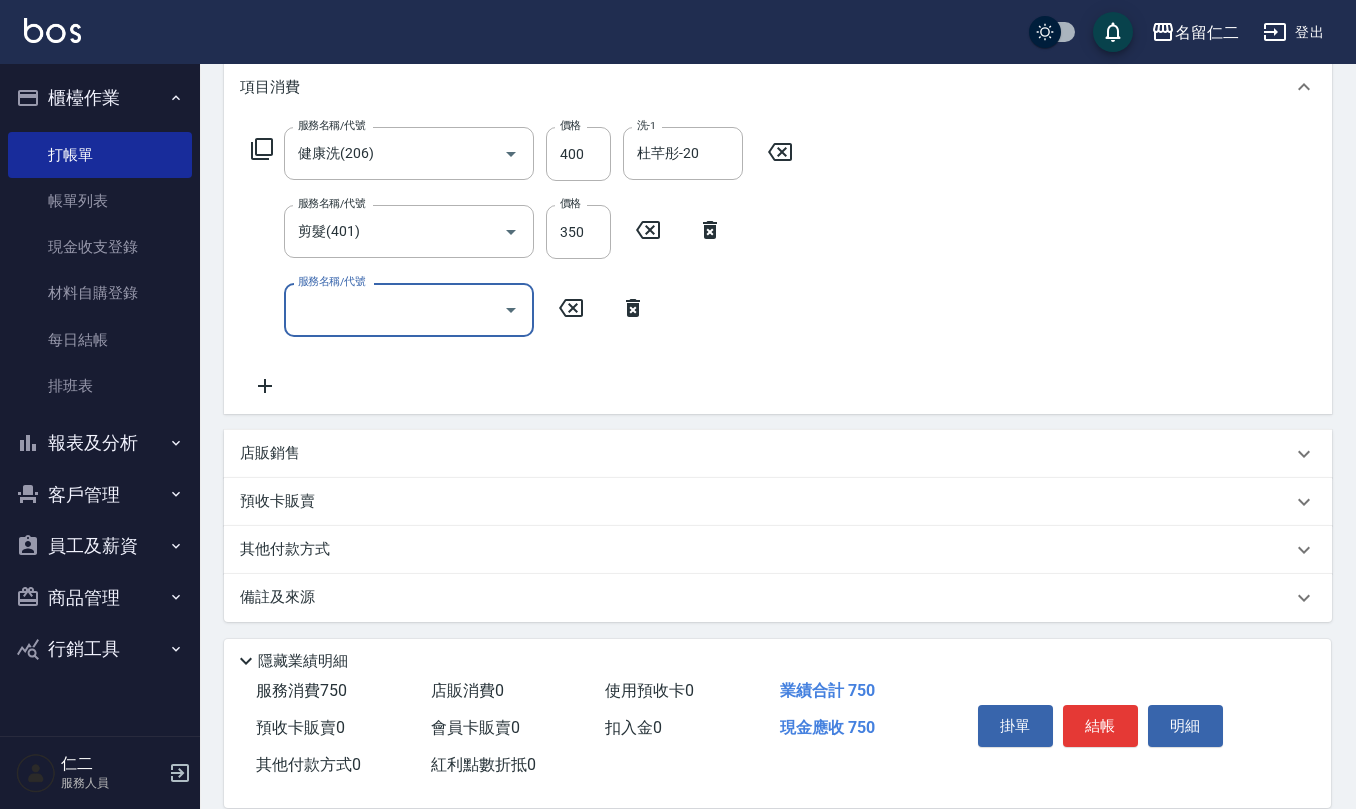 click on "店販銷售" at bounding box center [766, 453] 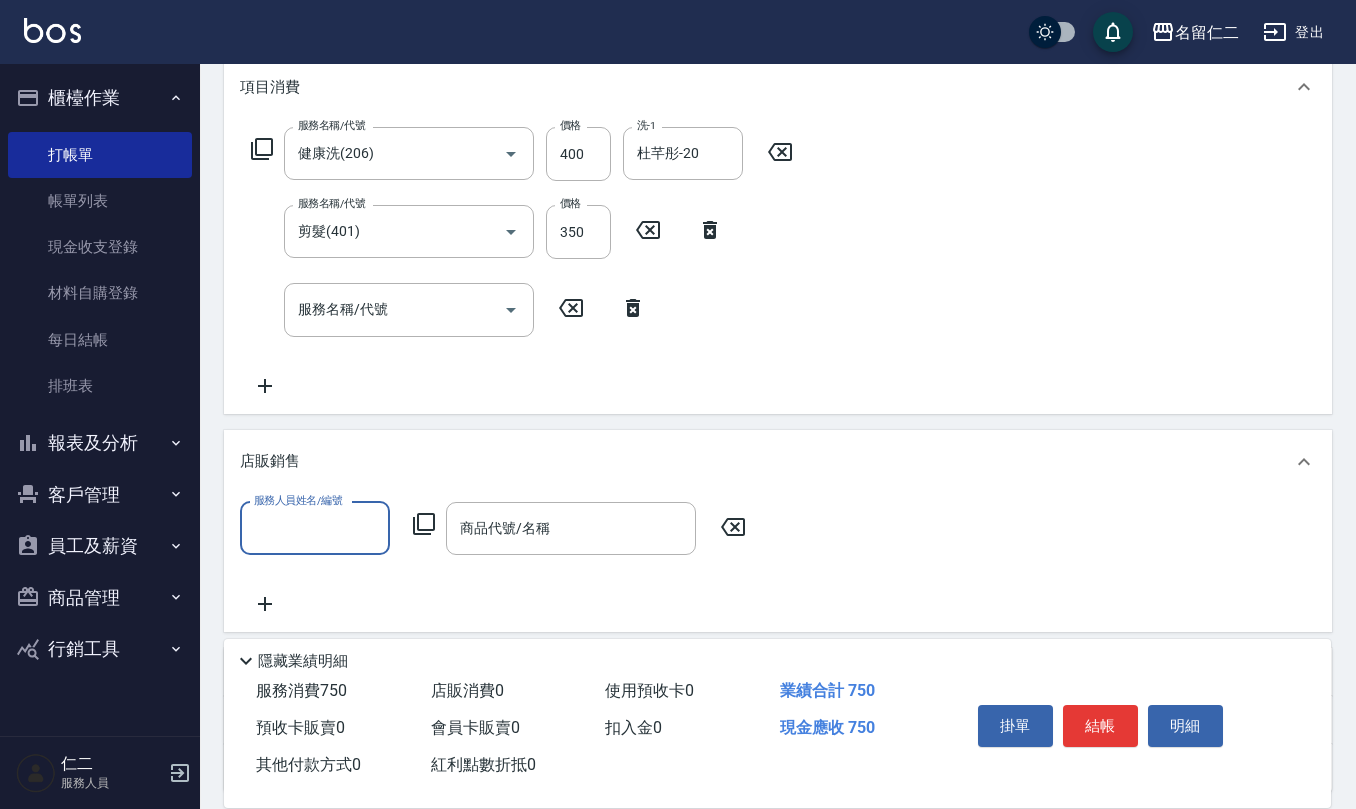 scroll, scrollTop: 1, scrollLeft: 0, axis: vertical 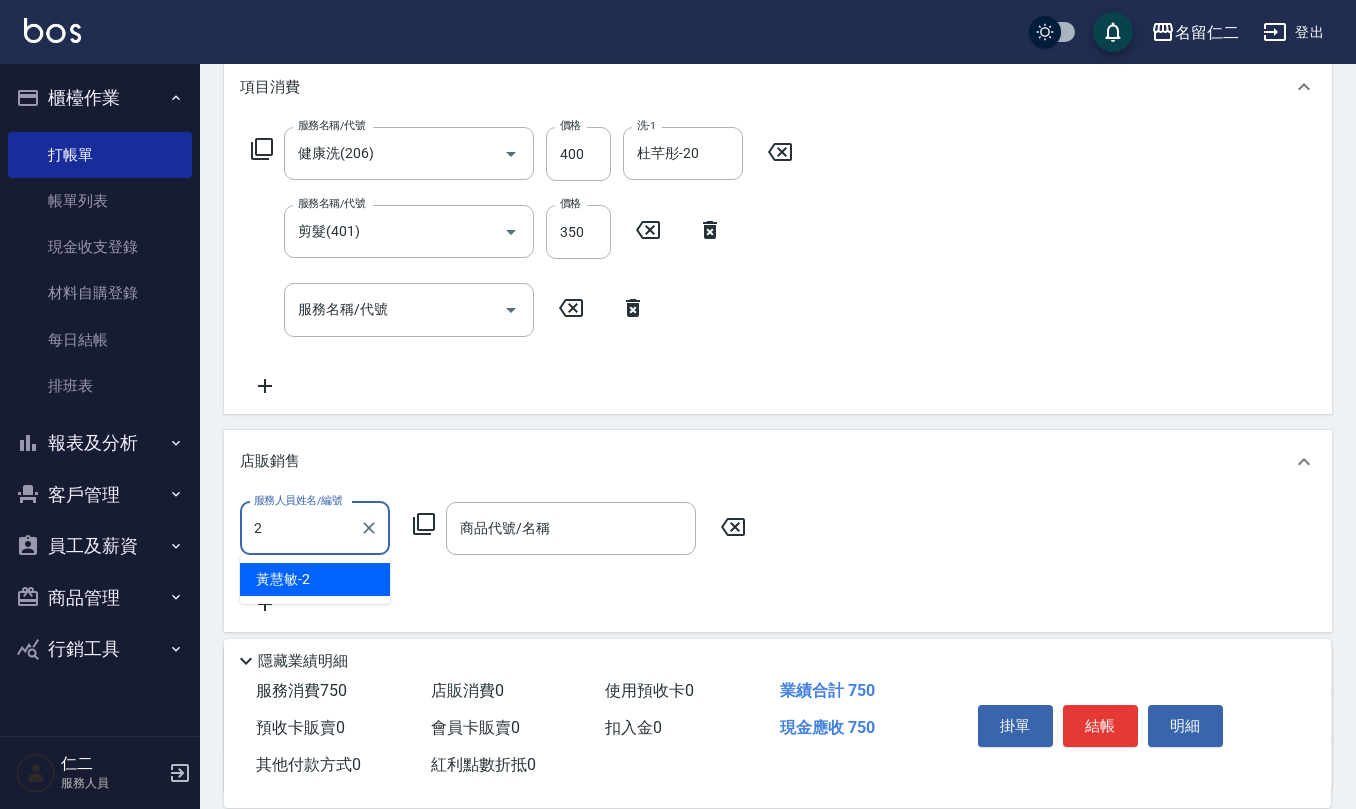 type on "黃慧敏-2" 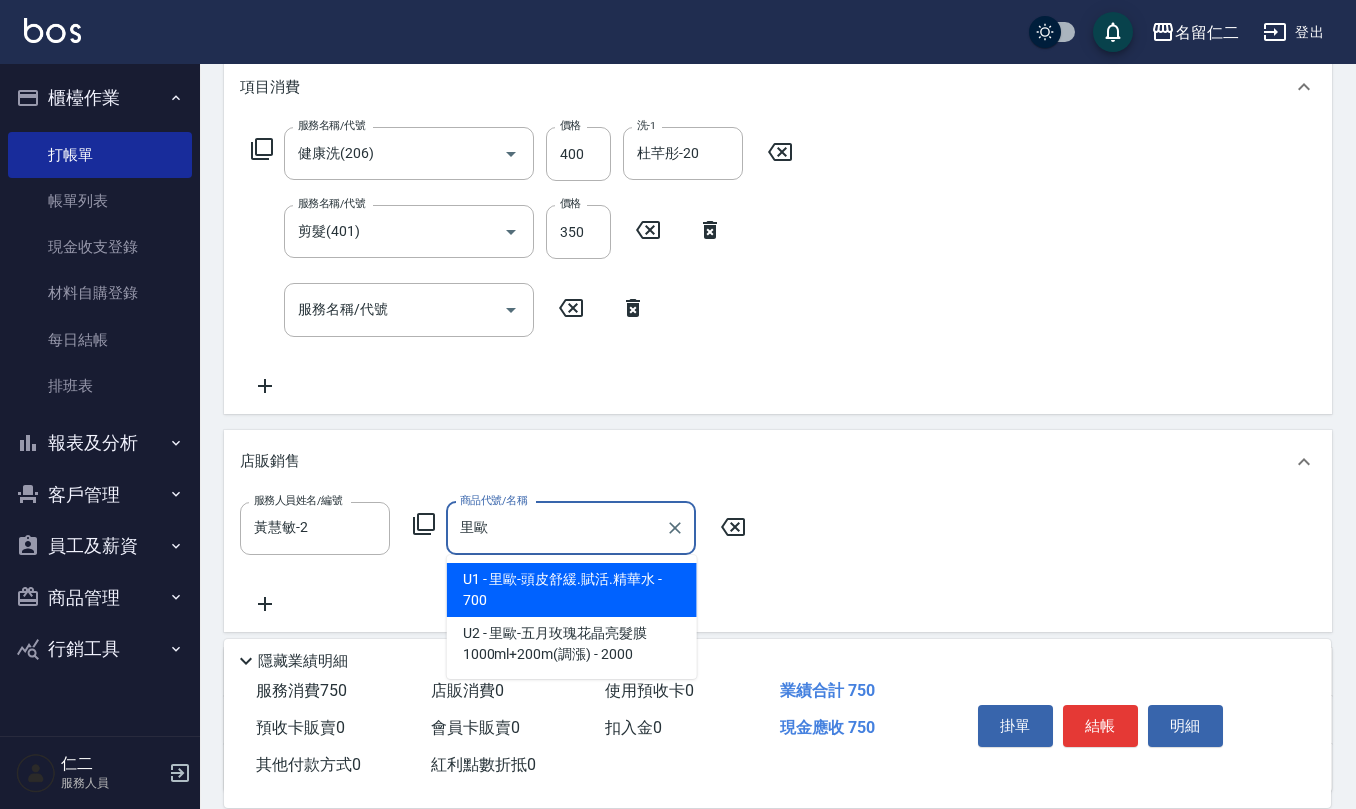 type on "里歐-頭皮舒緩.賦活.精華水" 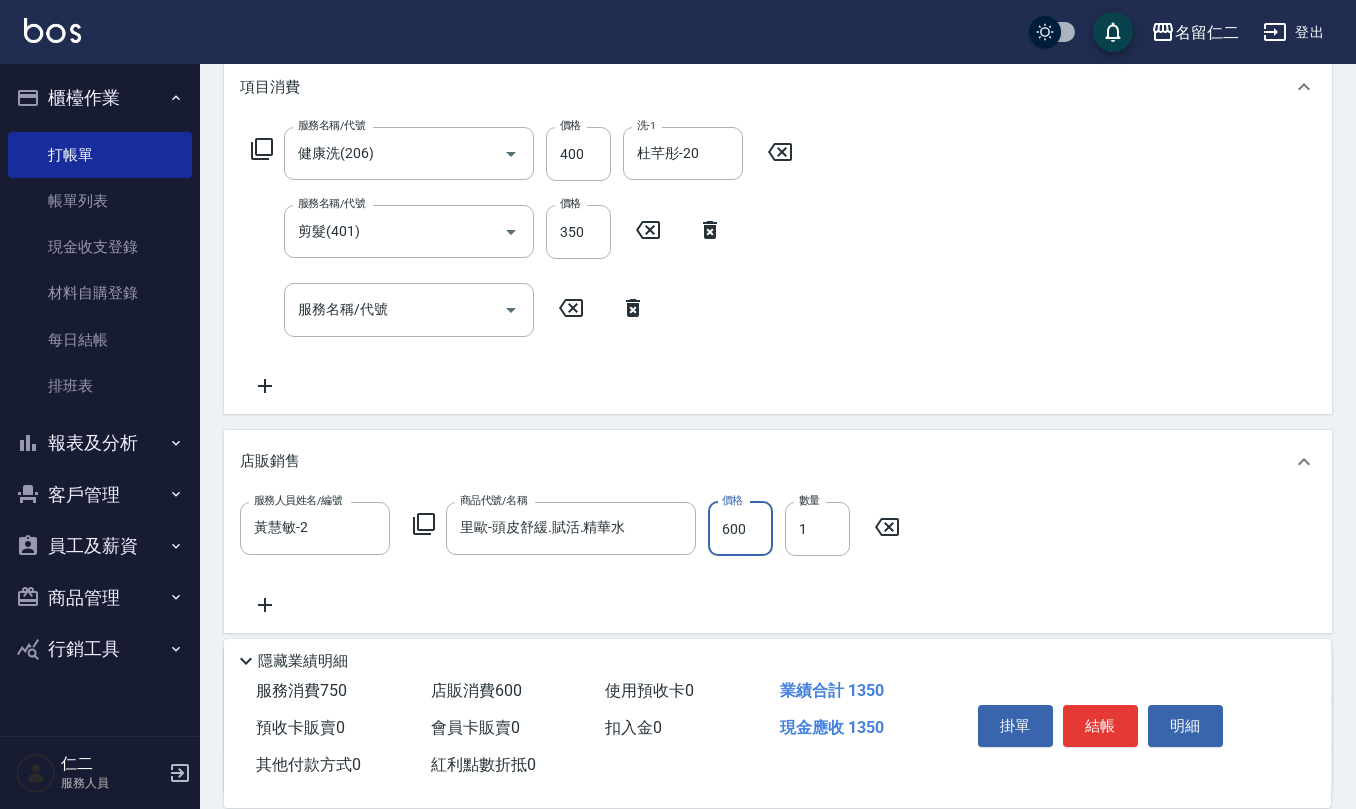 type on "600" 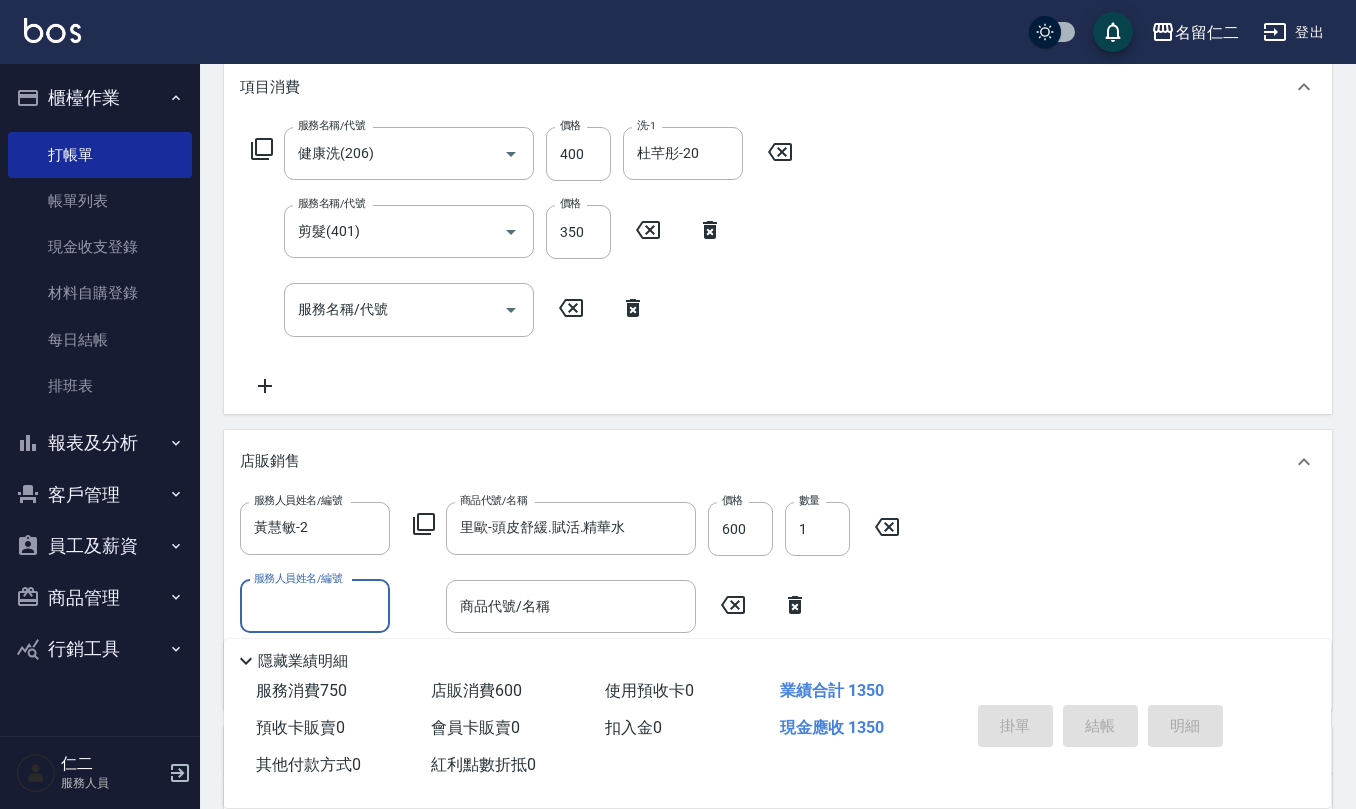 type on "[DATE] [TIME]" 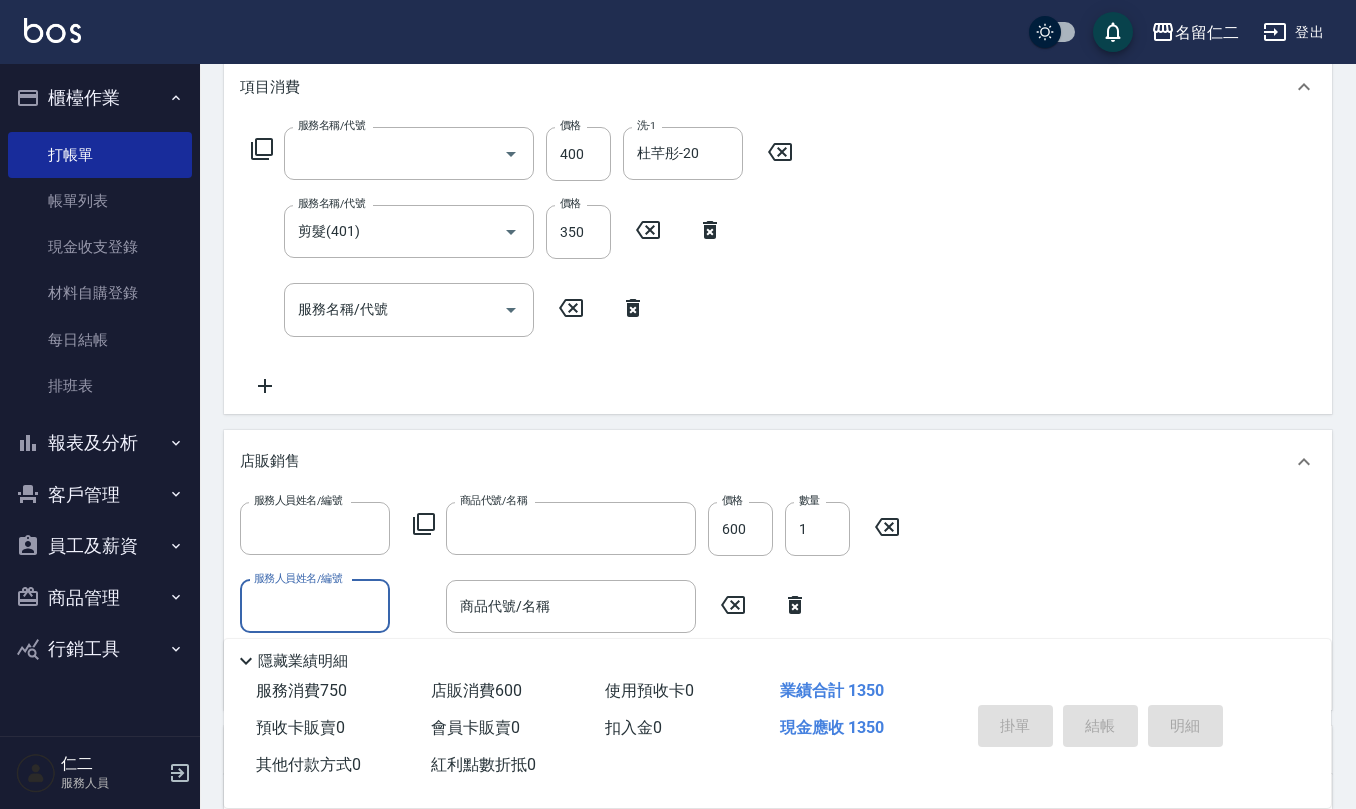 scroll, scrollTop: 0, scrollLeft: 0, axis: both 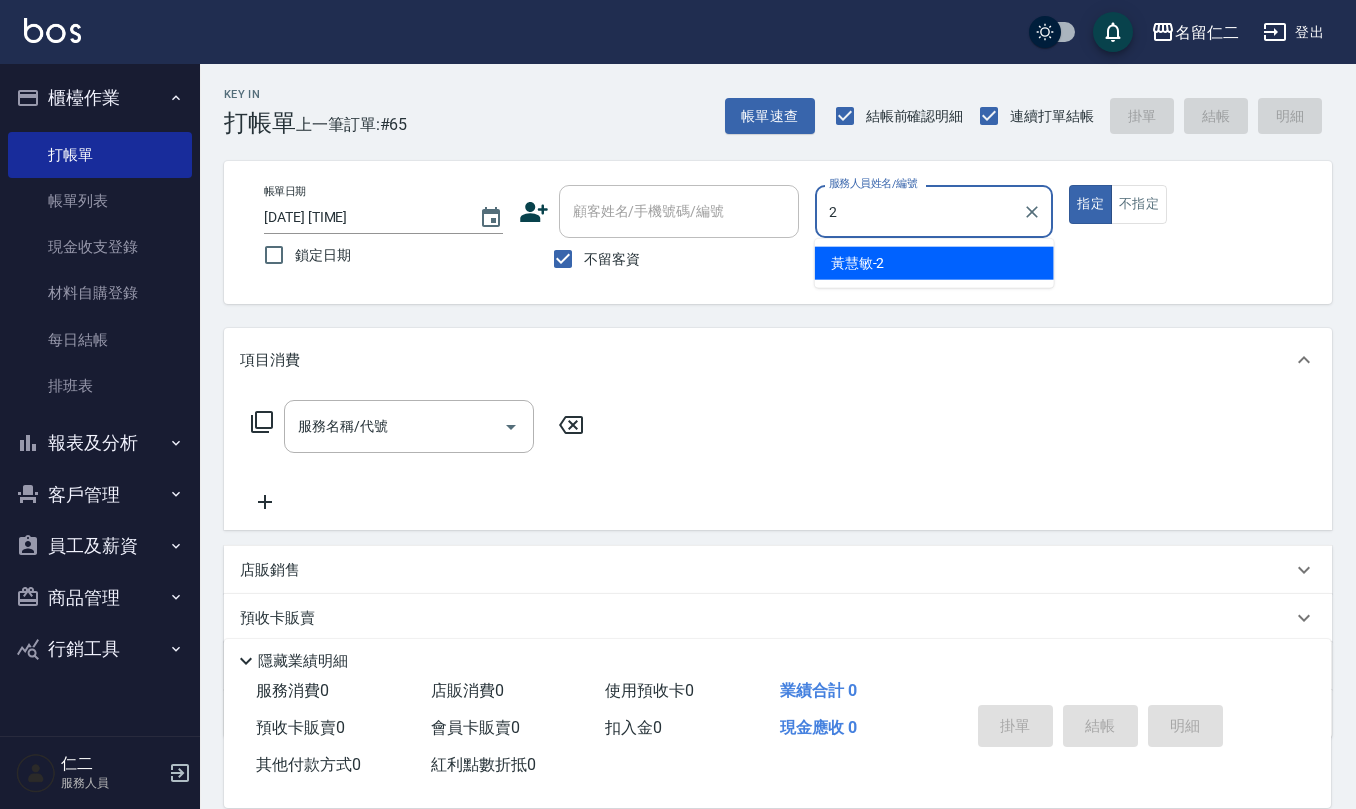type on "黃慧敏-2" 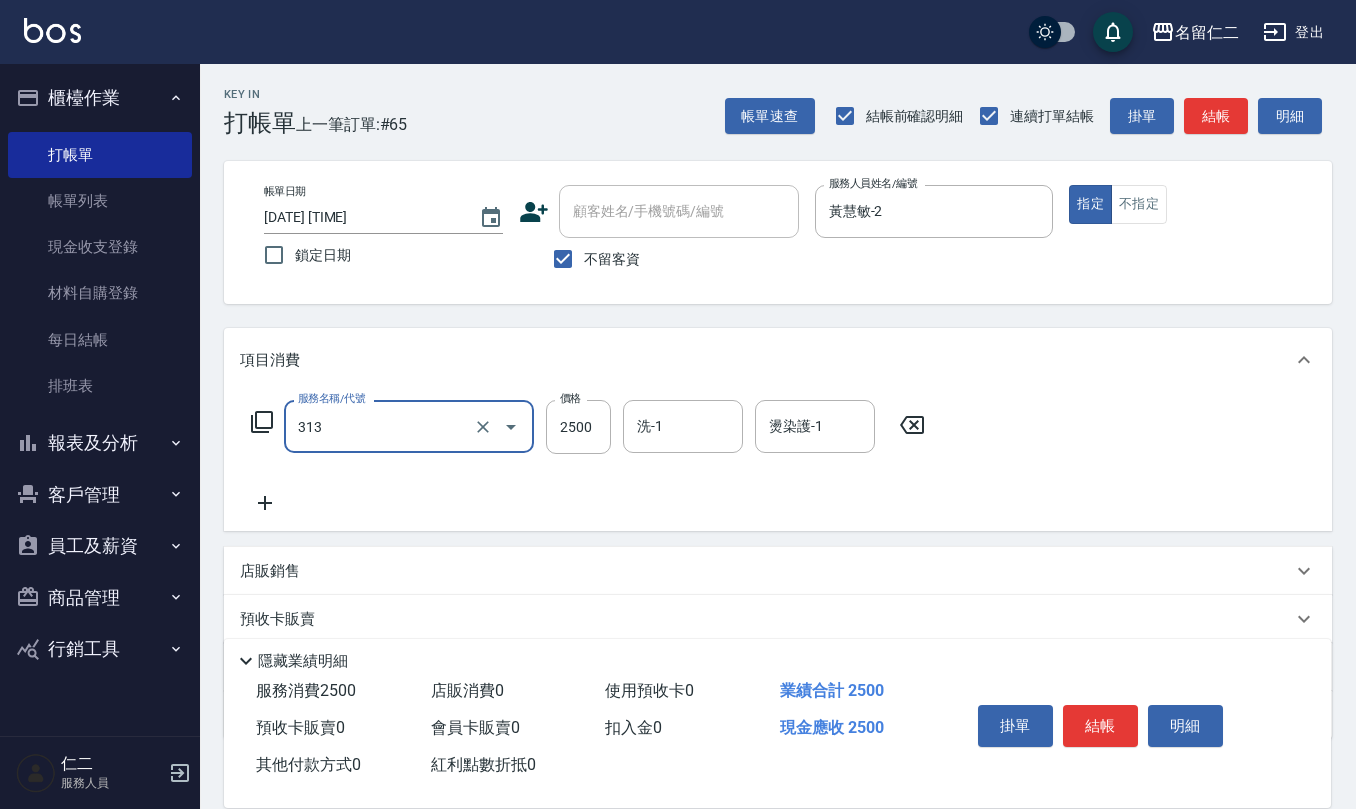 type on "生化還原2500(313)" 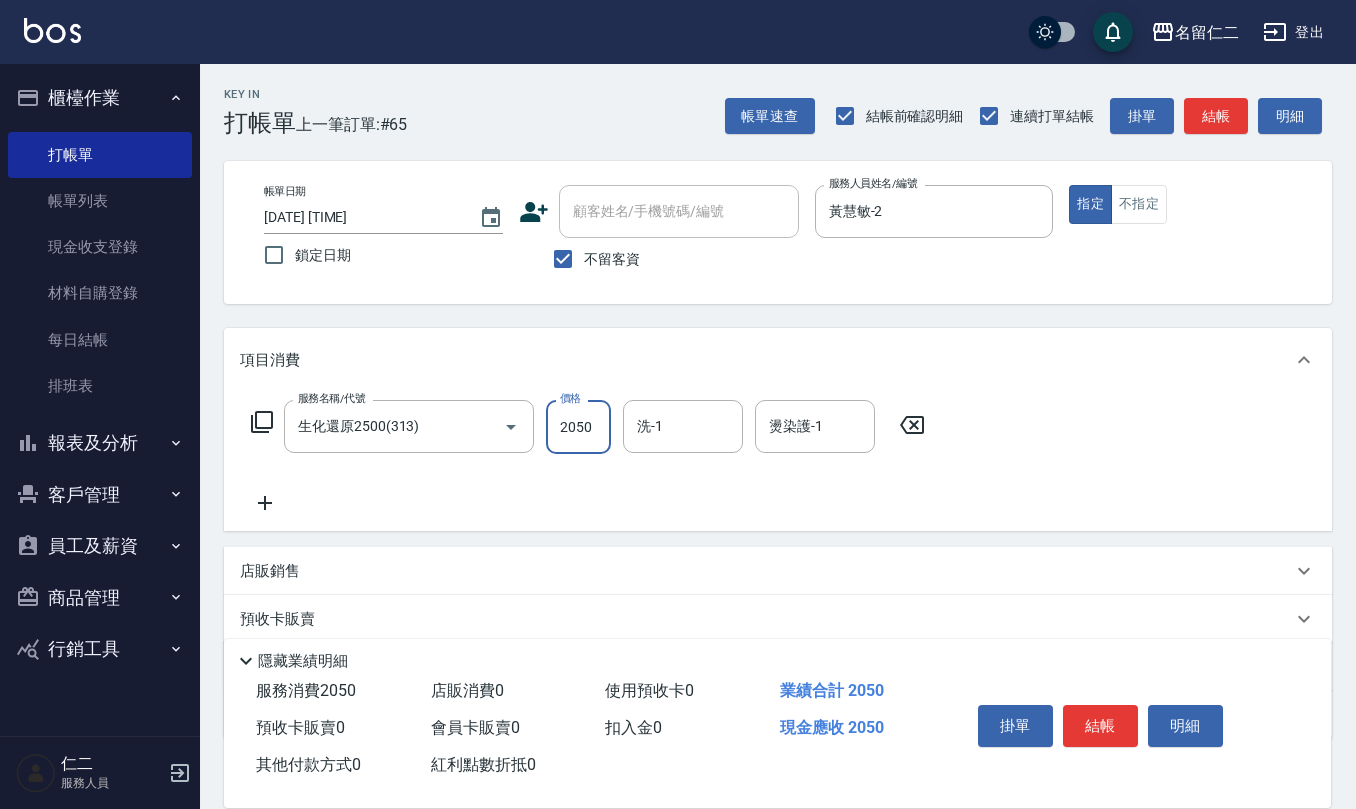 type on "2050" 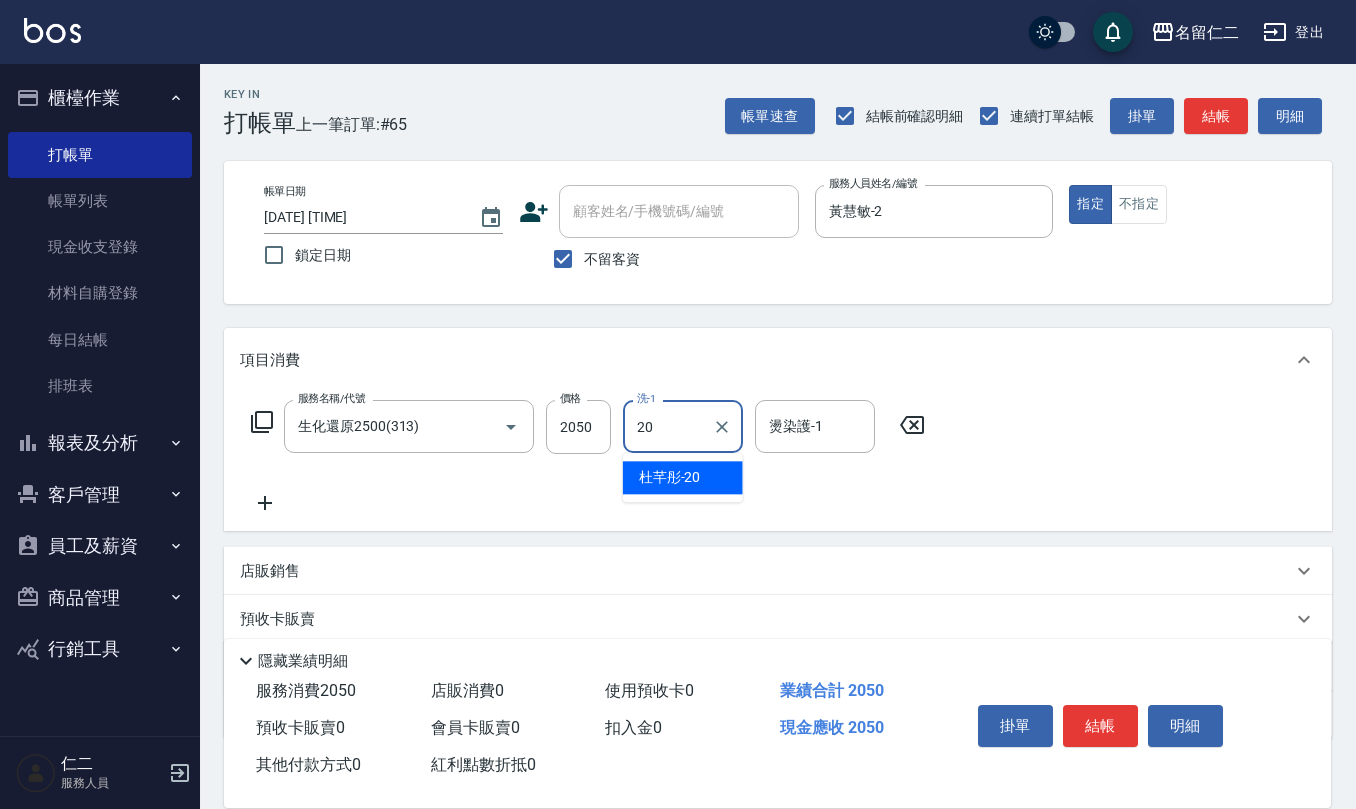 type on "杜芊彤-20" 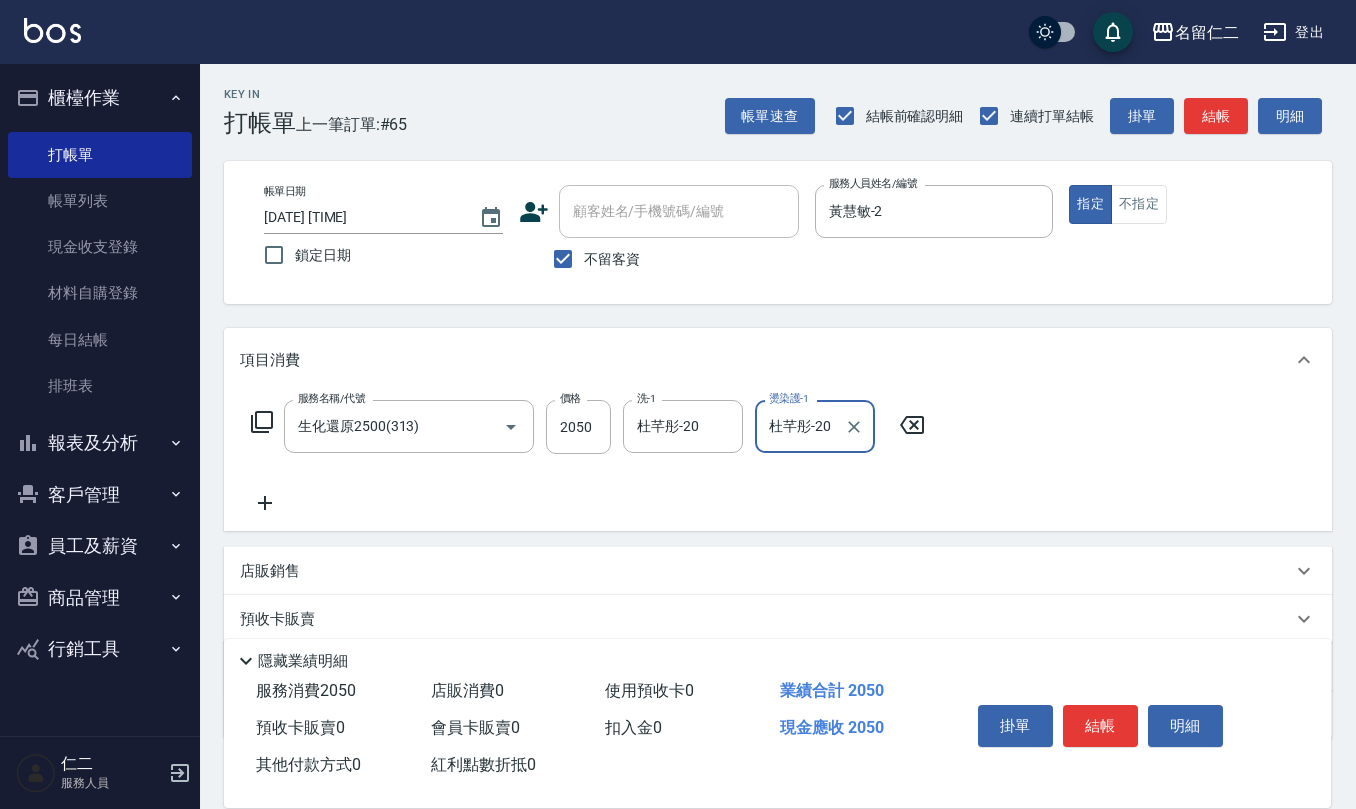 type on "杜芊彤-20" 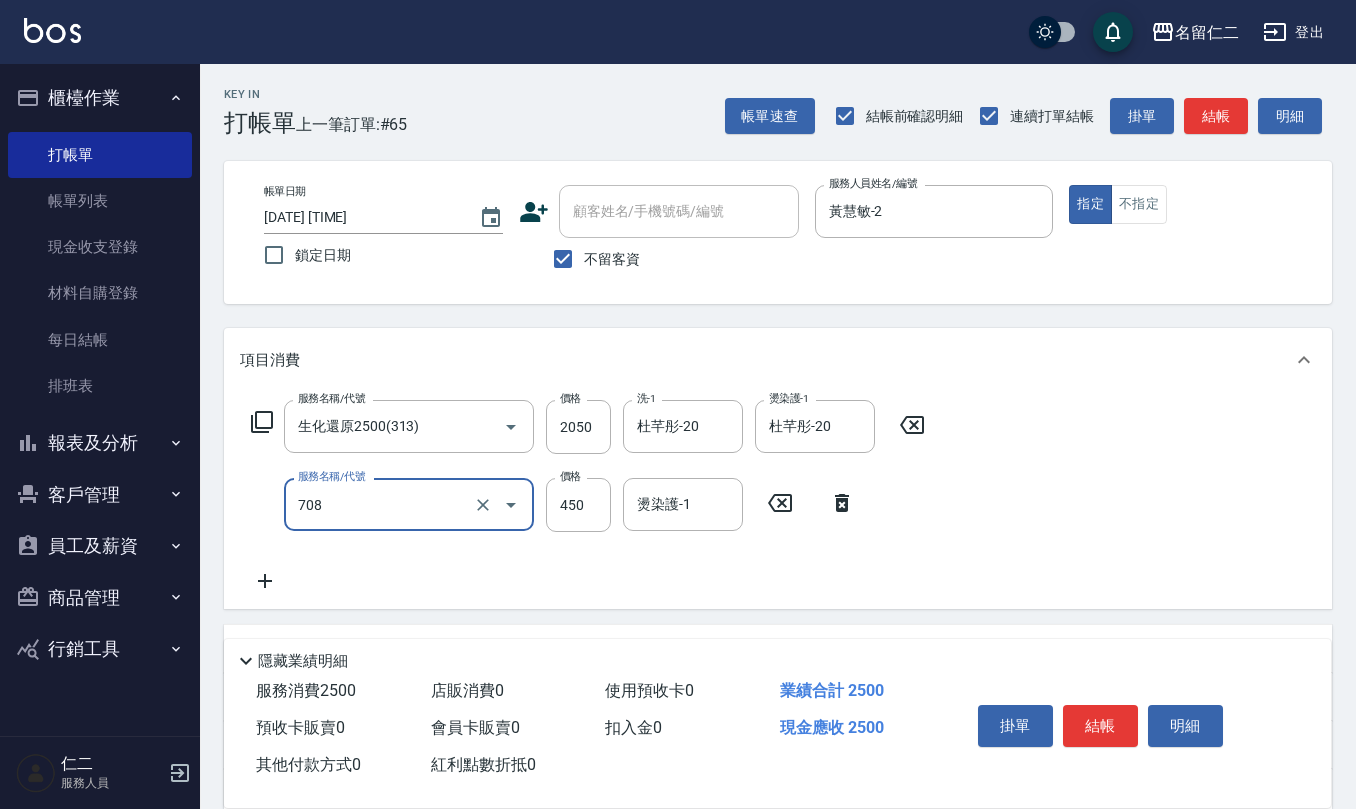 type on "松島舞鶴450(708)" 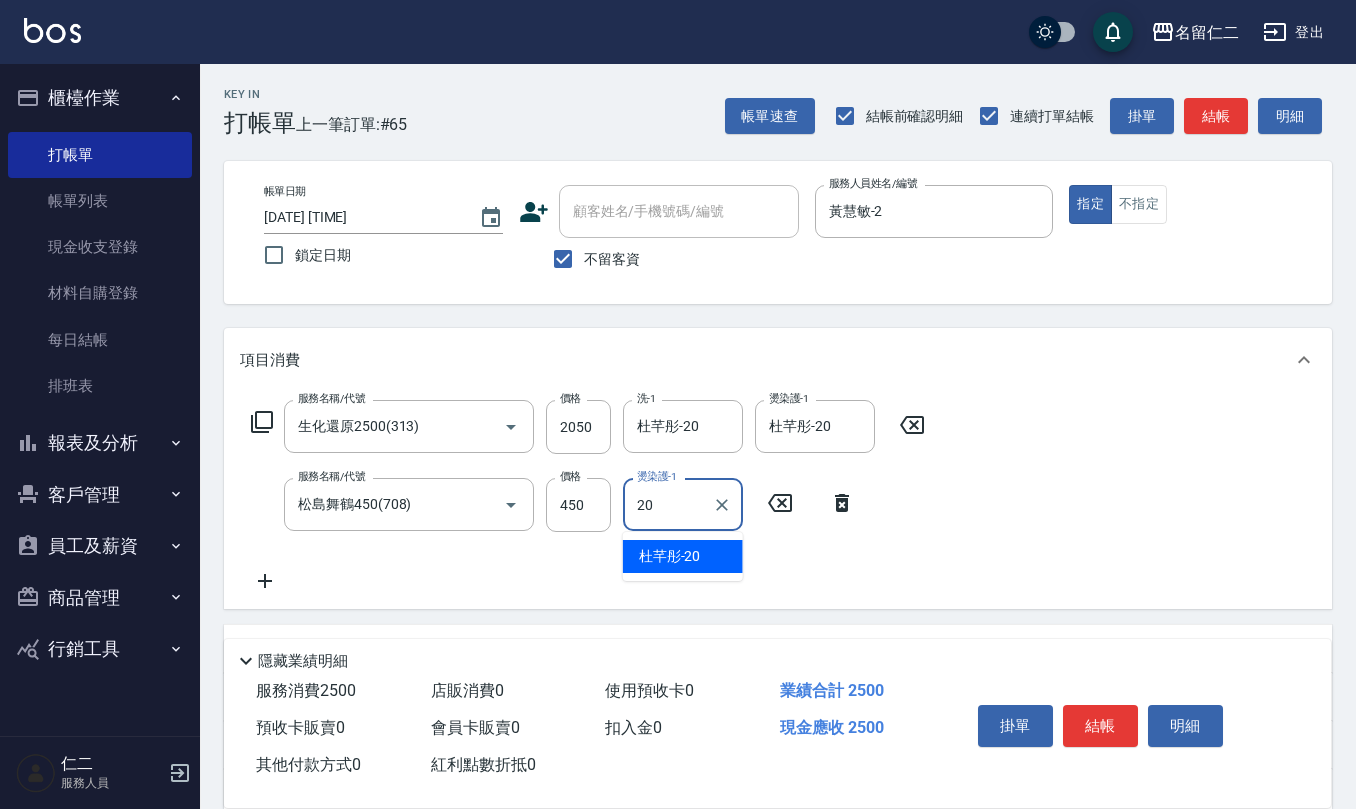 type on "杜芊彤-20" 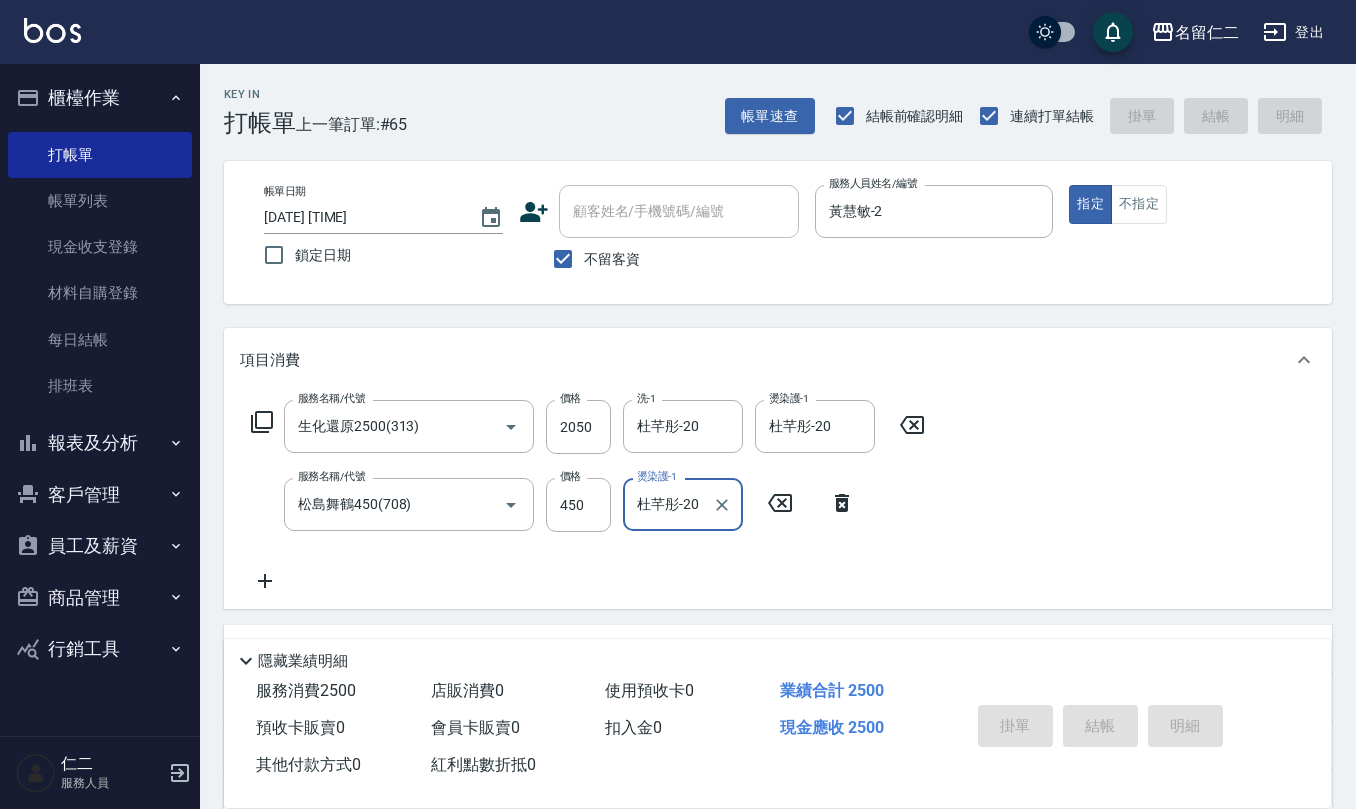 type on "[DATE] [TIME]" 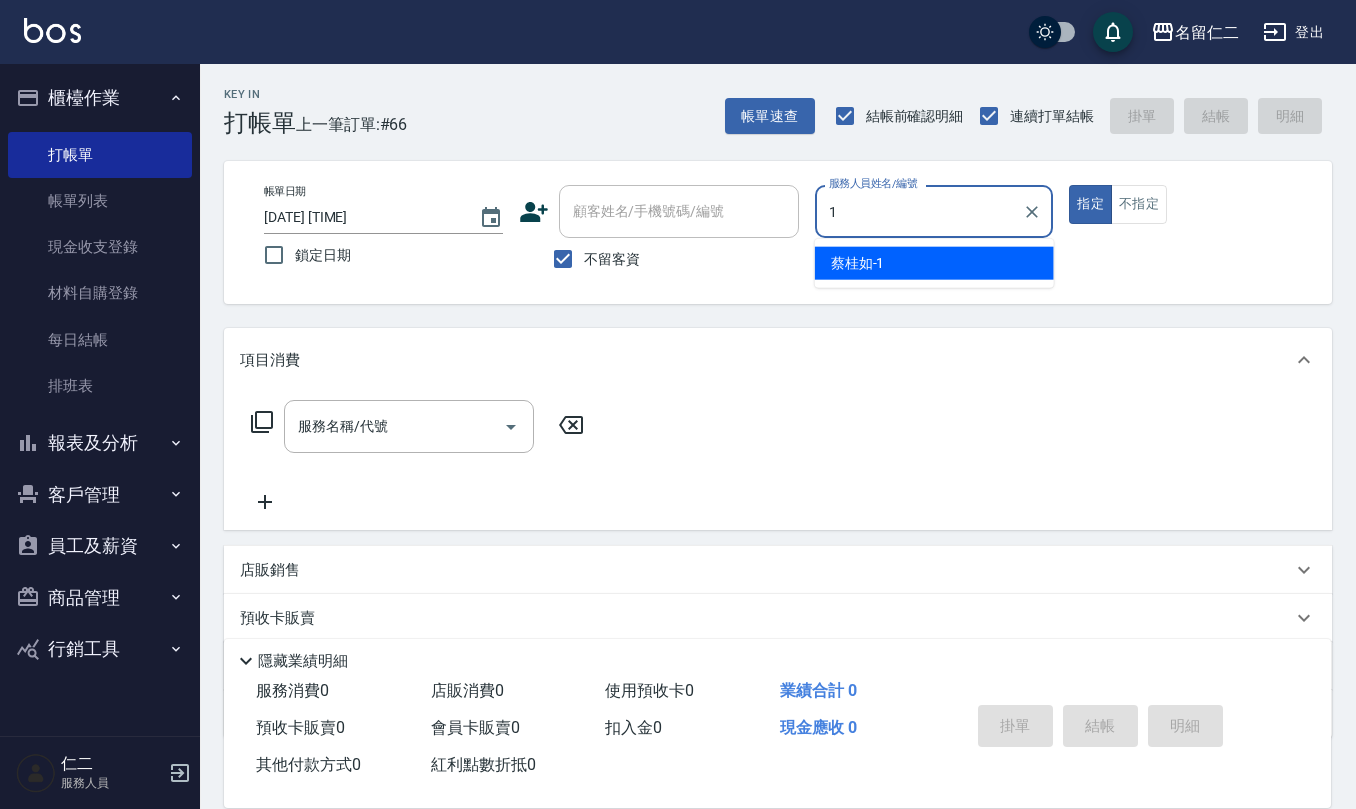 type on "蔡桂如-1" 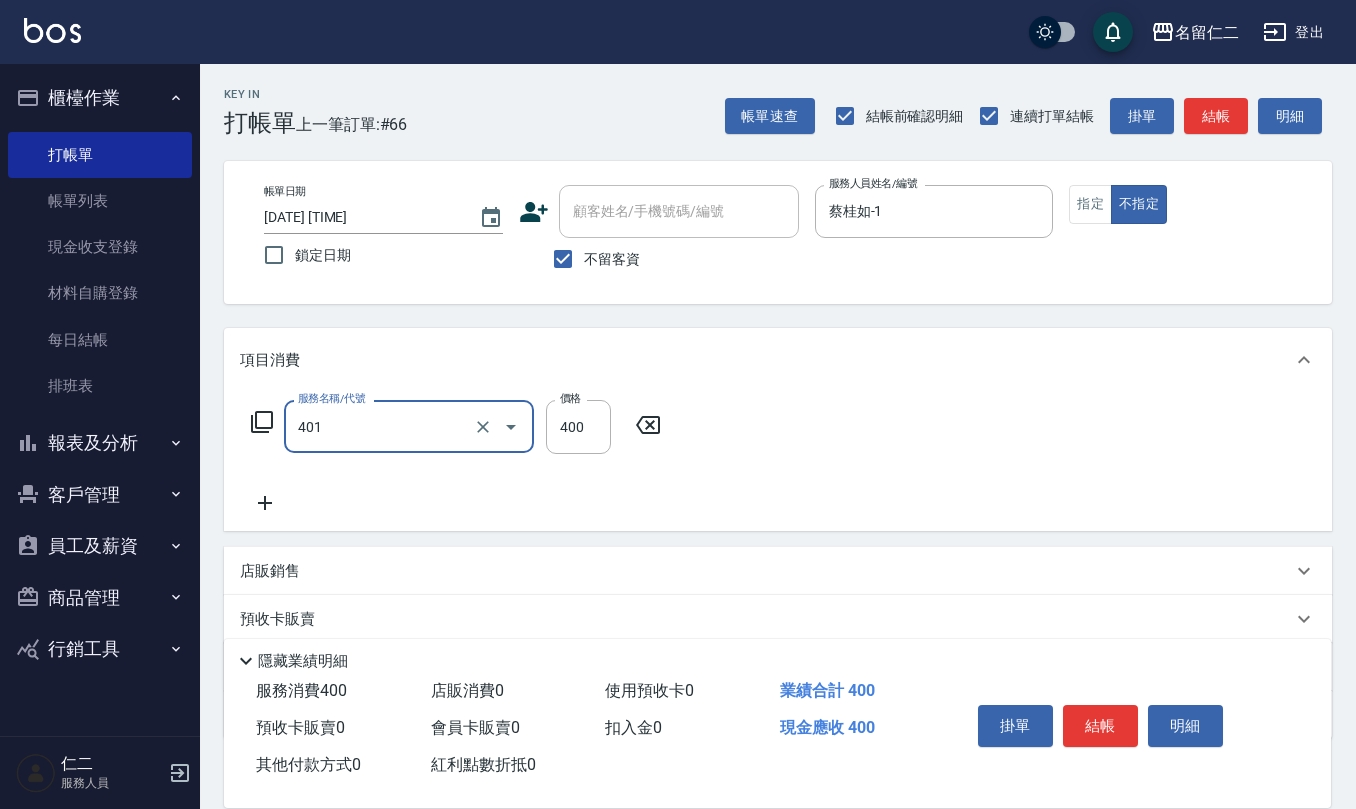 type on "剪髮(401)" 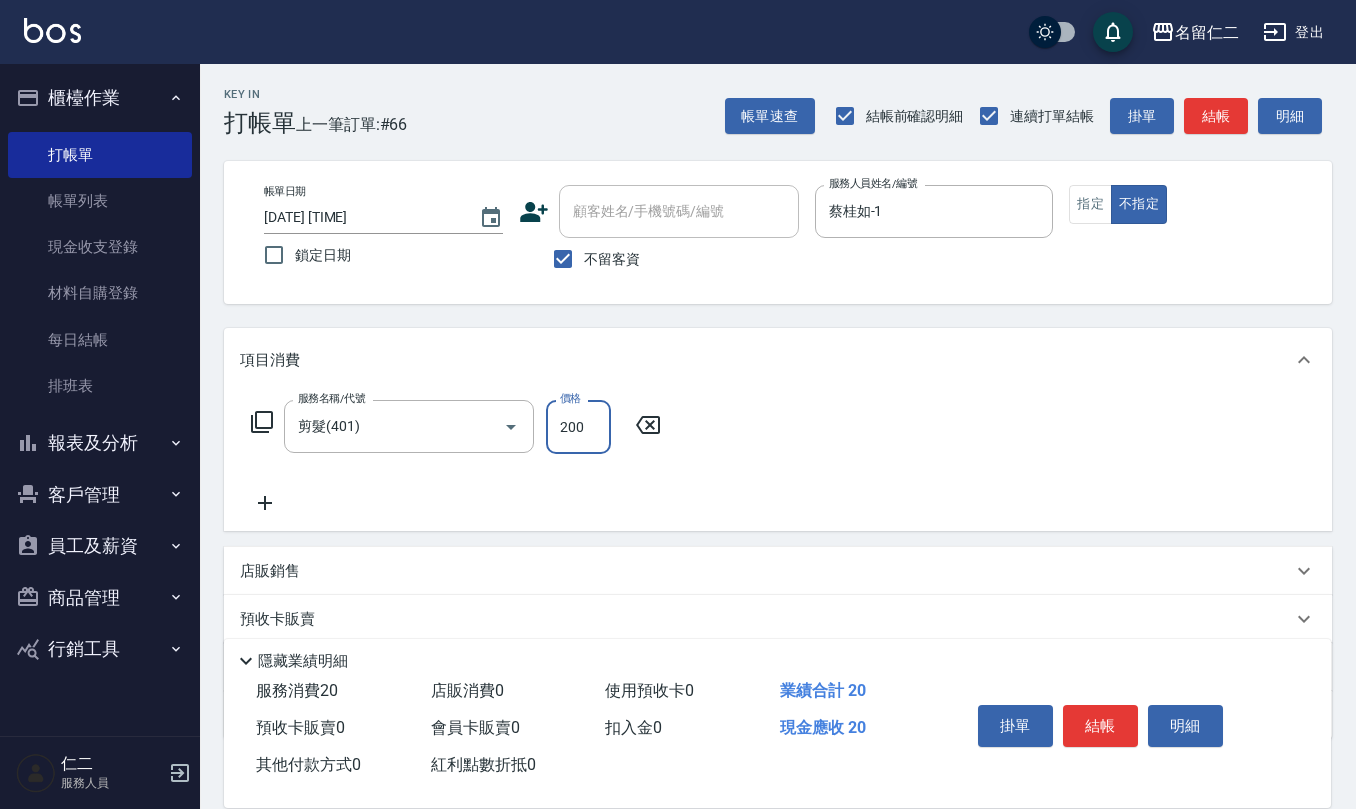 type on "200" 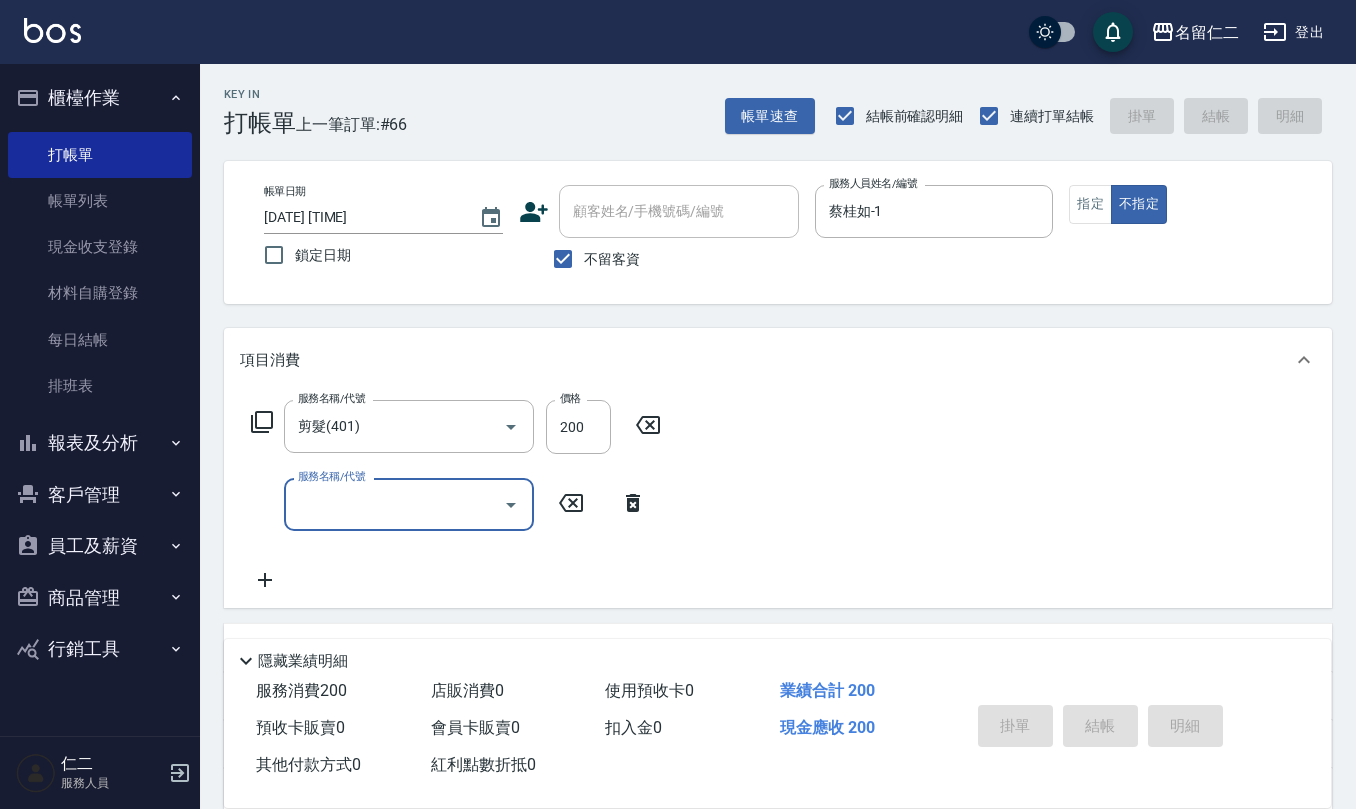 type 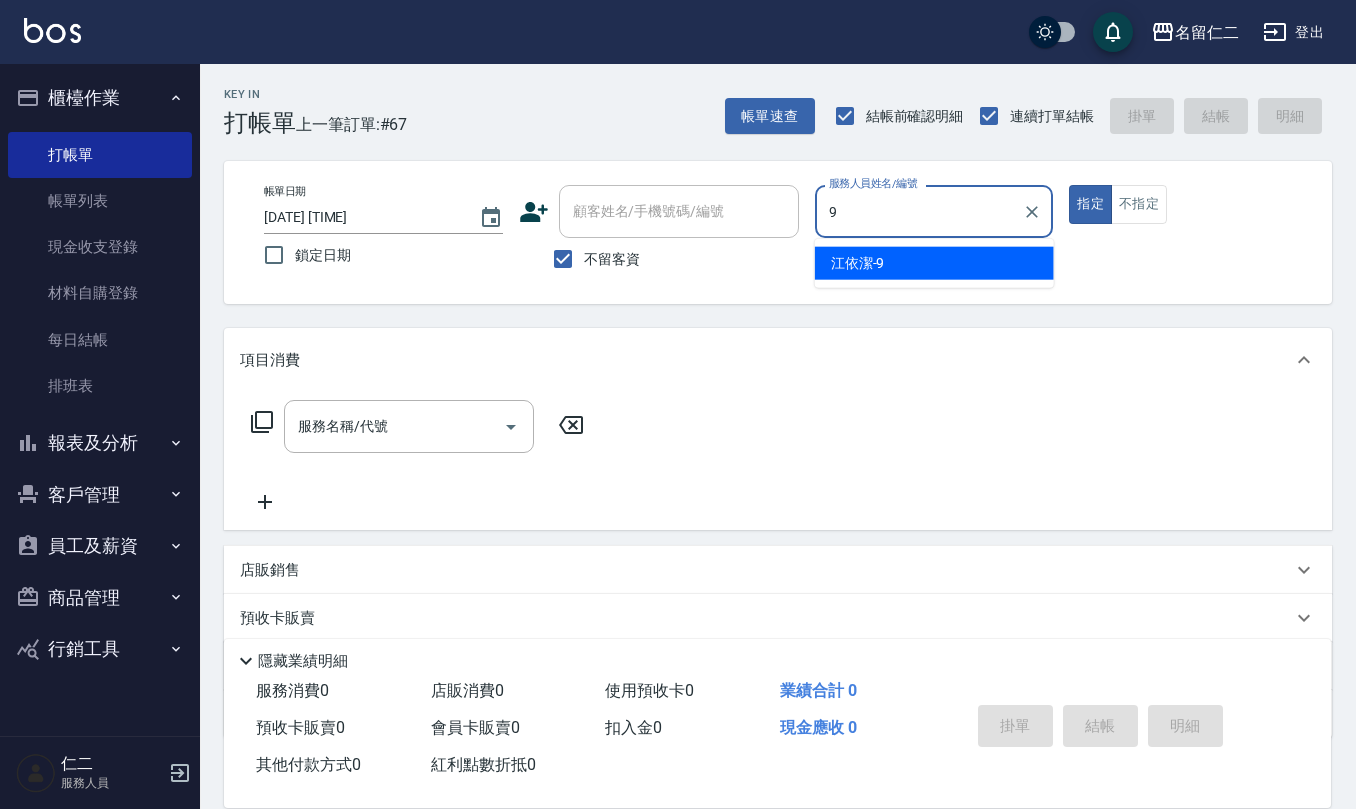 type on "江依潔-9" 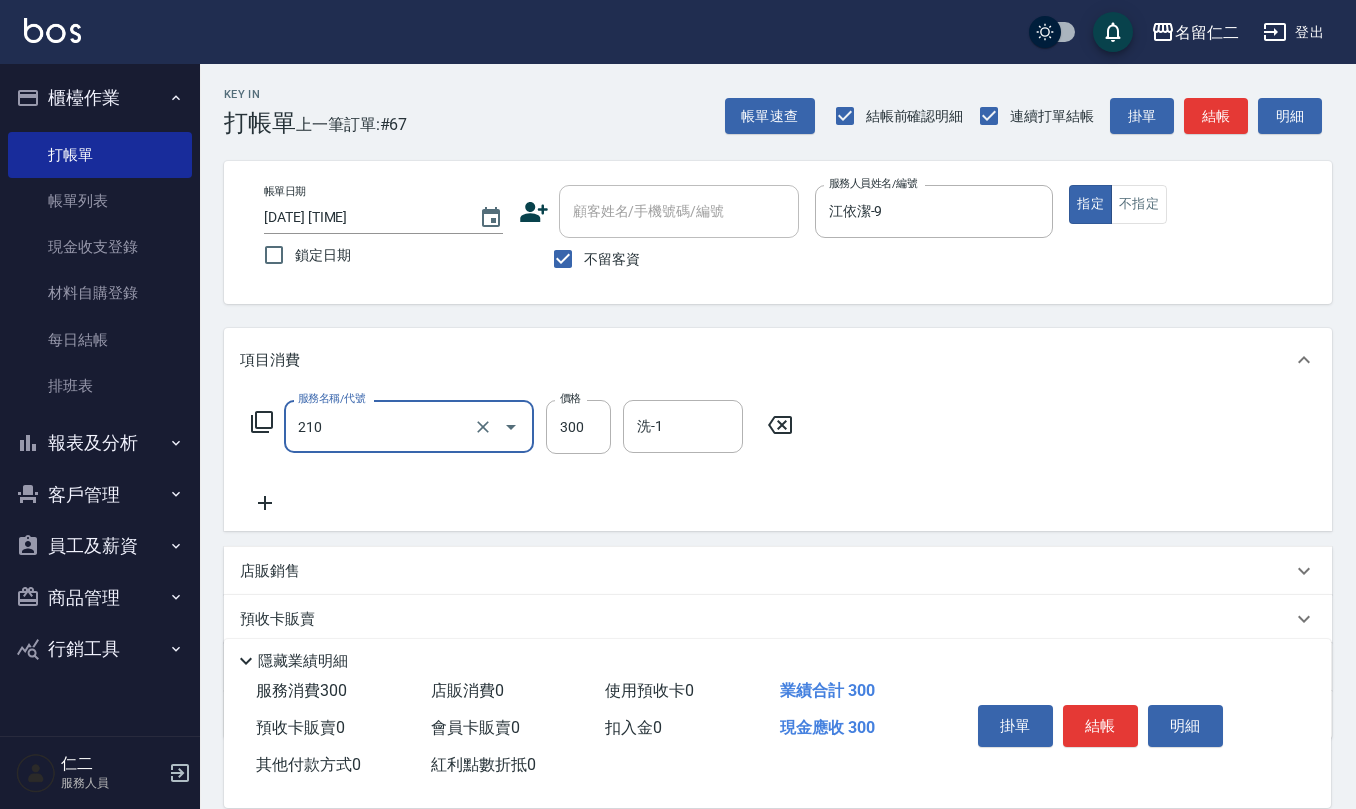 type on "歐娜洗髮精(210)" 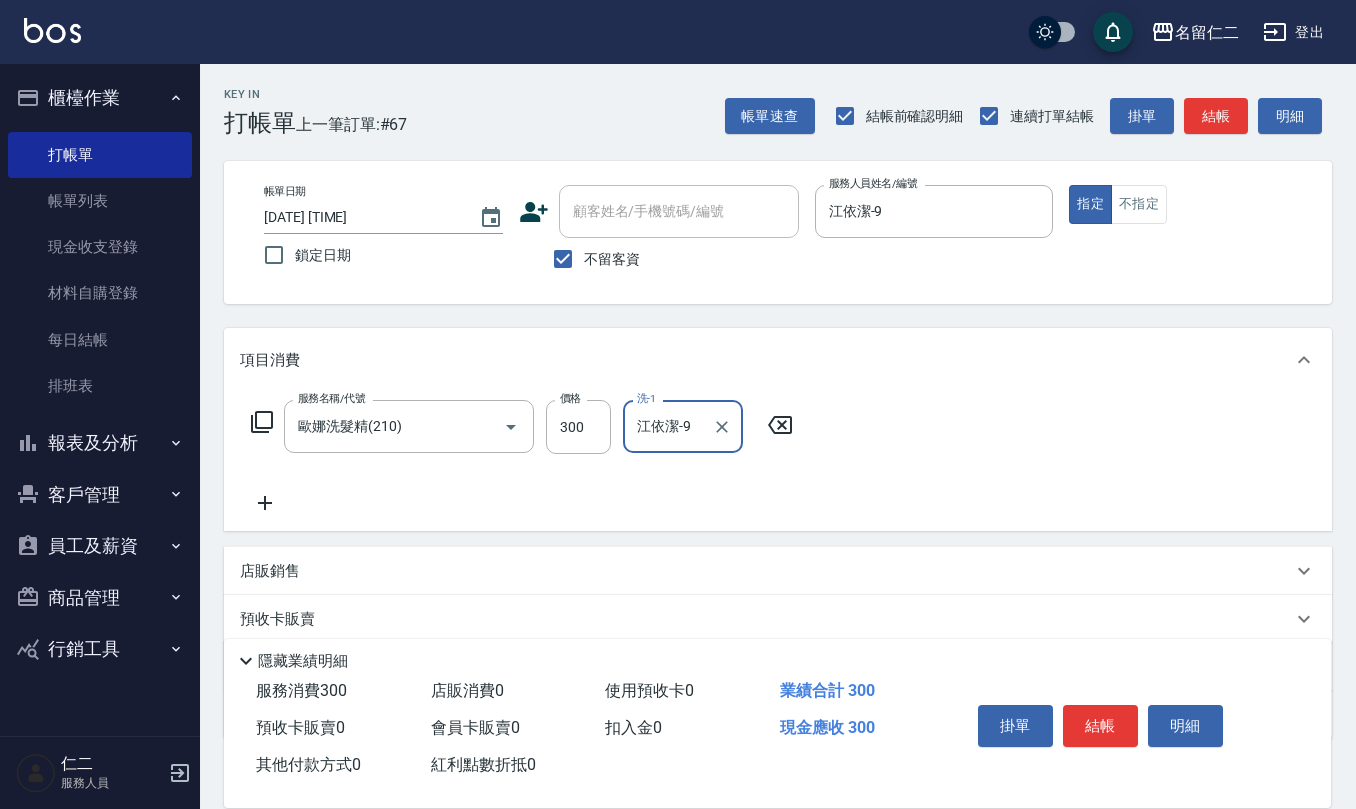 type on "江依潔-9" 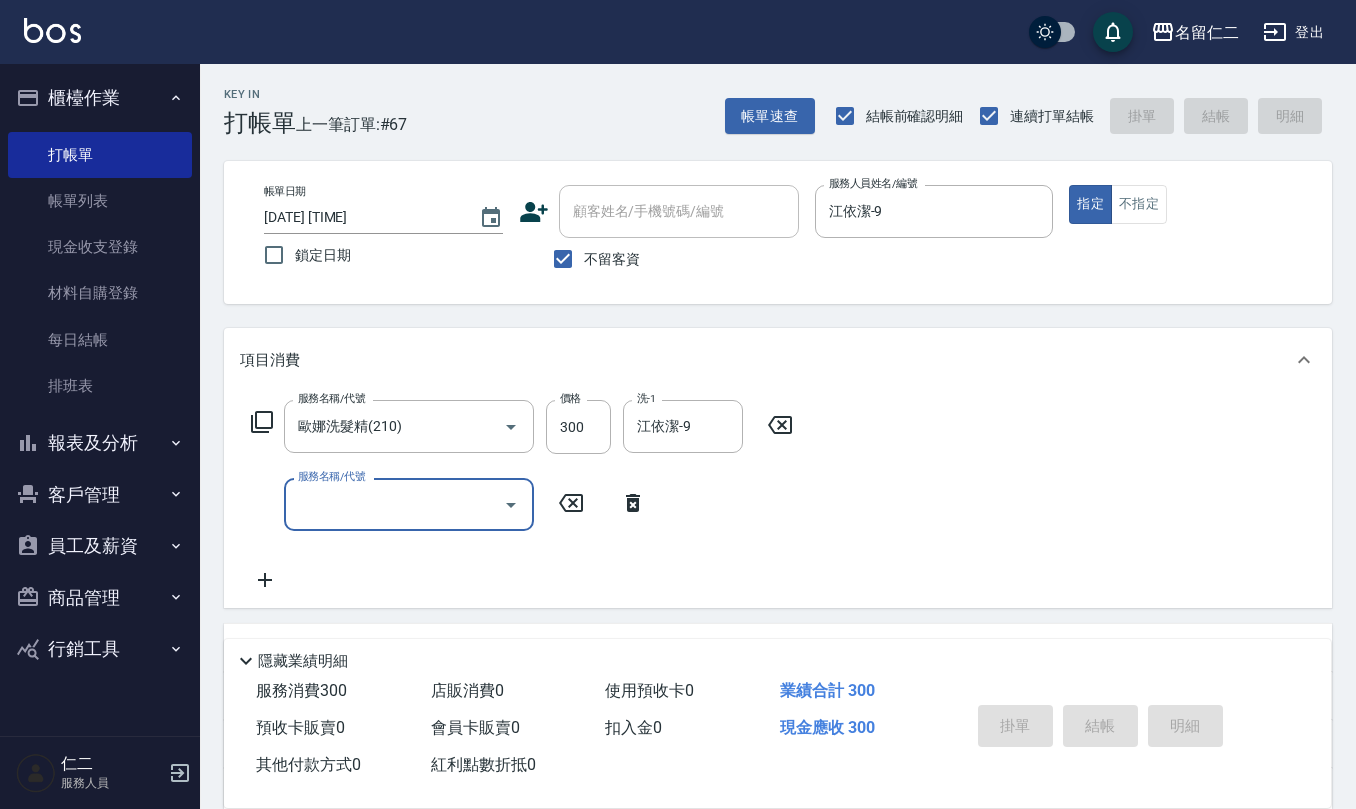 type 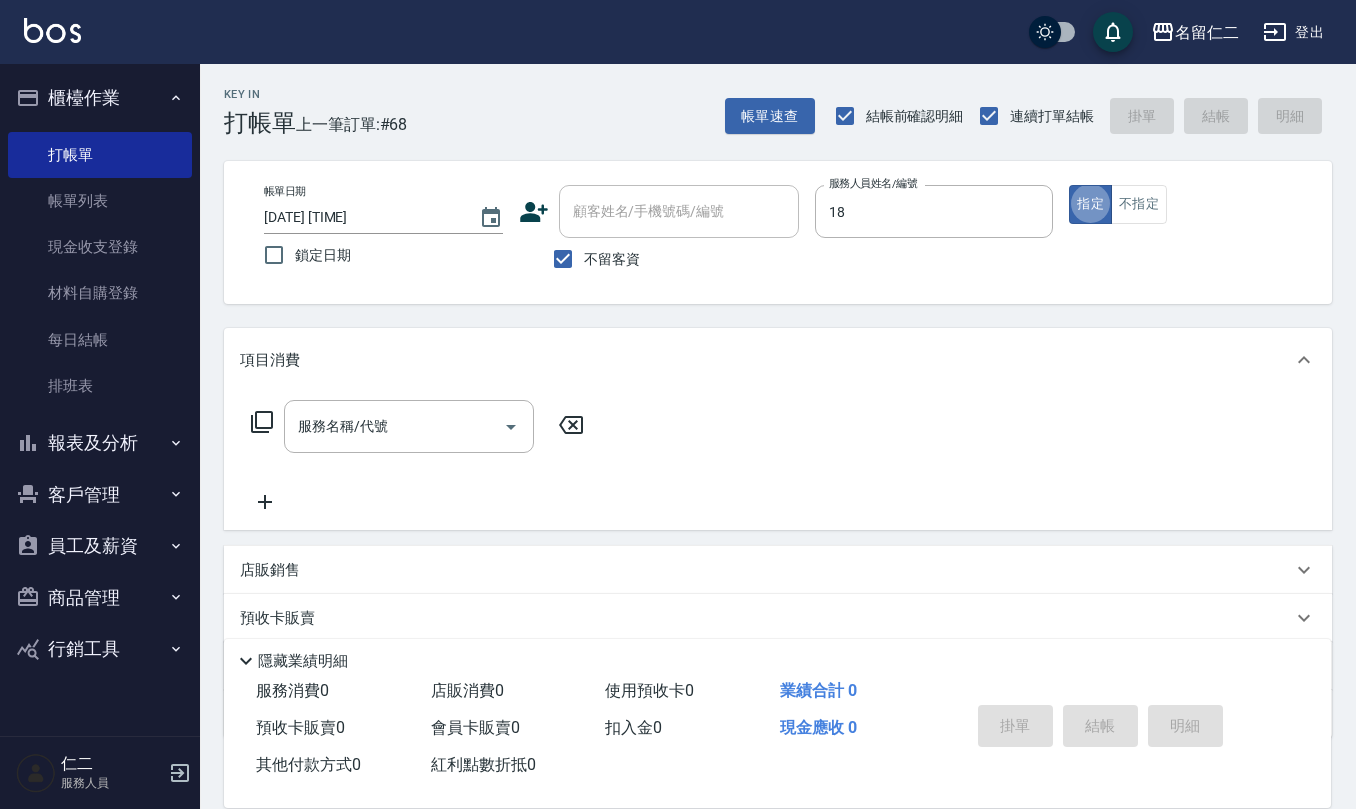 type on "吳婉如-18" 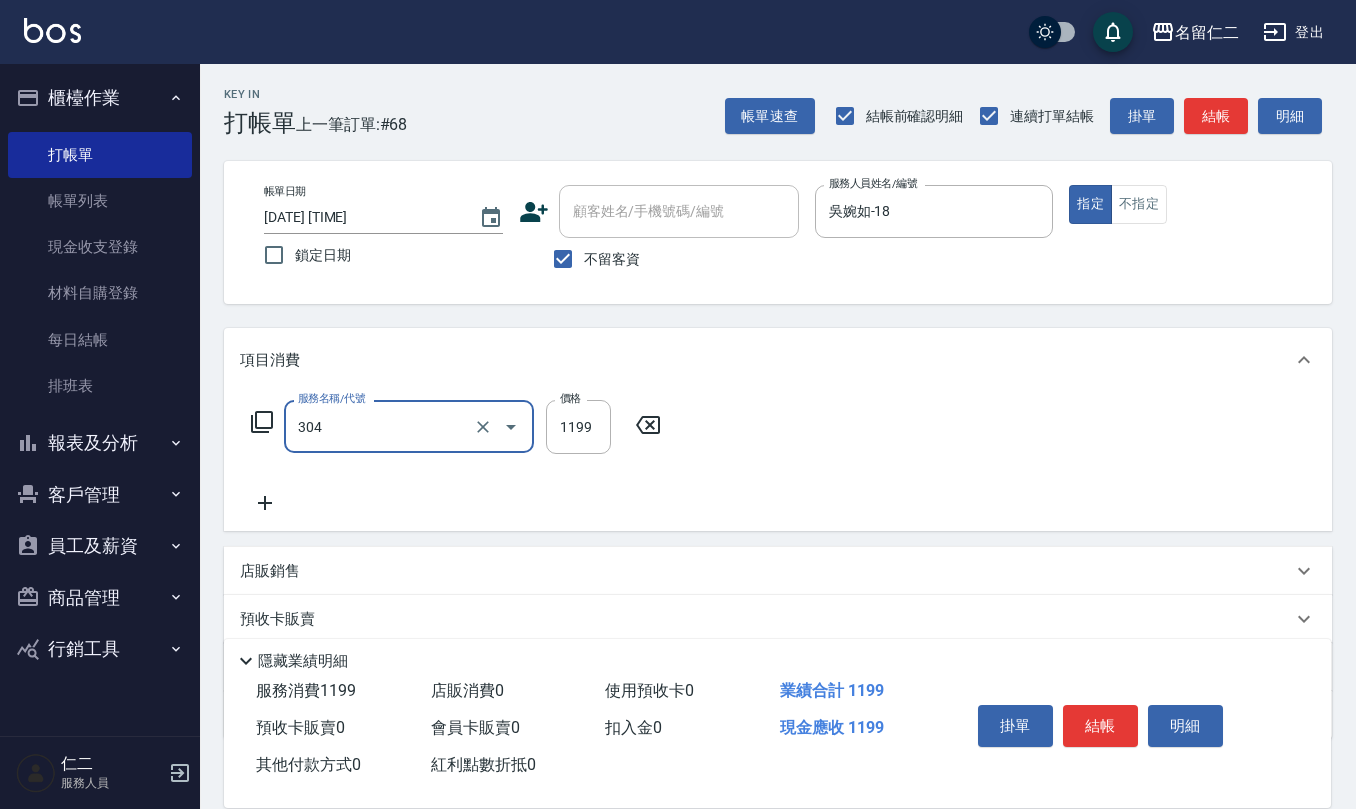 type on "離子燙(特價)(304)" 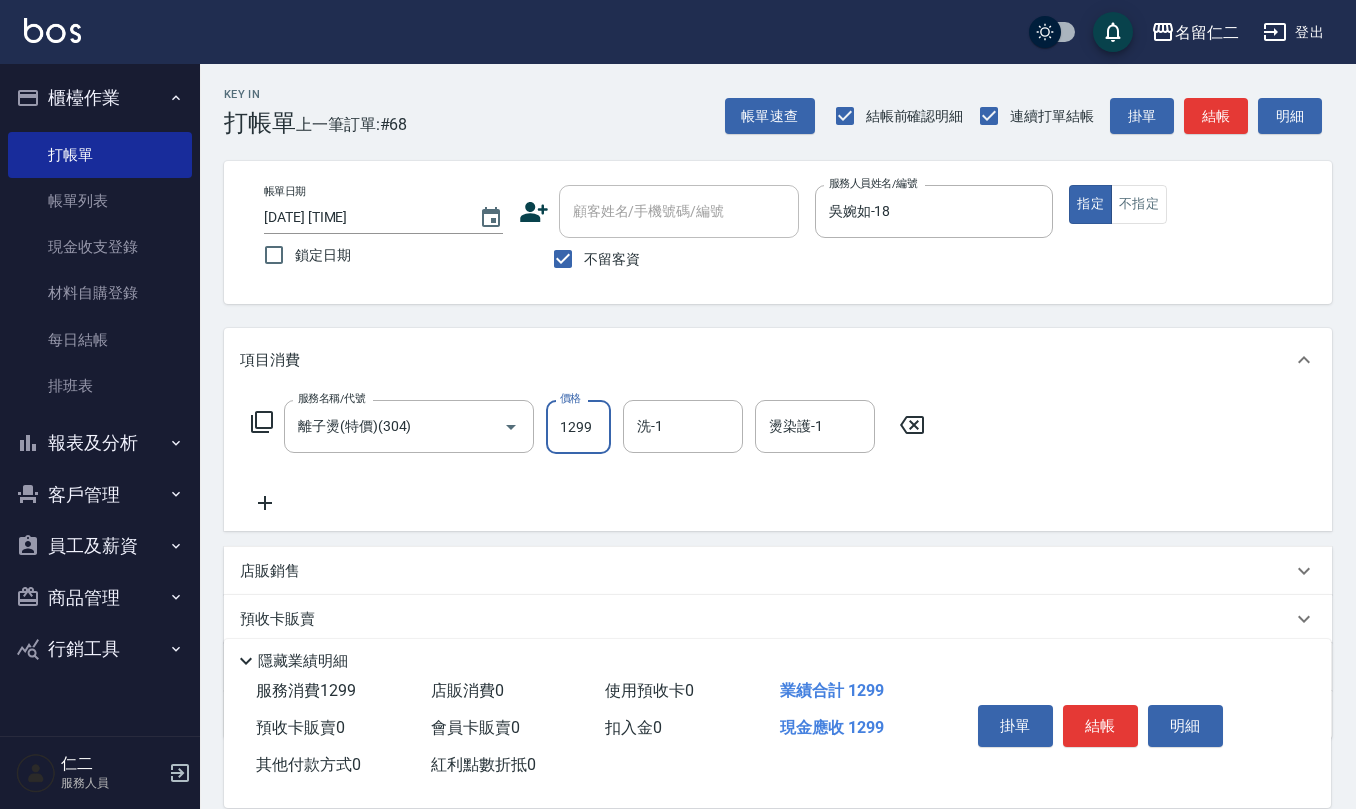 type on "1299" 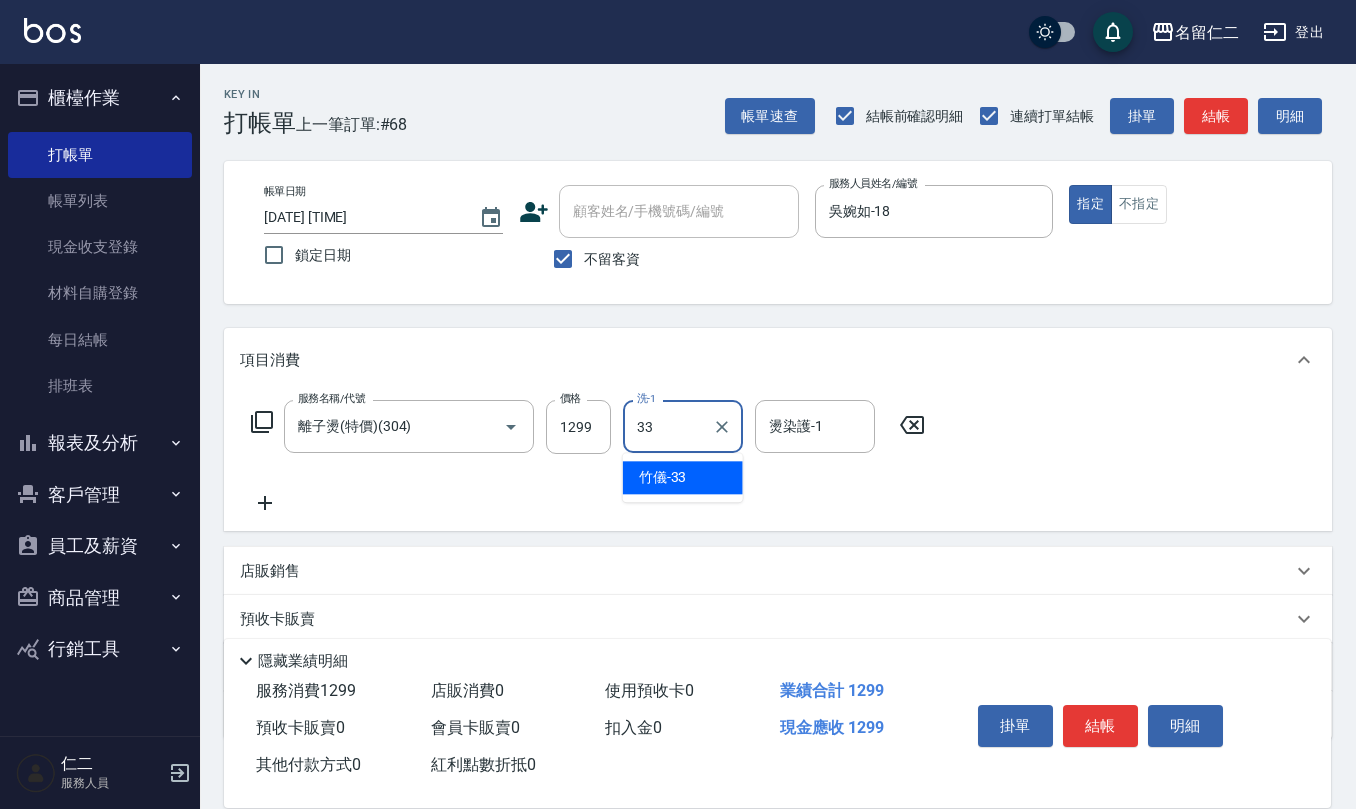 type on "竹儀-33" 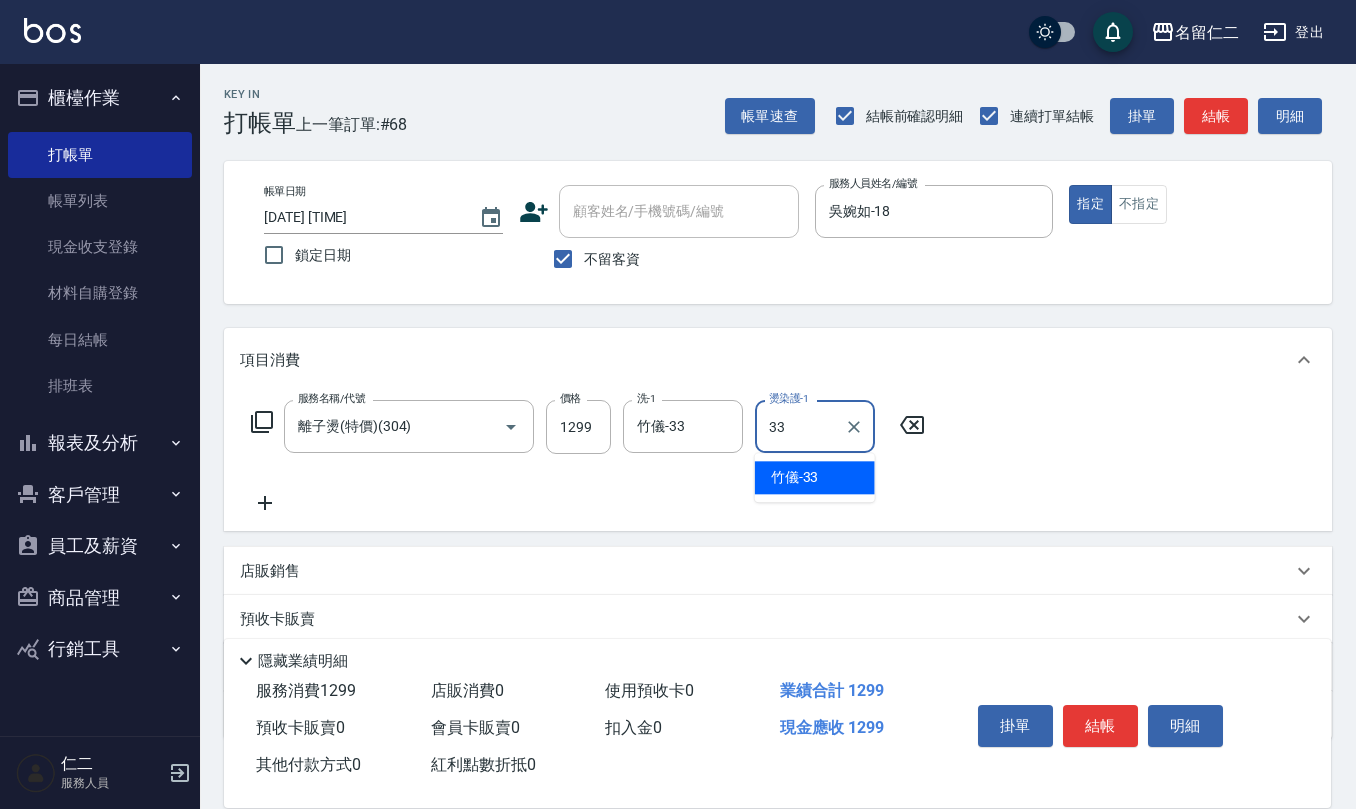 type on "竹儀-33" 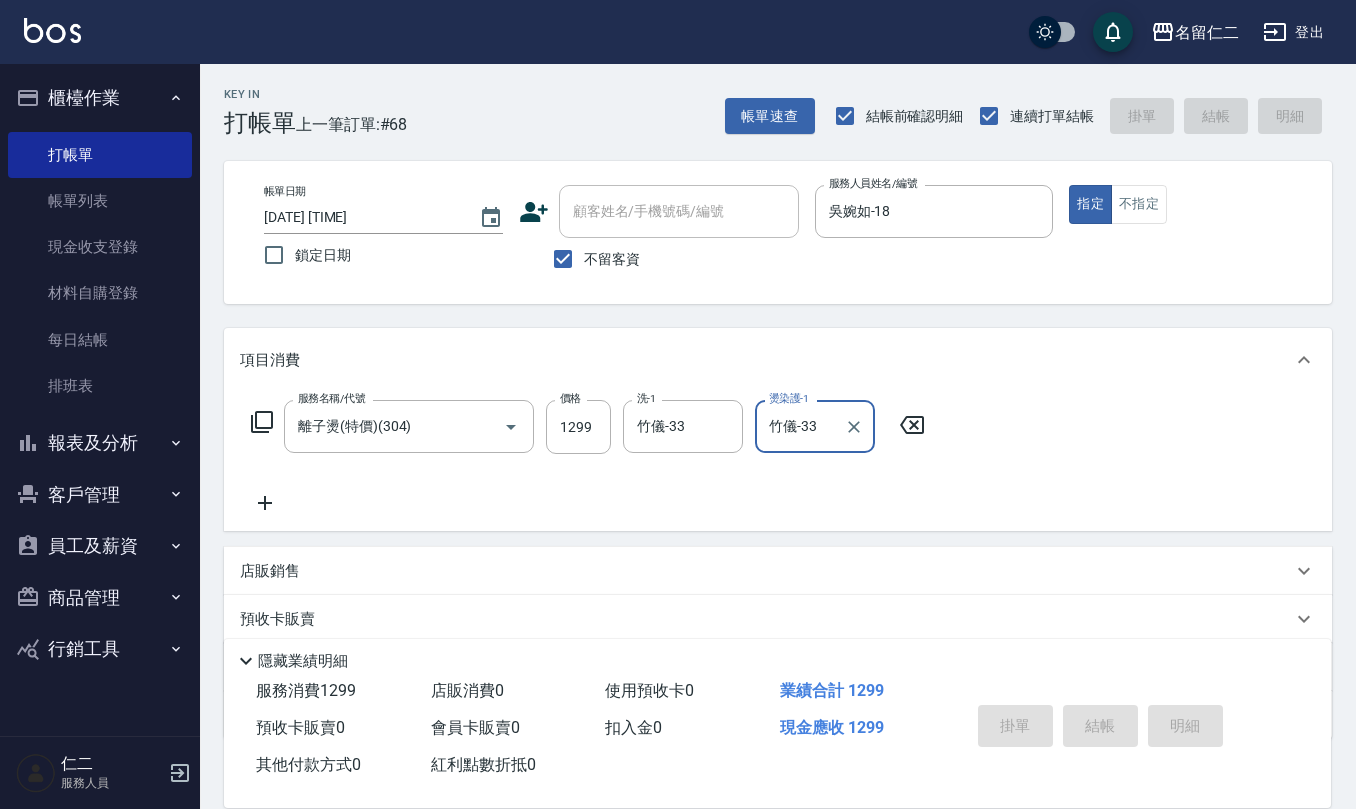 type 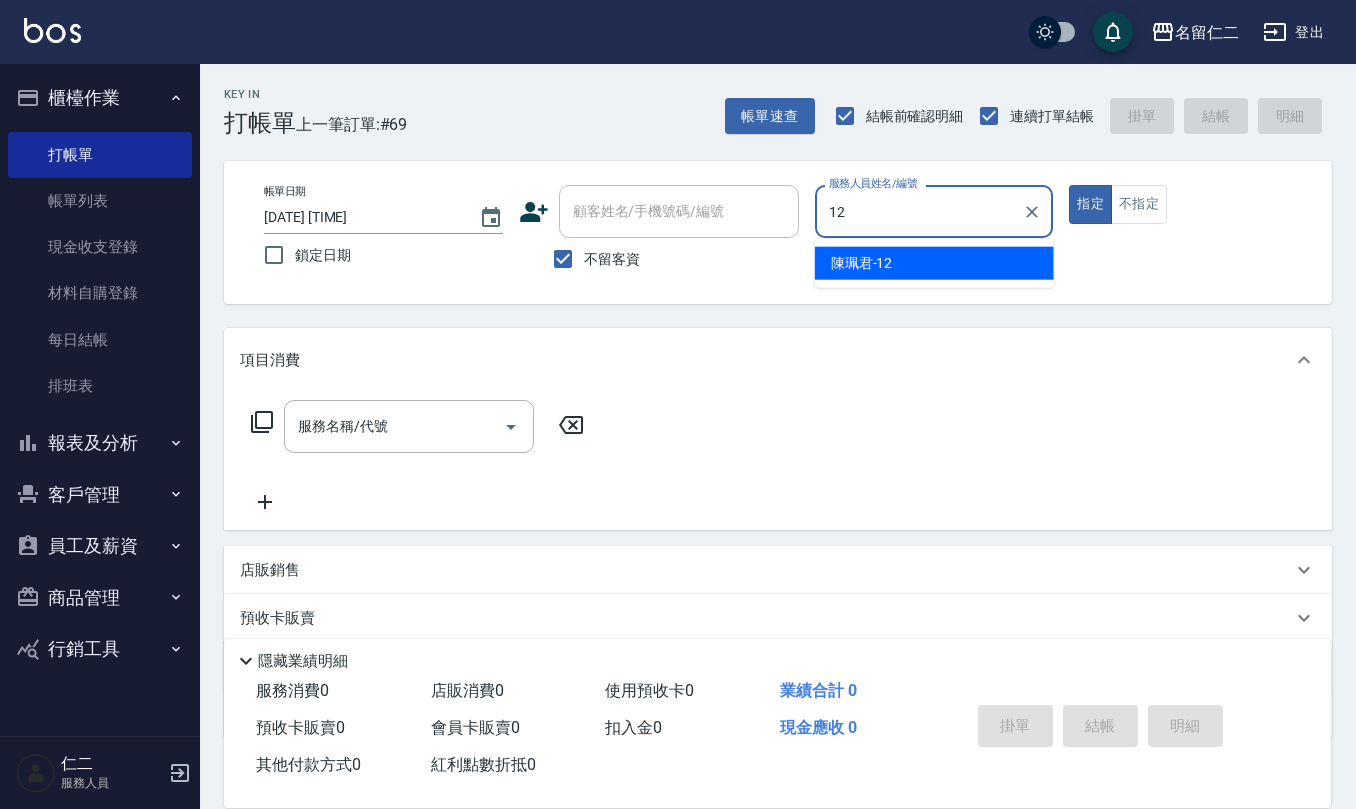 type on "[LAST] [FIRST]-[NUMBER]" 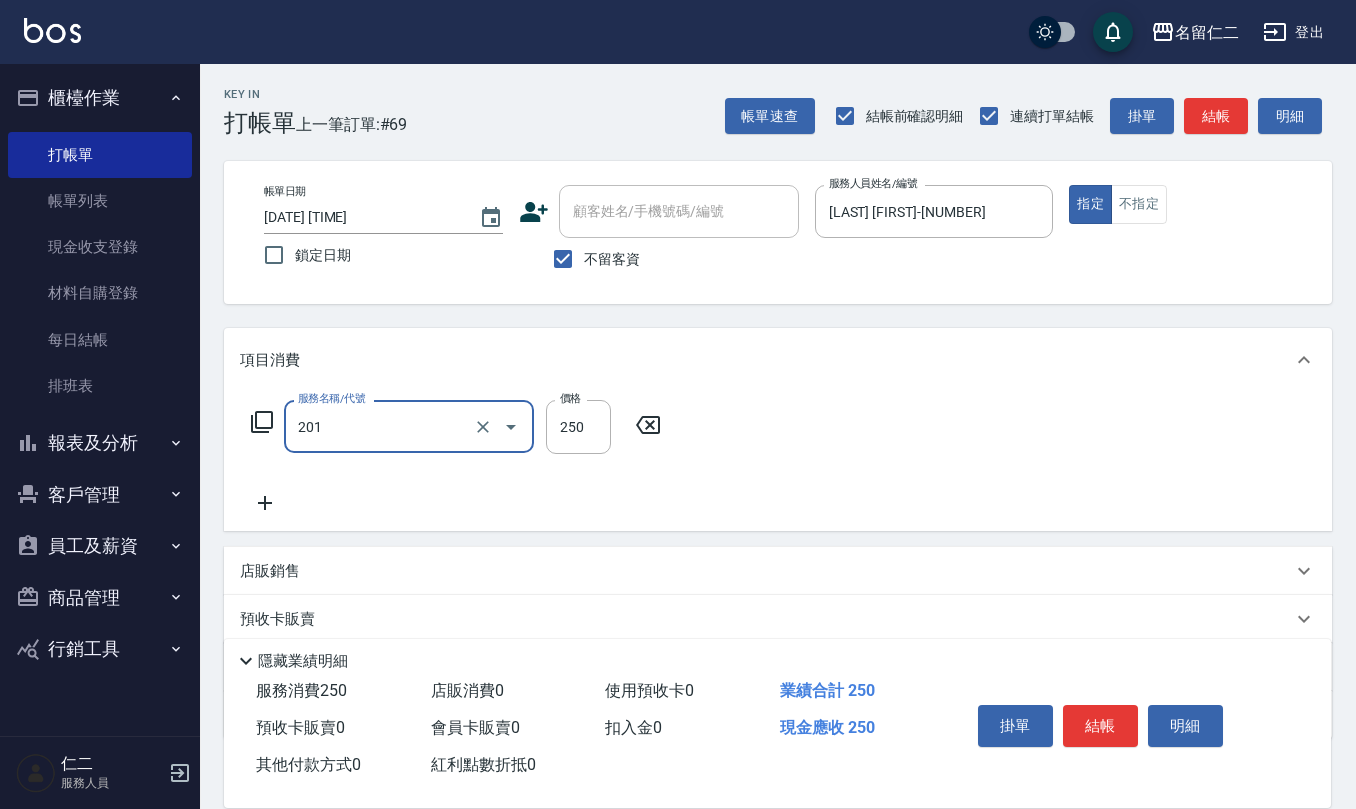 type on "洗髮(201)" 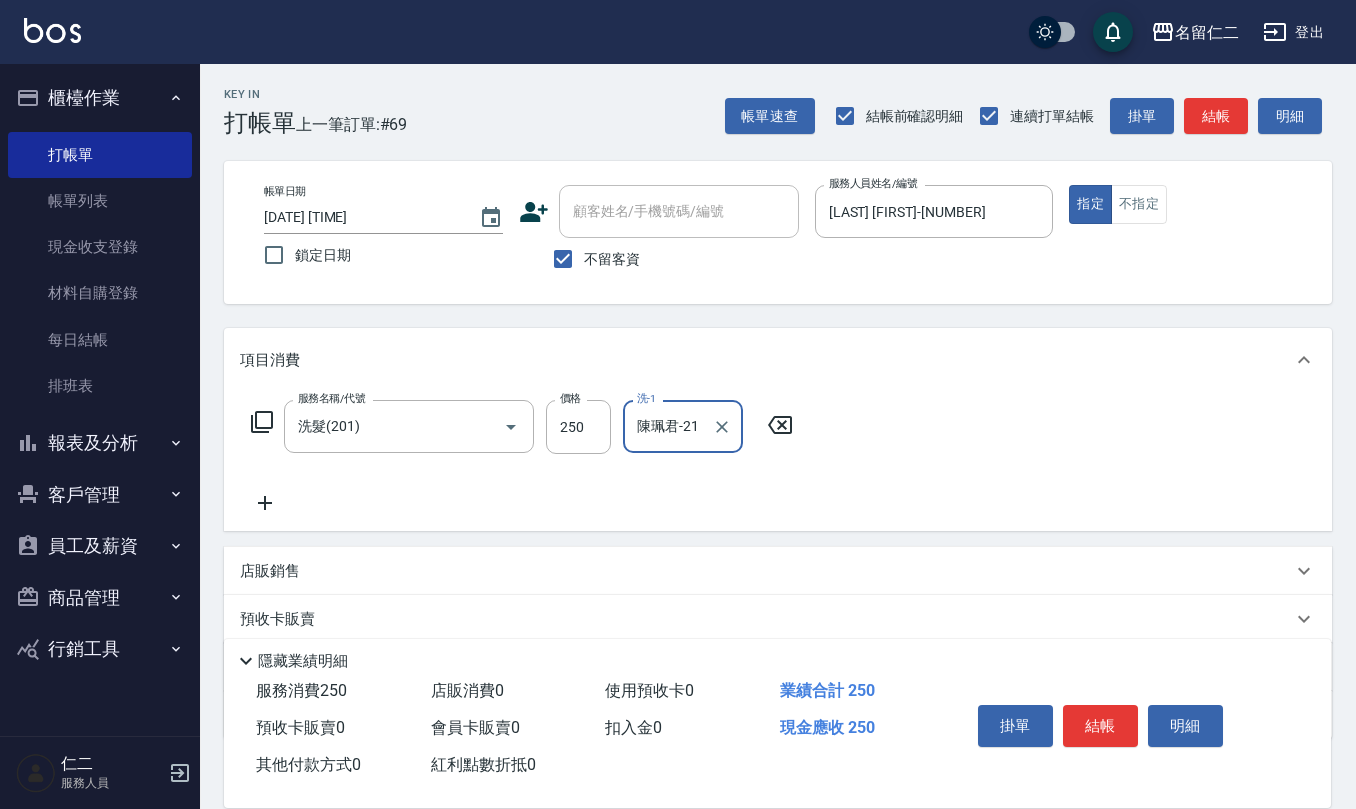 type on "陳珮君-21" 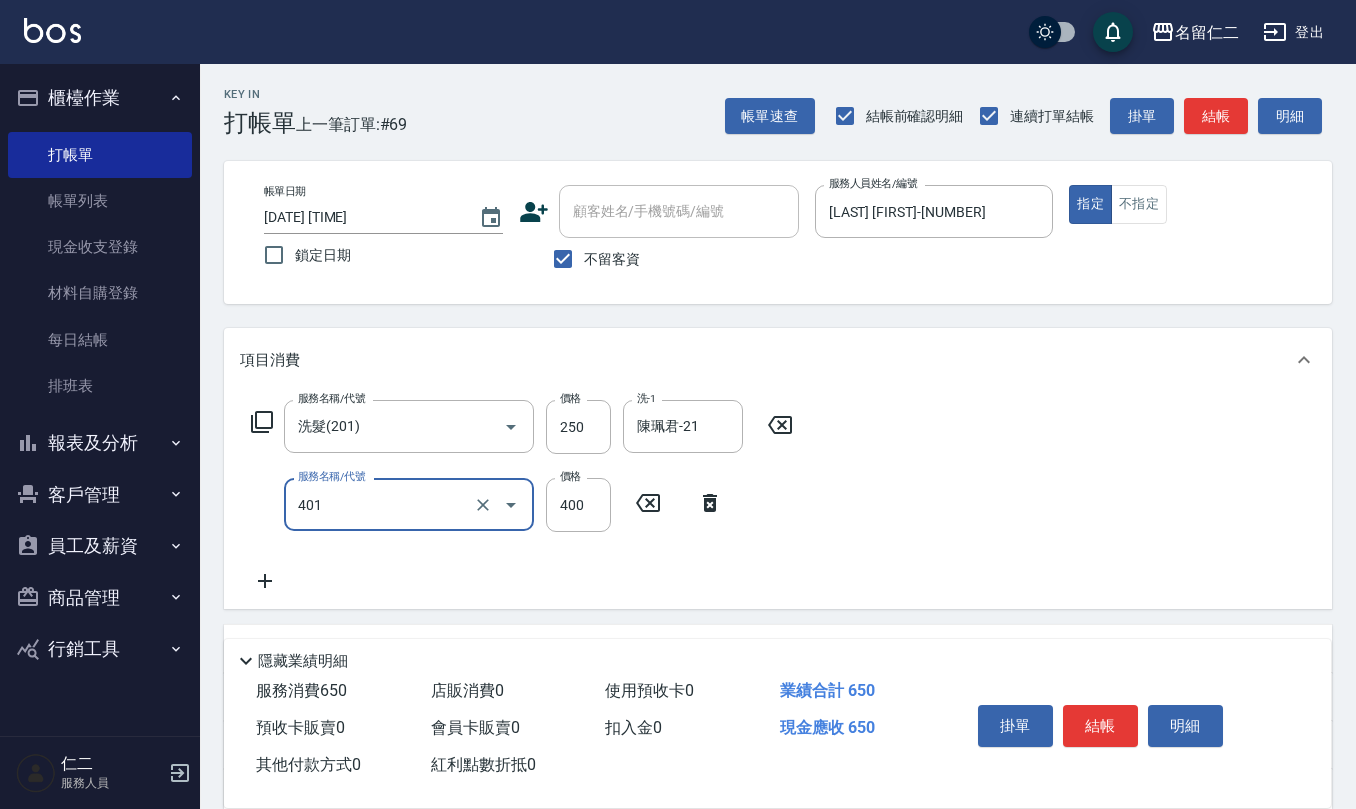 type on "剪髮(401)" 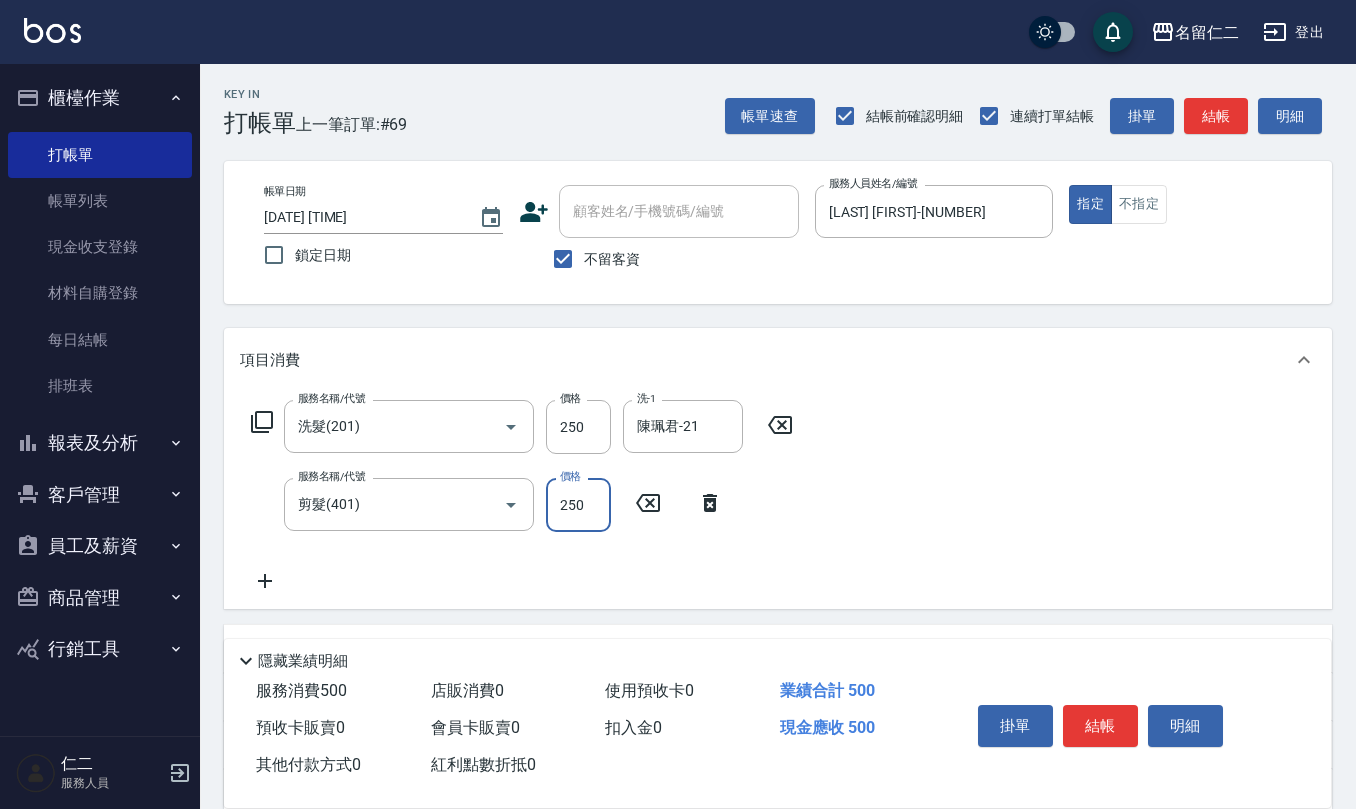type on "250" 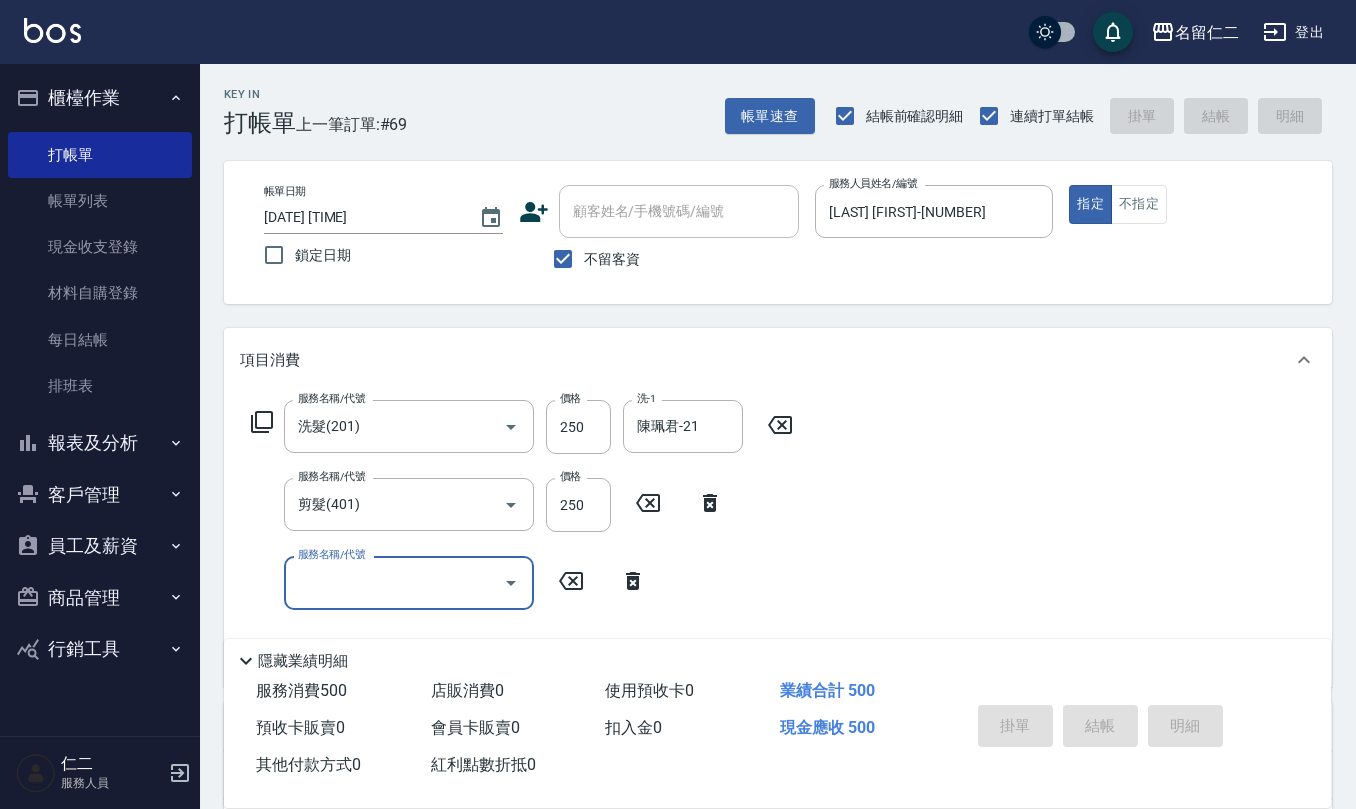 type on "[DATE] [TIME]" 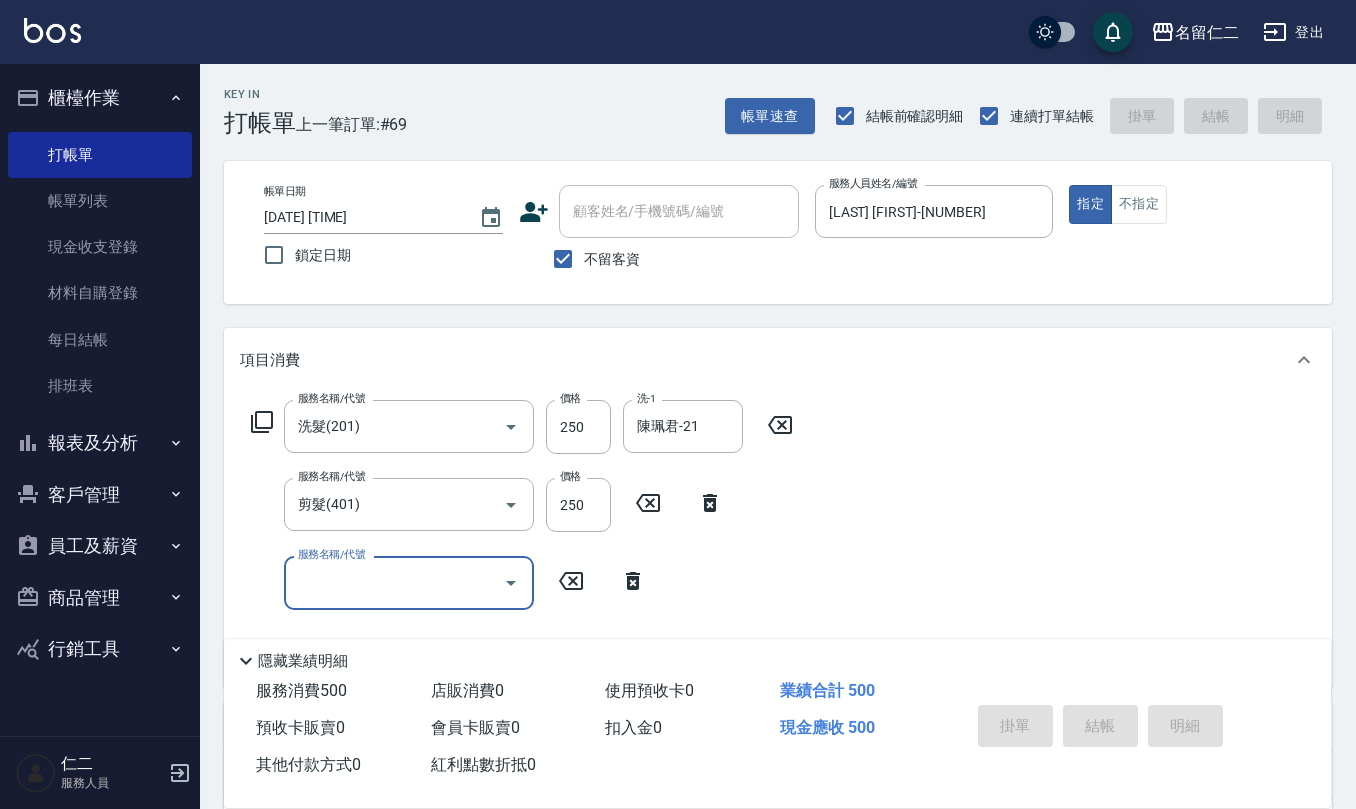 type 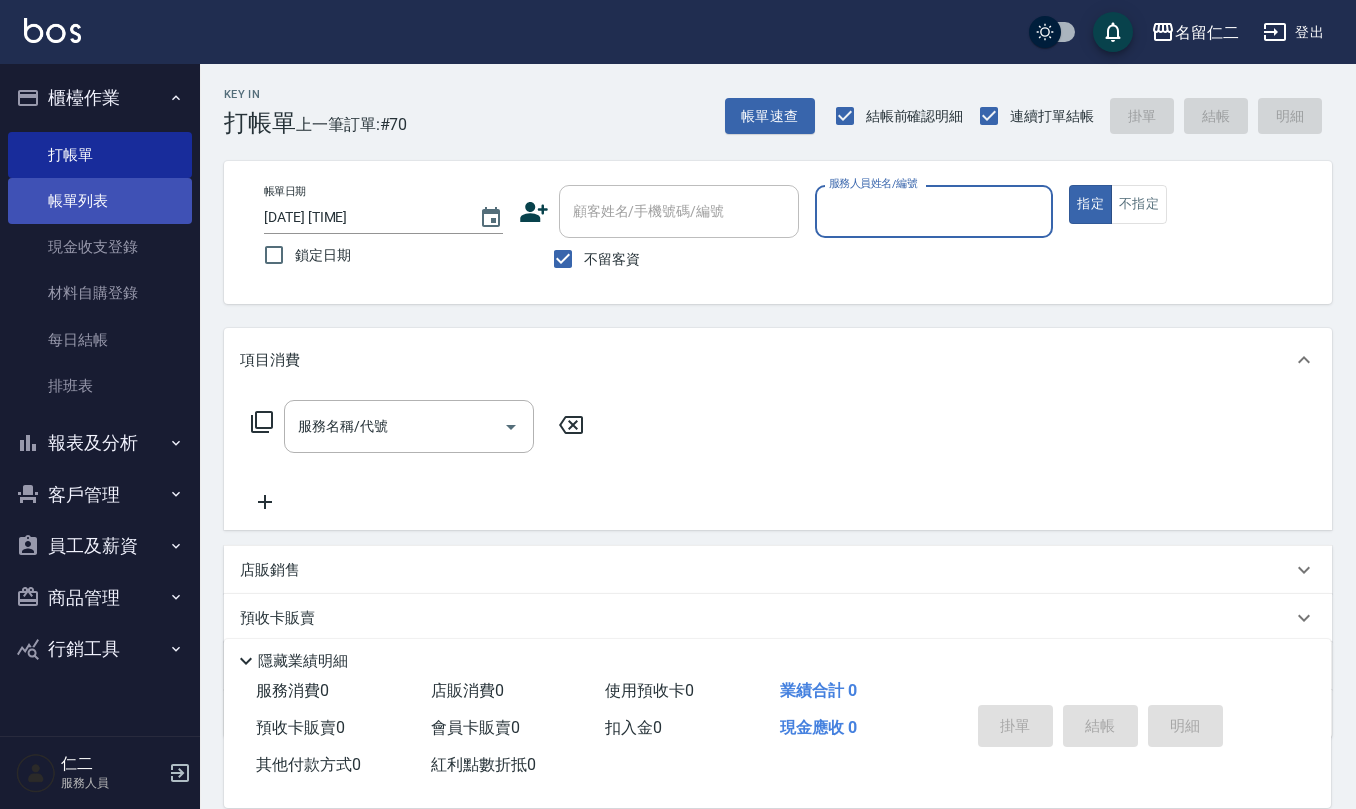 click on "帳單列表" at bounding box center [100, 201] 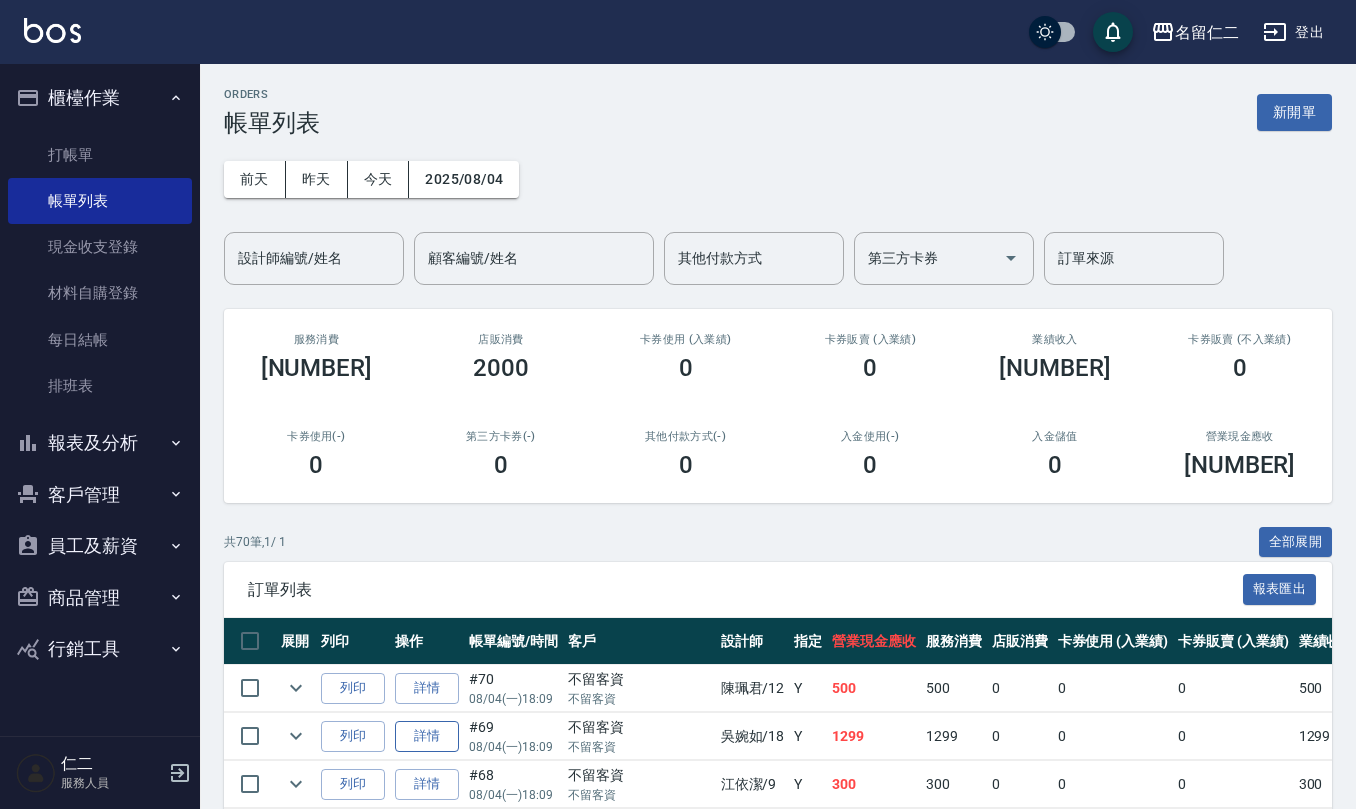 click on "詳情" at bounding box center (427, 736) 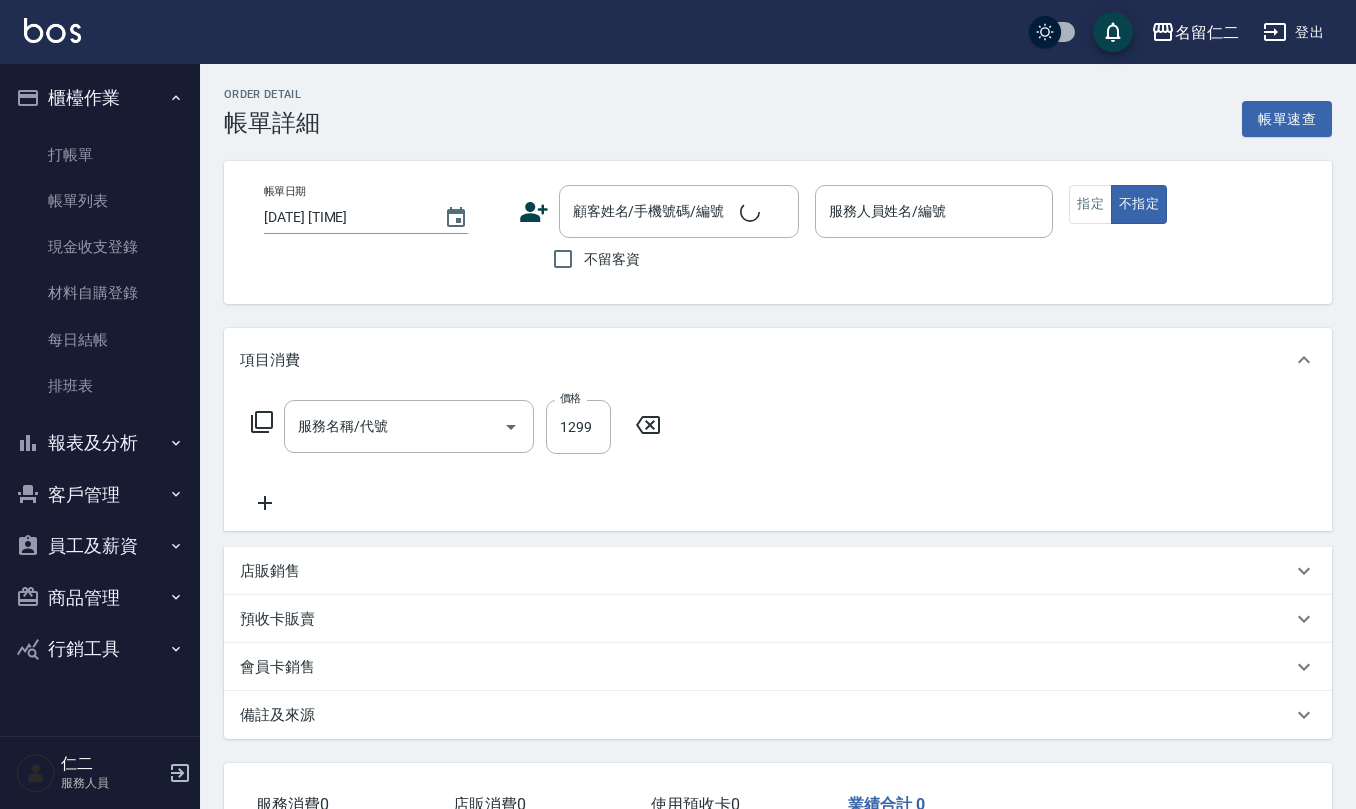 type on "離子燙(特價)(304)" 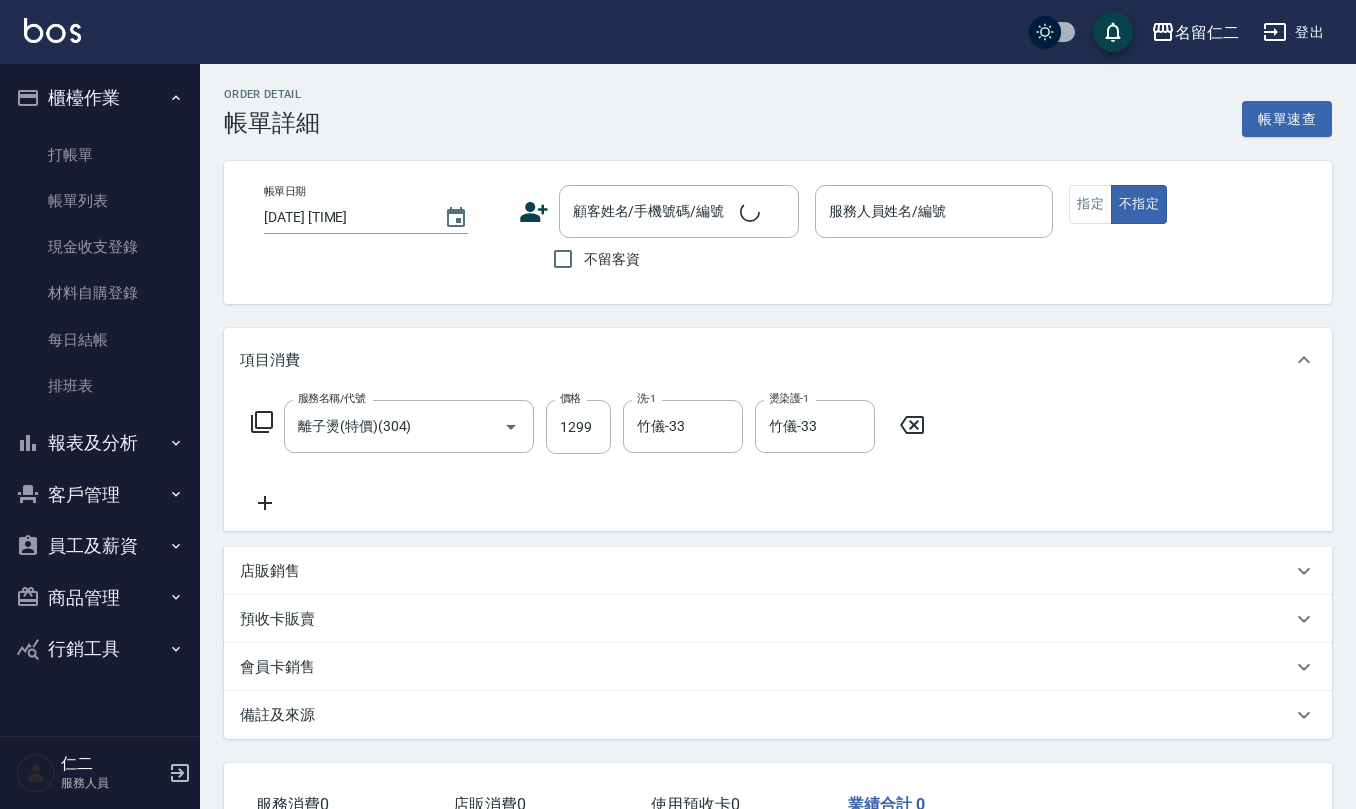 type on "[DATE] [TIME]" 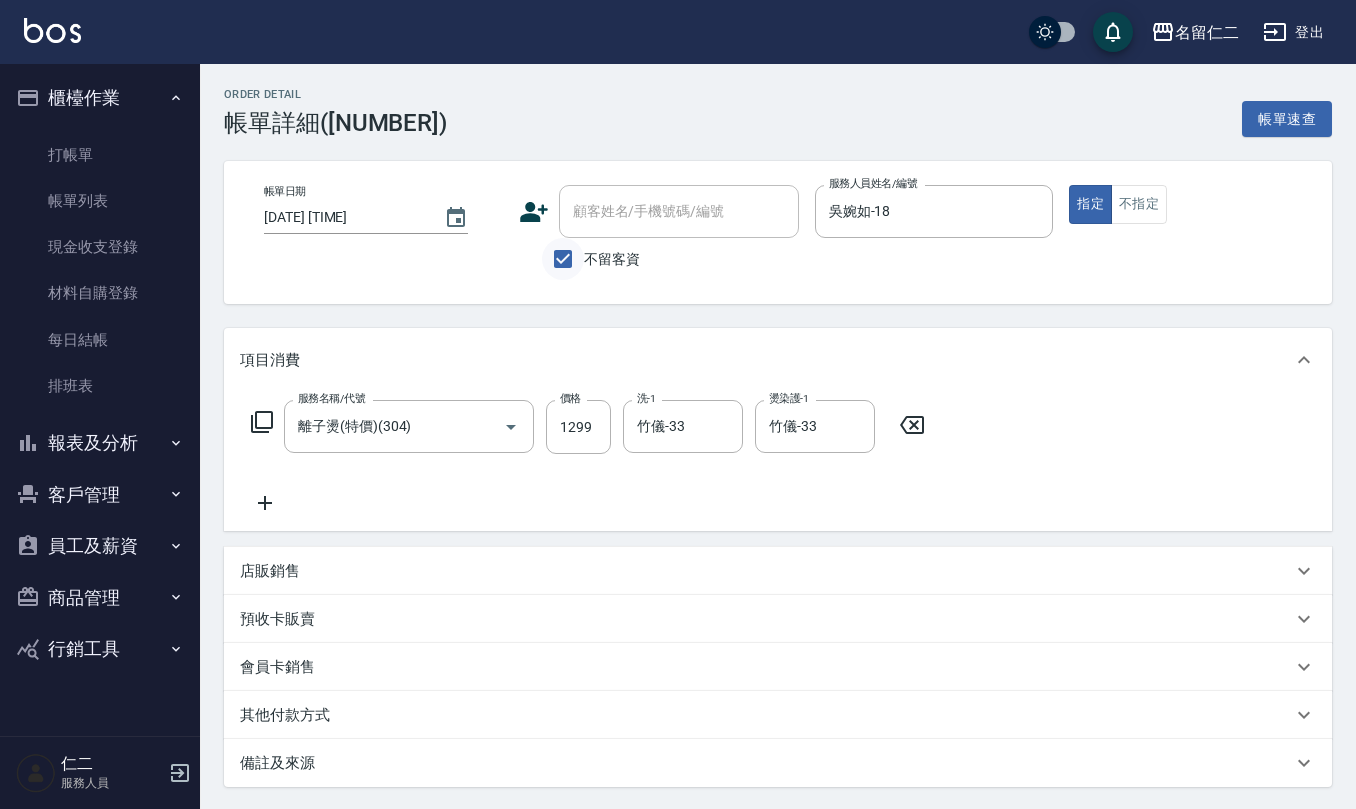 click on "不留客資" at bounding box center [563, 259] 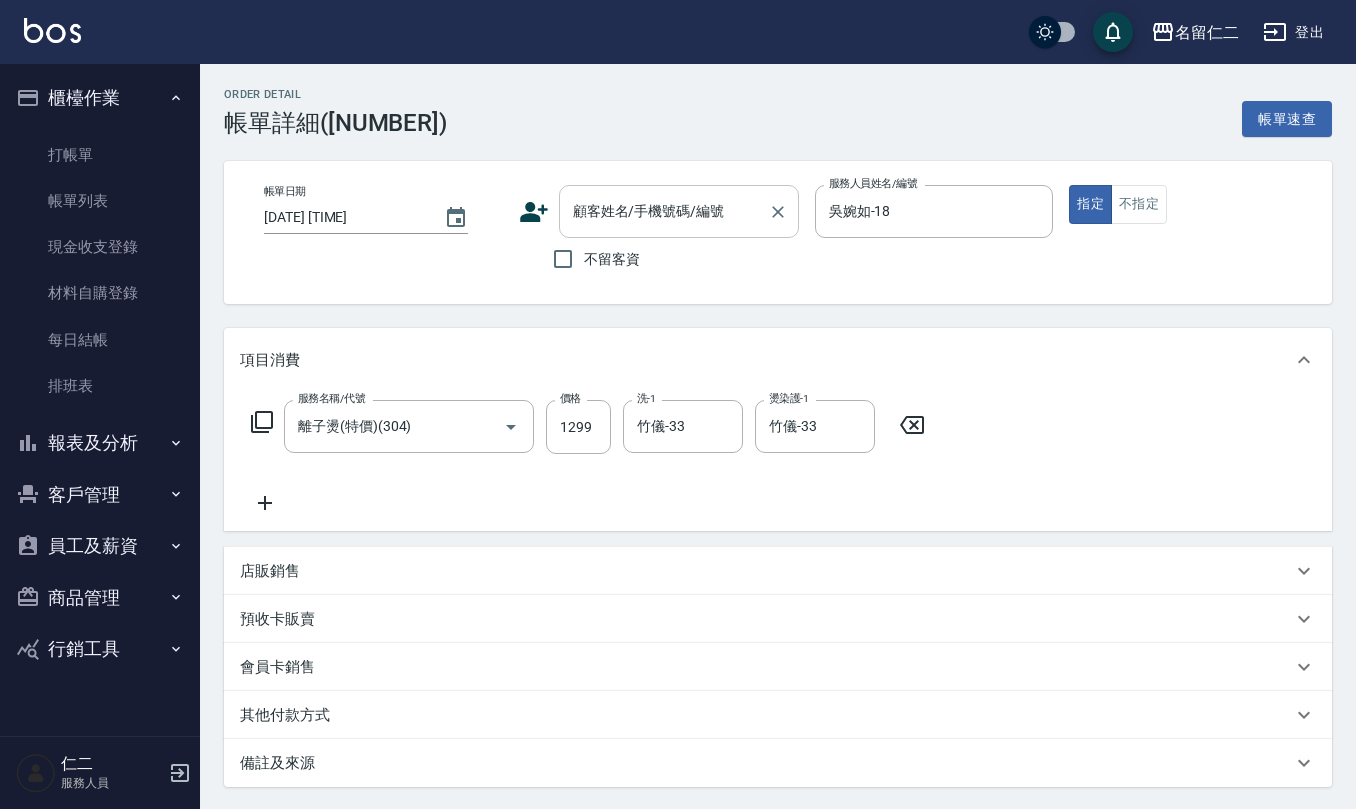click on "顧客姓名/手機號碼/編號" at bounding box center [664, 211] 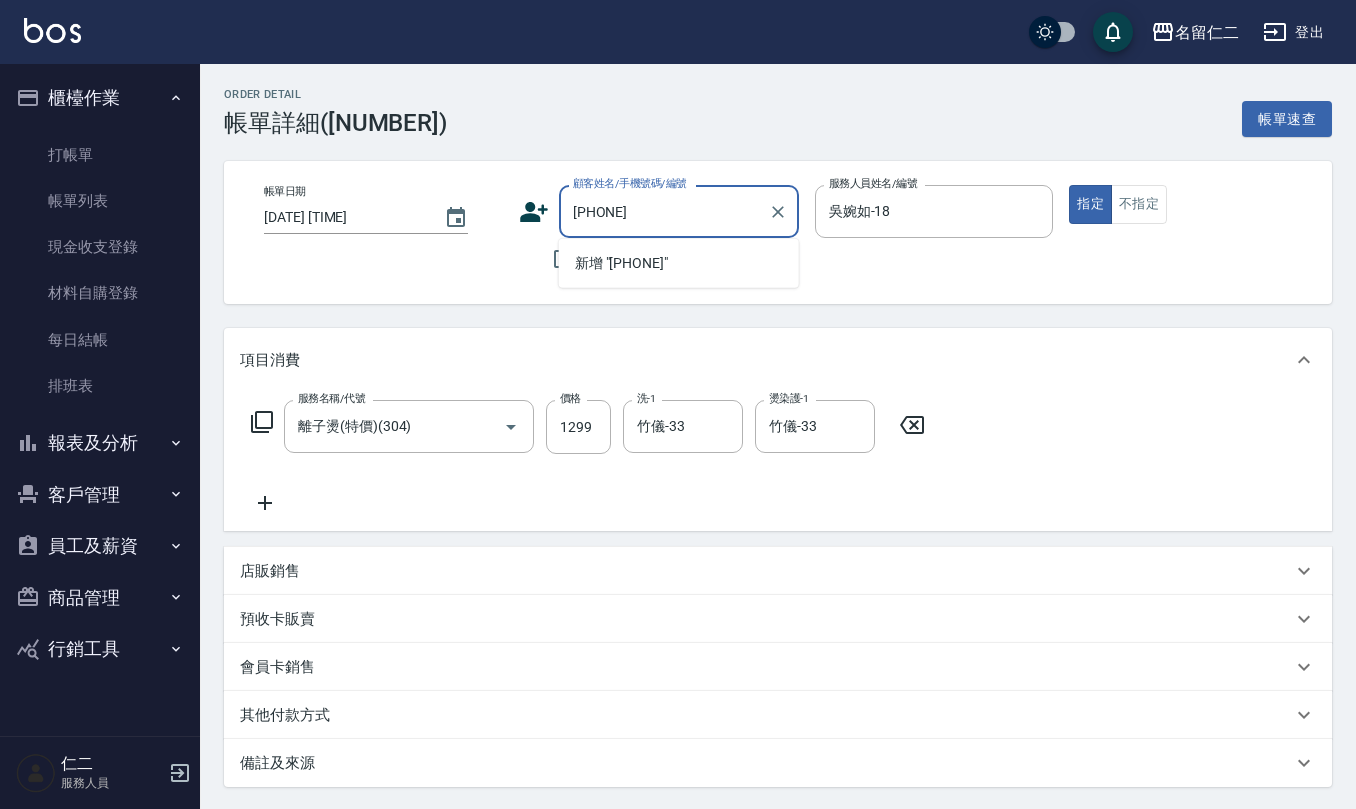 type on "[PHONE]" 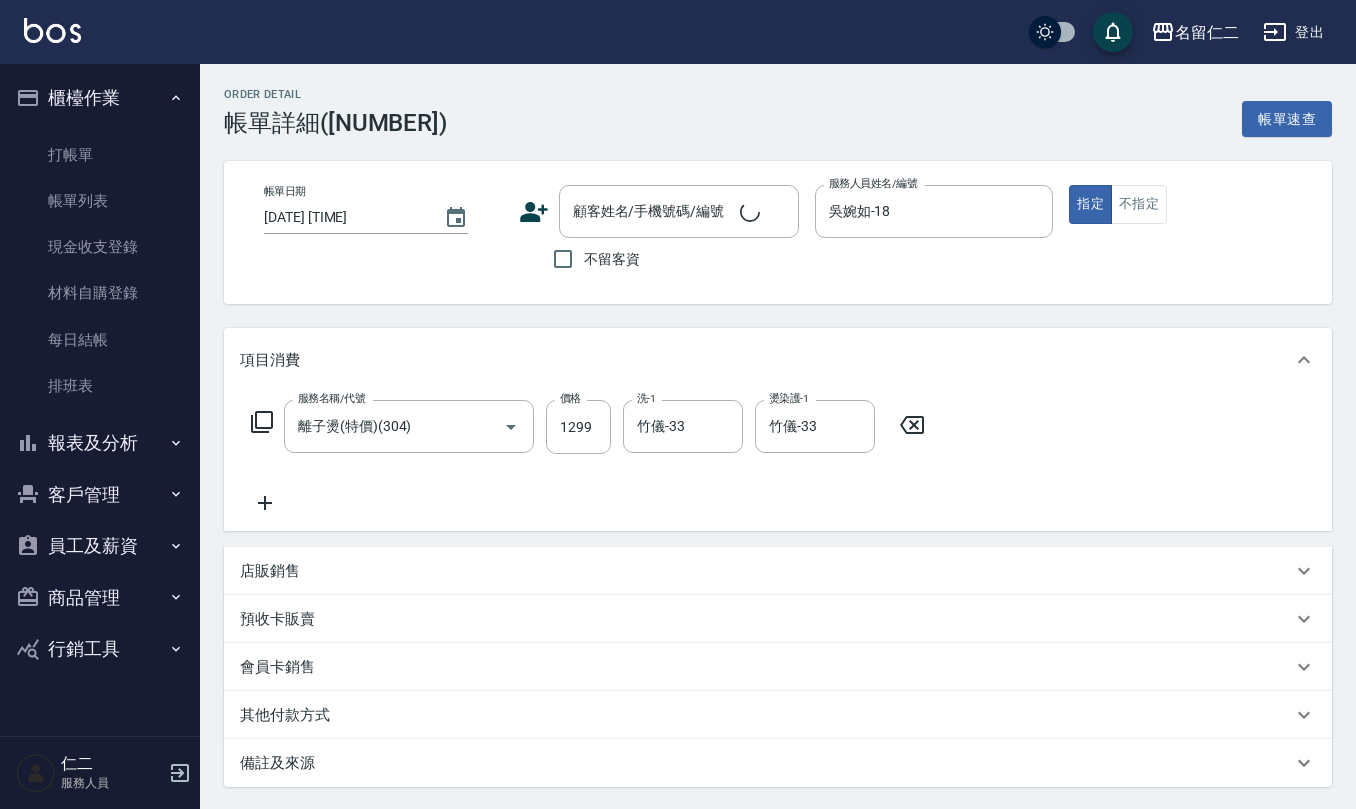 click 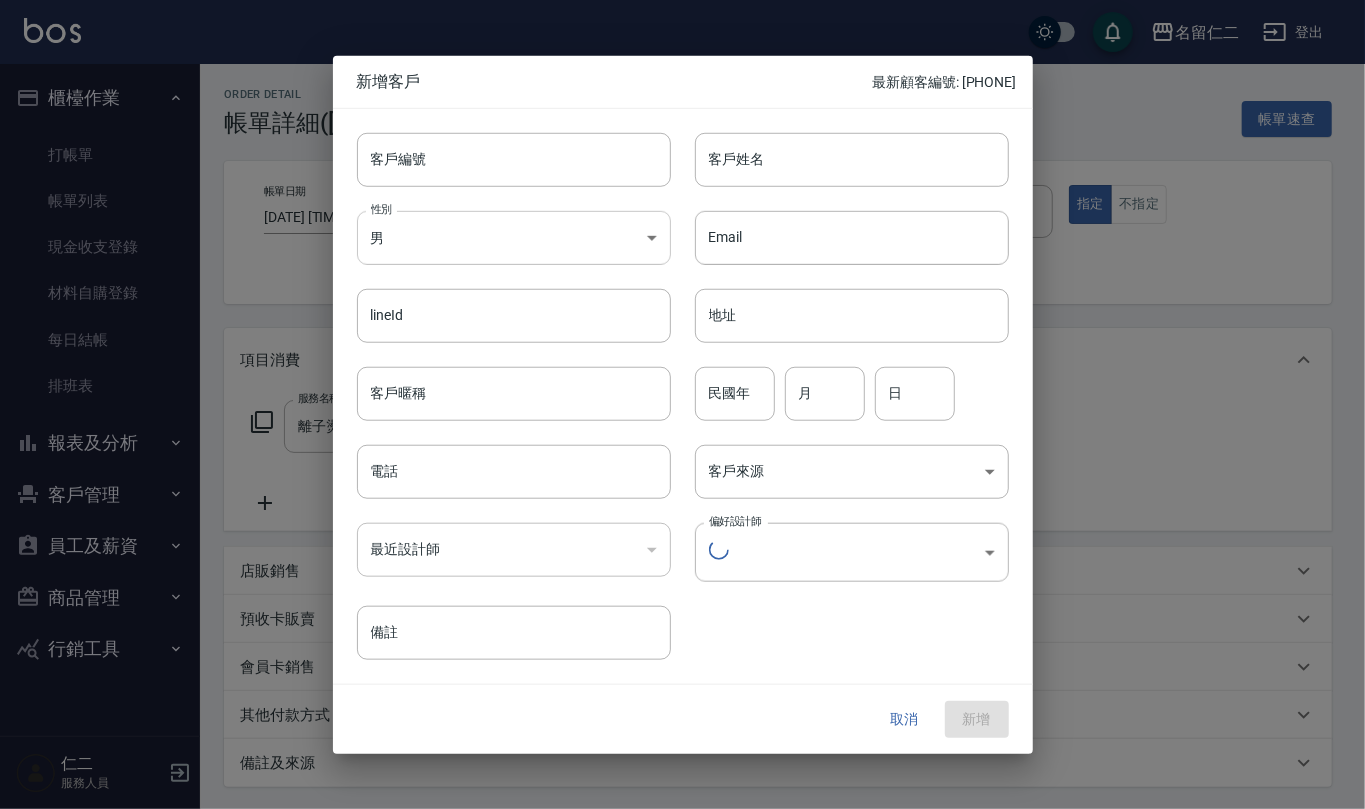 type 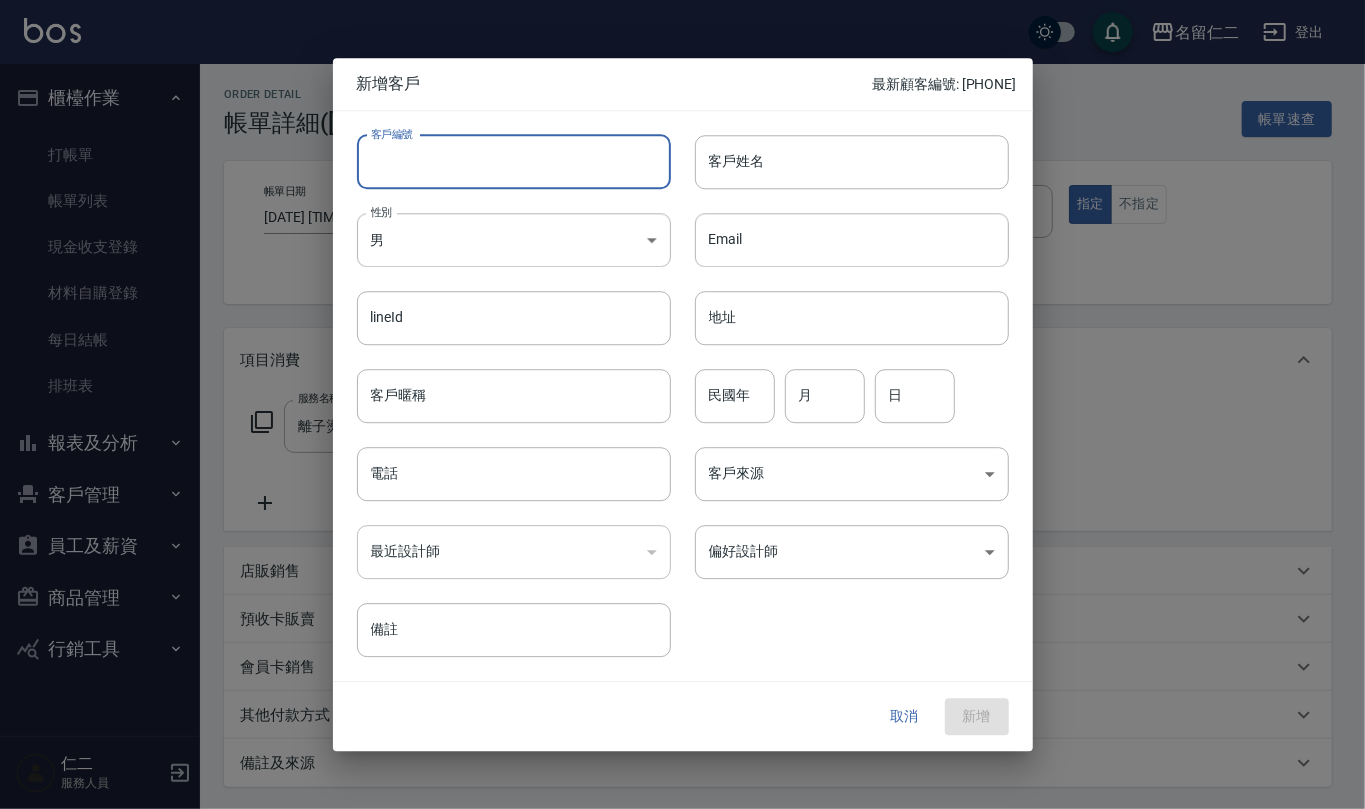 click on "客戶編號" at bounding box center [514, 162] 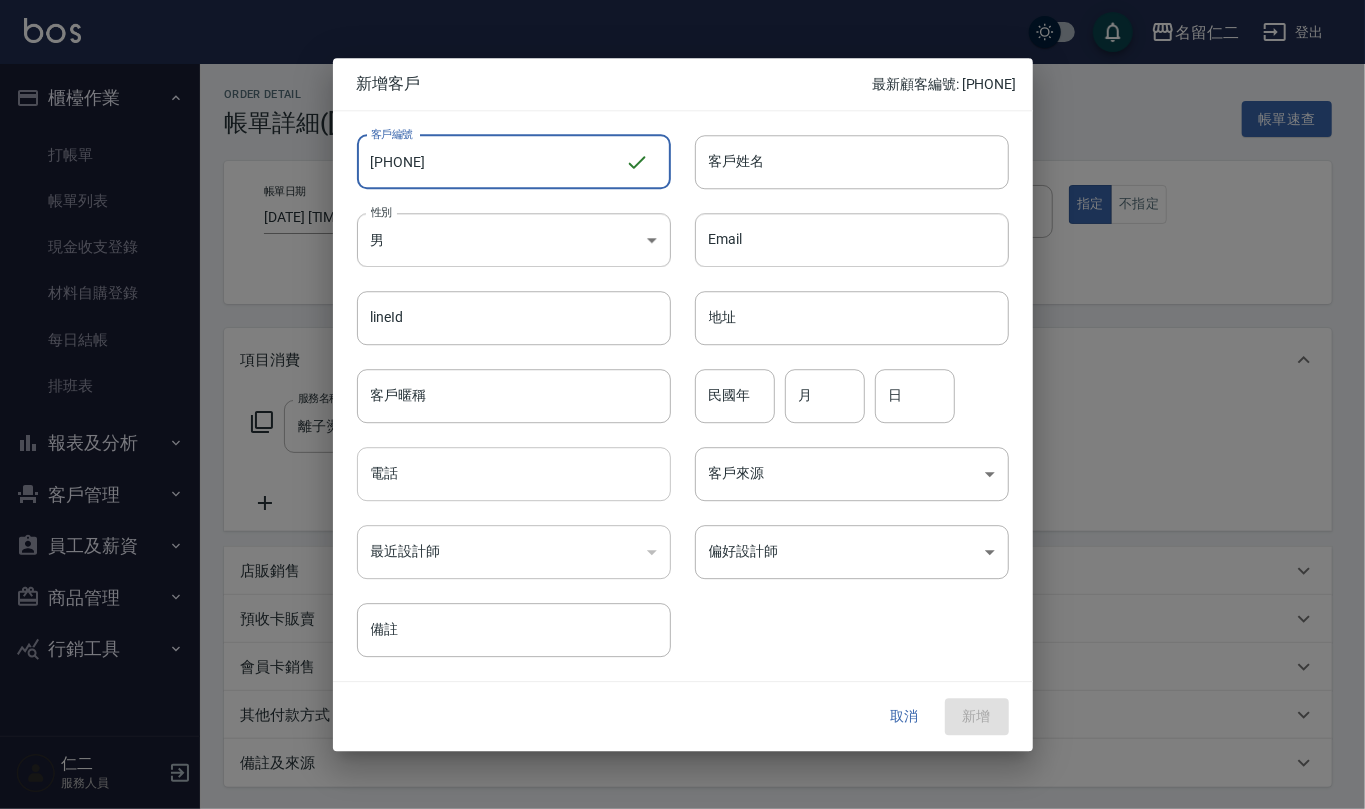 type on "[PHONE]" 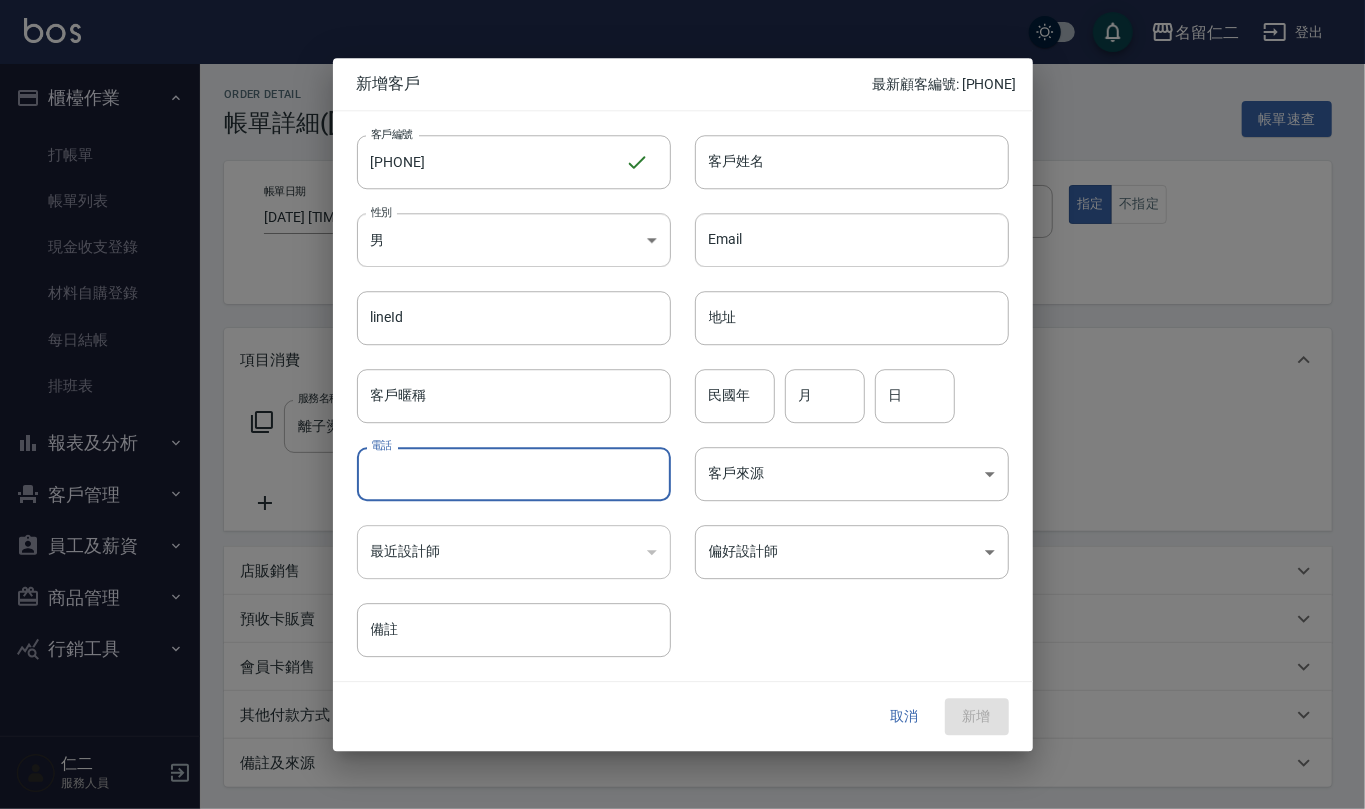 click on "電話" at bounding box center [514, 474] 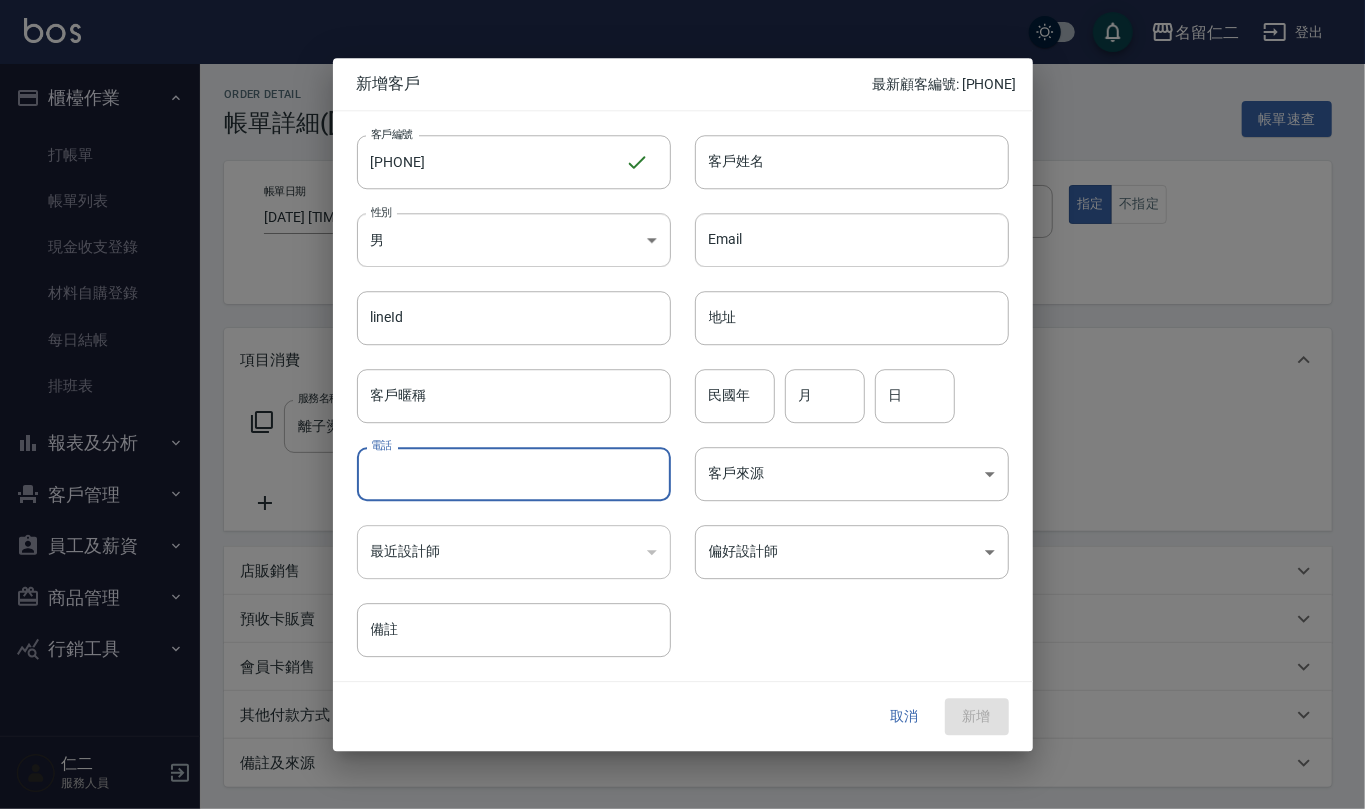 paste on "[PHONE]" 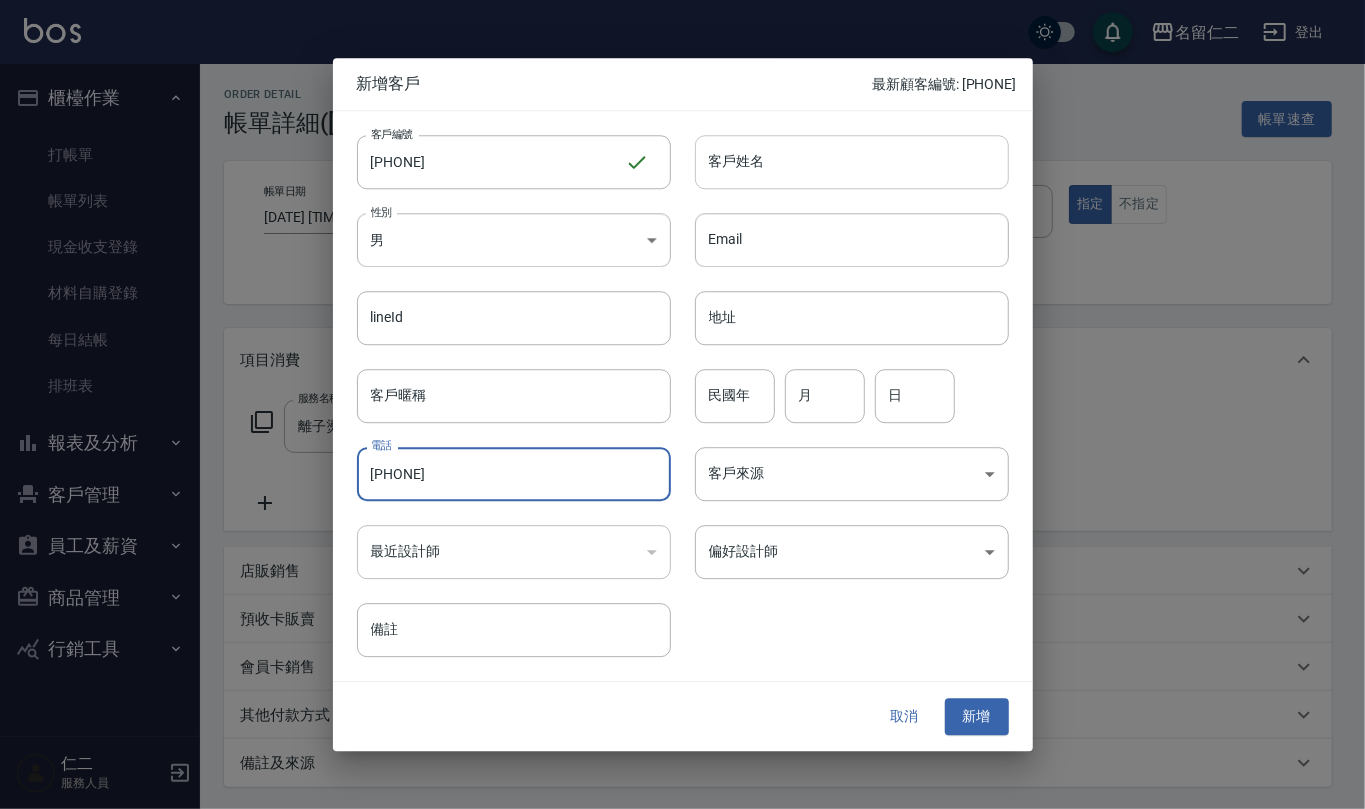type on "[PHONE]" 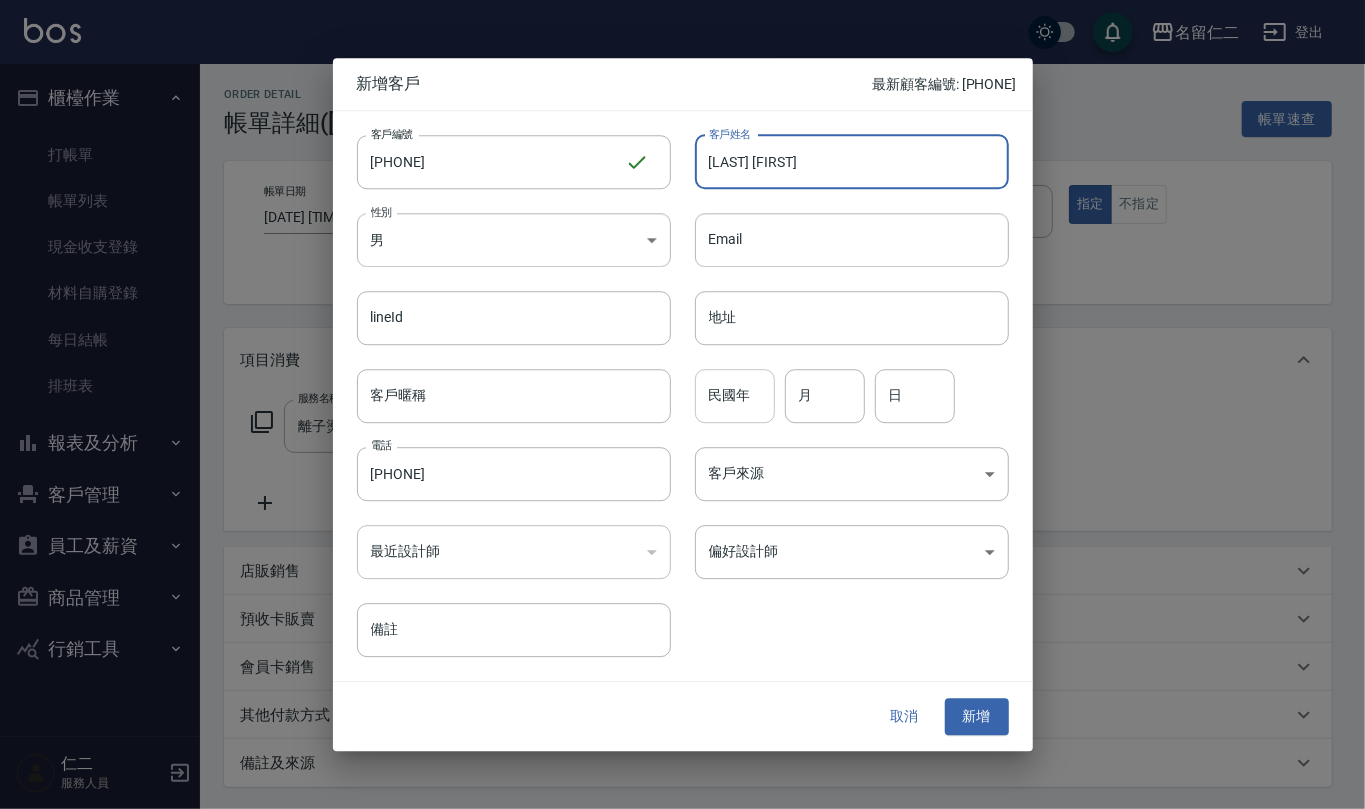 type on "[LAST] [FIRST]" 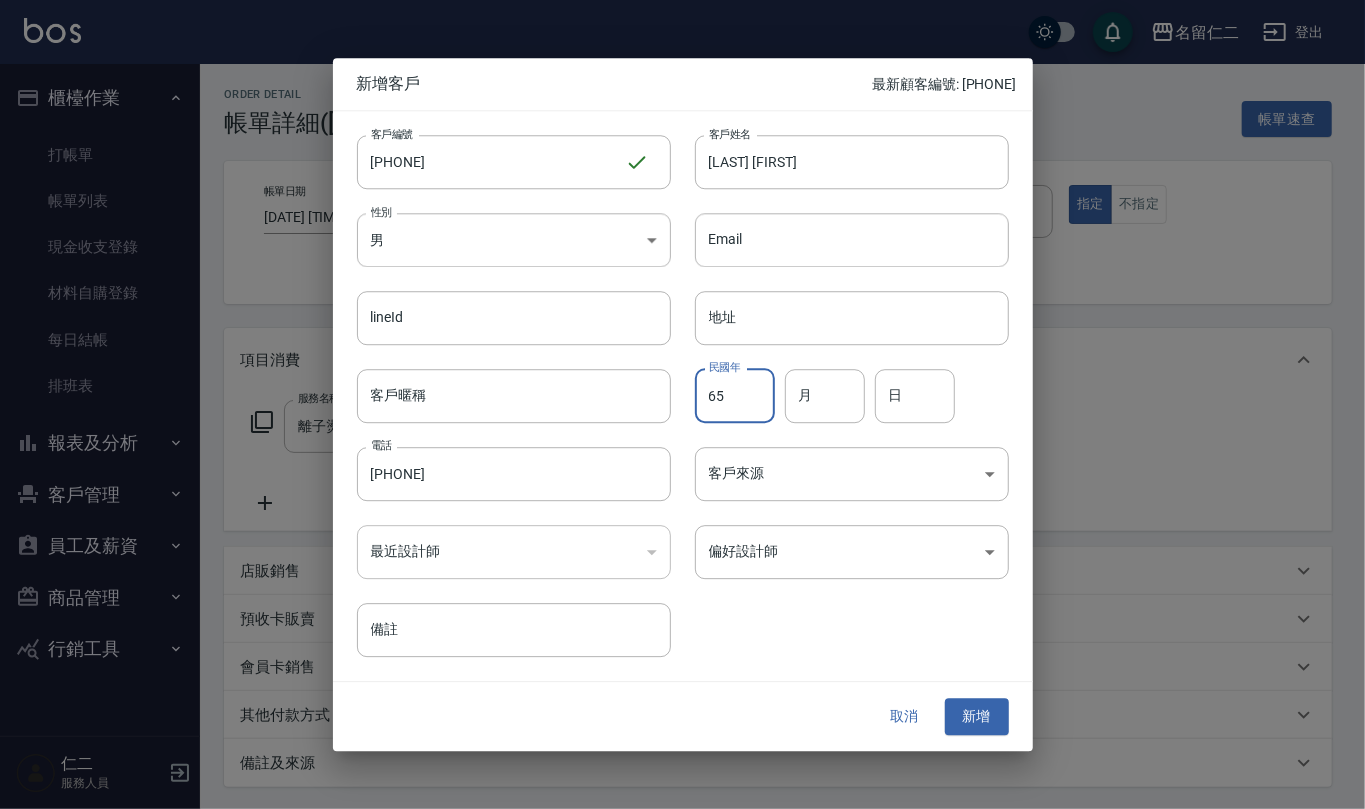 type on "65" 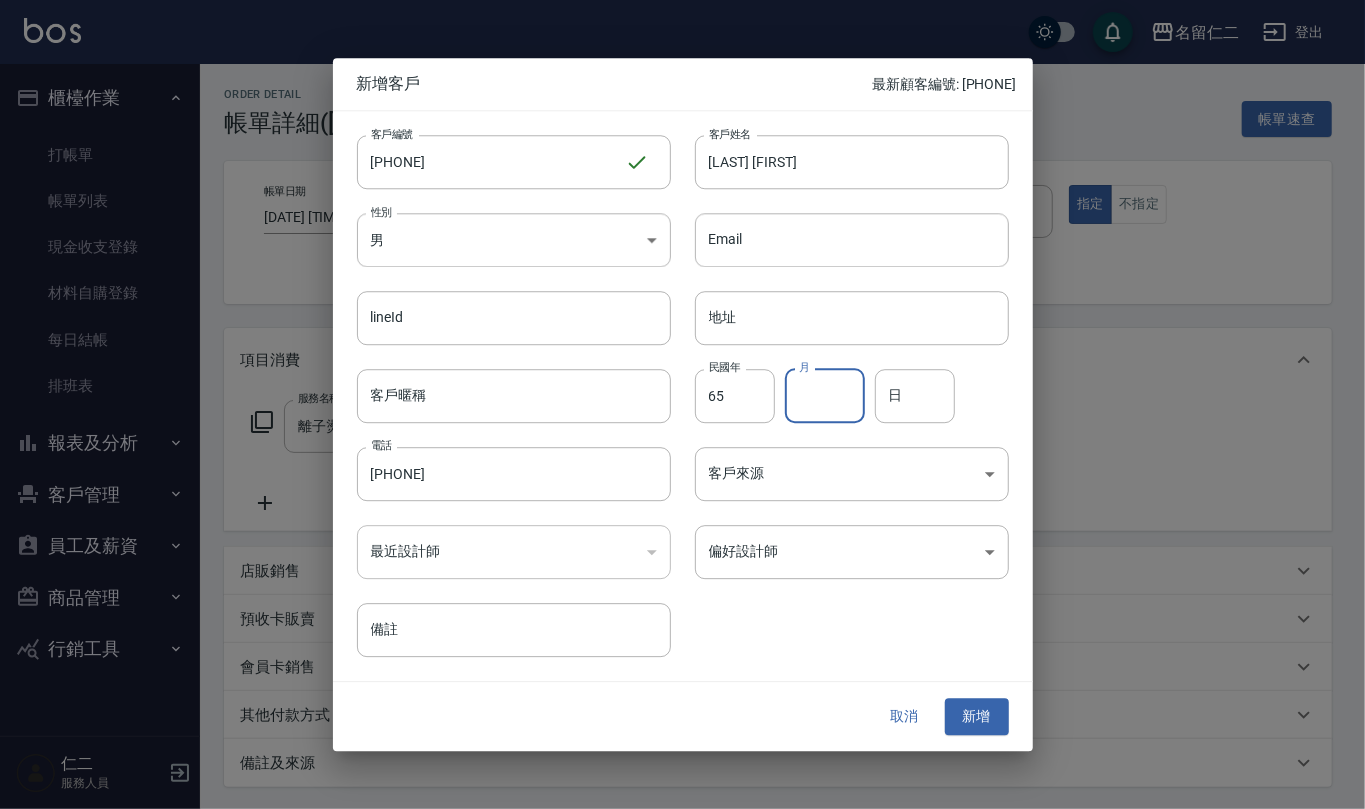 click on "月" at bounding box center [825, 396] 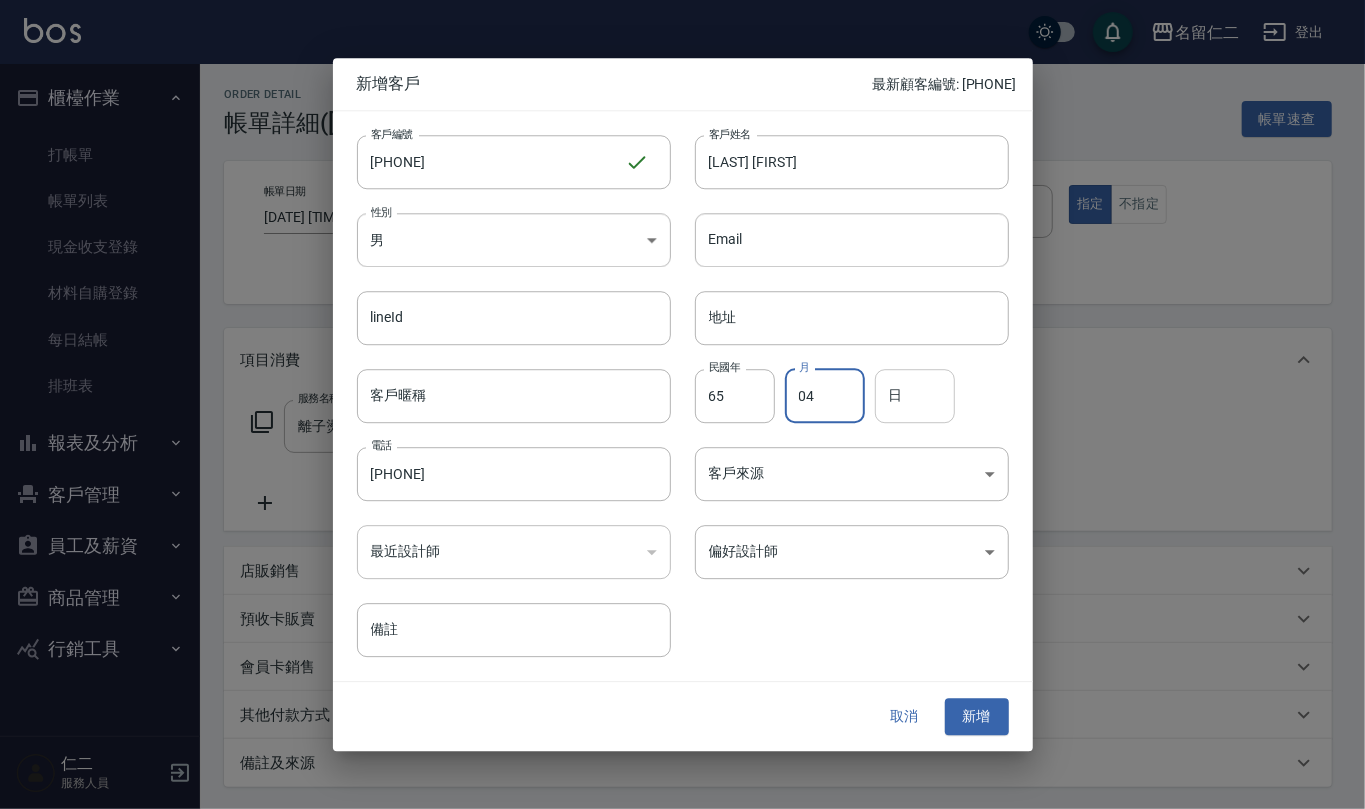 type on "04" 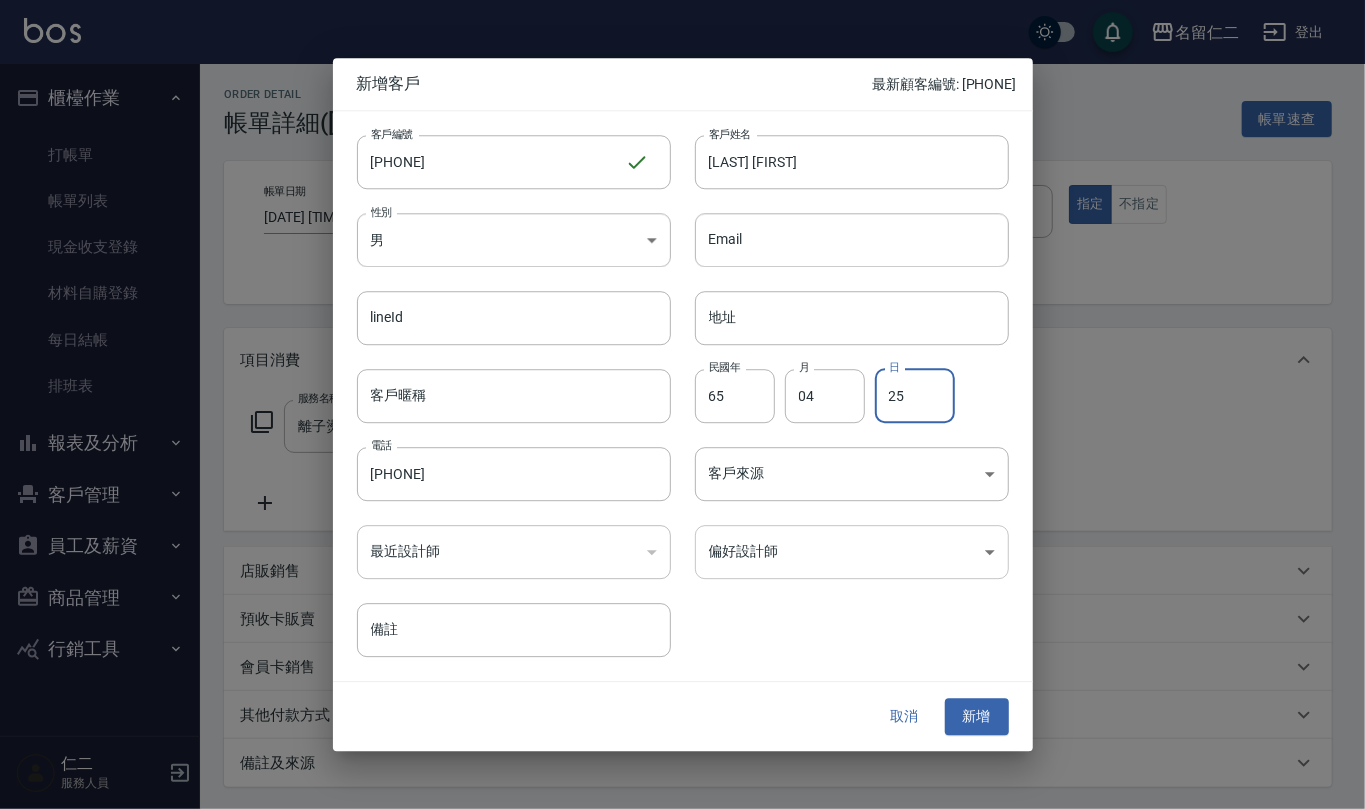 type on "25" 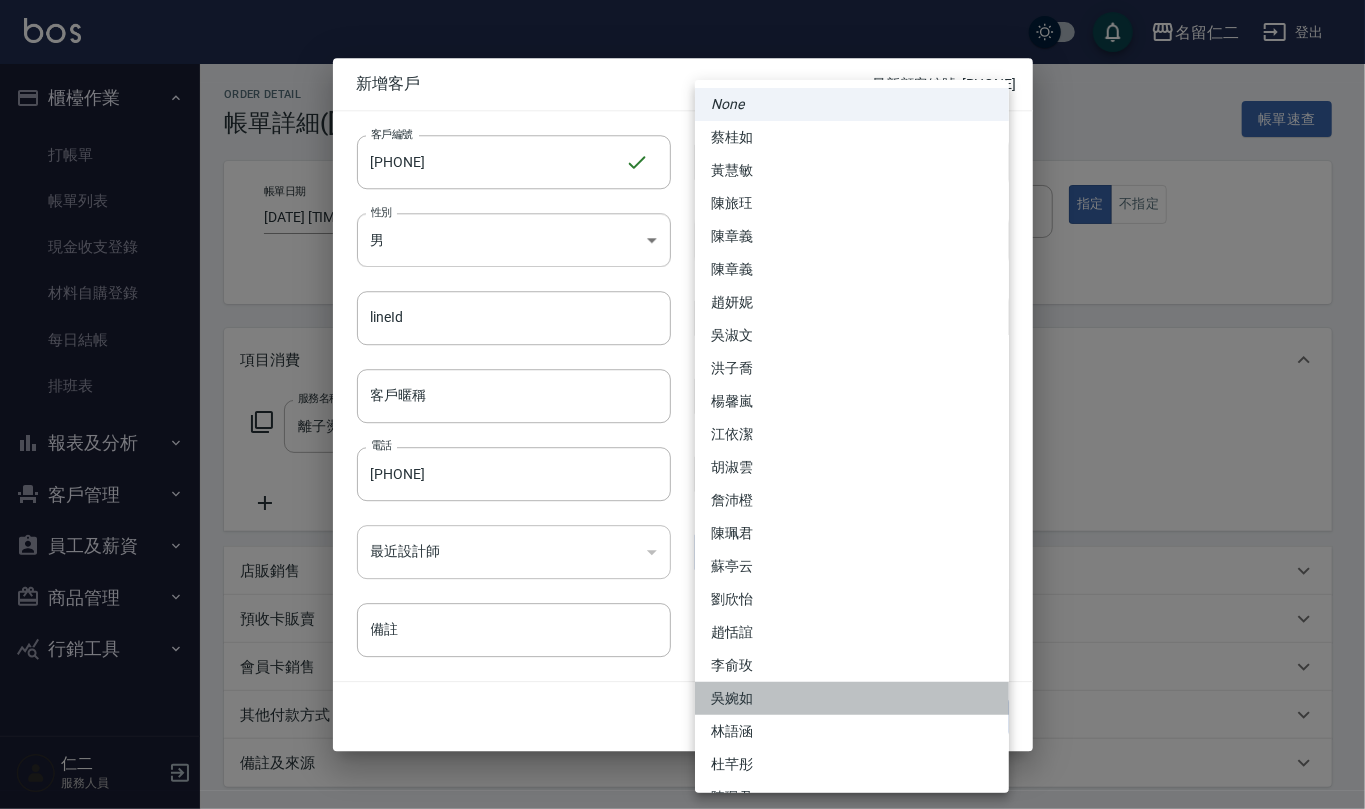 click on "吳婉如" at bounding box center [852, 698] 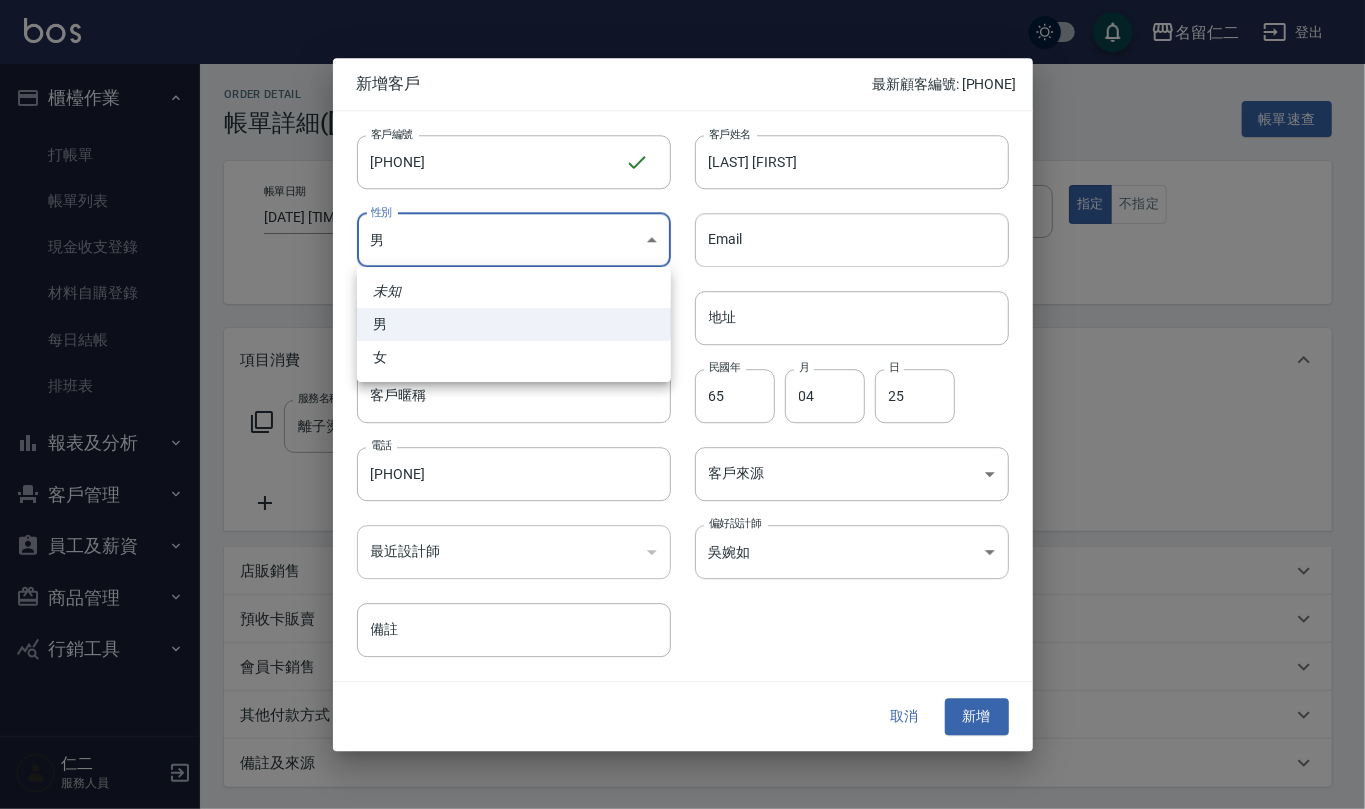 click on "名留仁二 登出 櫃檯作業 打帳單 帳單列表 現金收支登錄 材料自購登錄 每日結帳 排班表 報表及分析 報表目錄 店家區間累計表 店家日報表 互助日報表 互助月報表 互助點數明細 互助業績報表 設計師業績表 設計師日報表 設計師業績分析表 設計師業績月報表 商品消耗明細 單一服務項目查詢 收支分類明細表 費用分析表 客戶管理 客戶列表 員工及薪資 員工列表 員工離職列表 全店打卡記錄 商品管理 商品列表 行銷工具 活動發券明細 仁二 服務人員 Order detail 帳單詳細 ([NUMBER]) 帳單速查 帳單日期 [DATE] [TIME] 顧客姓名/手機號碼/編號 顧客姓名/手機號碼/編號 不留客資 服務人員姓名/編號 服務人員姓名/編號 指定 不指定 項目消費 服務名稱/代號 服務名稱/代號 價格 價格 服務人員姓名/編號 ​" at bounding box center [682, 497] 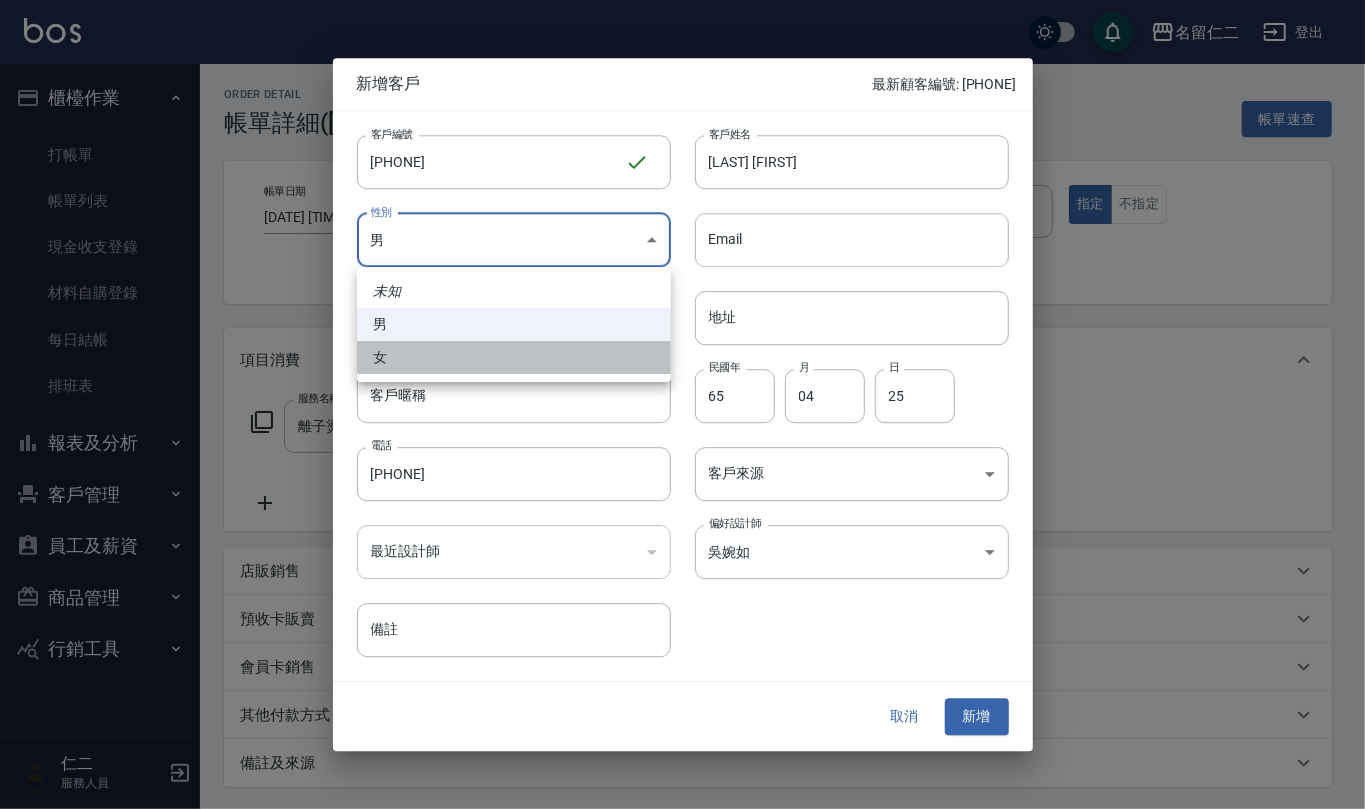 click on "女" at bounding box center (514, 357) 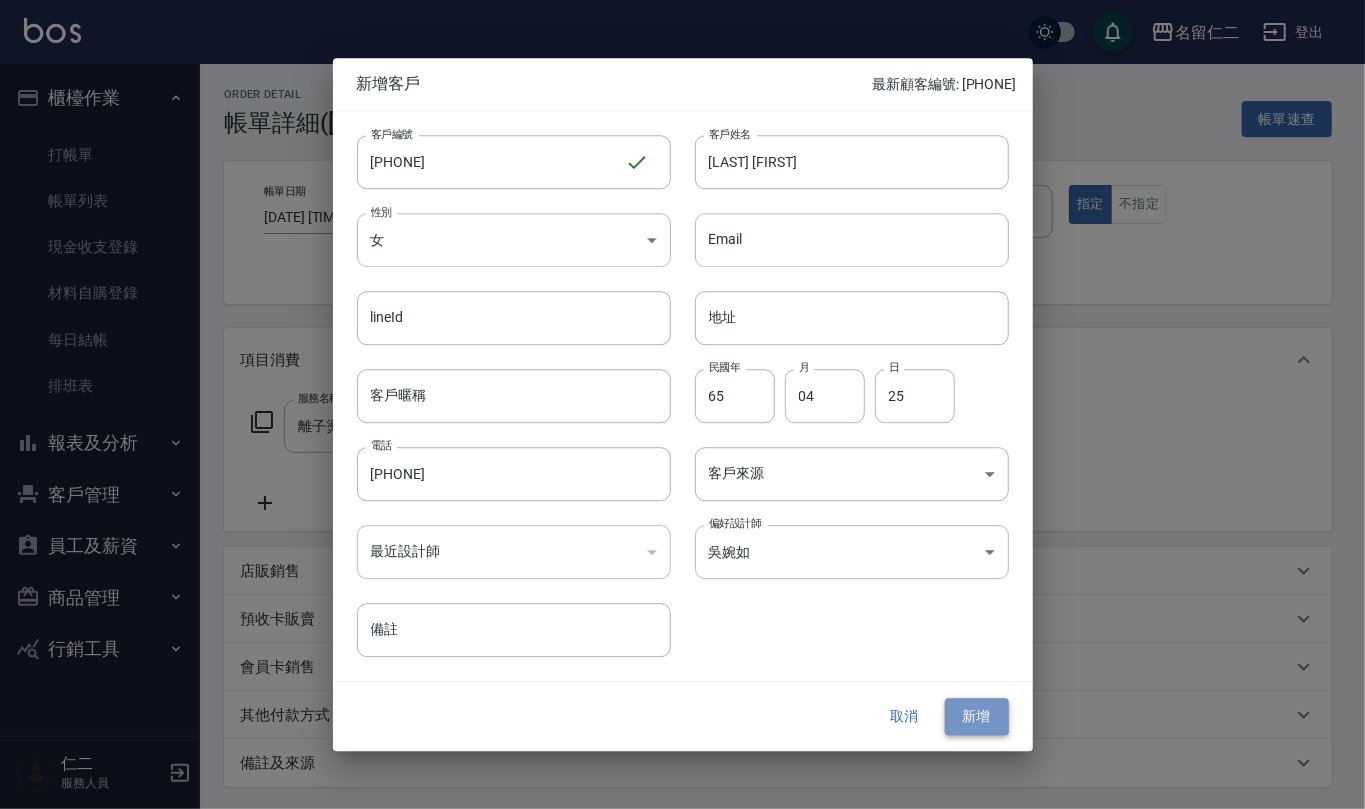 click on "新增" at bounding box center [977, 717] 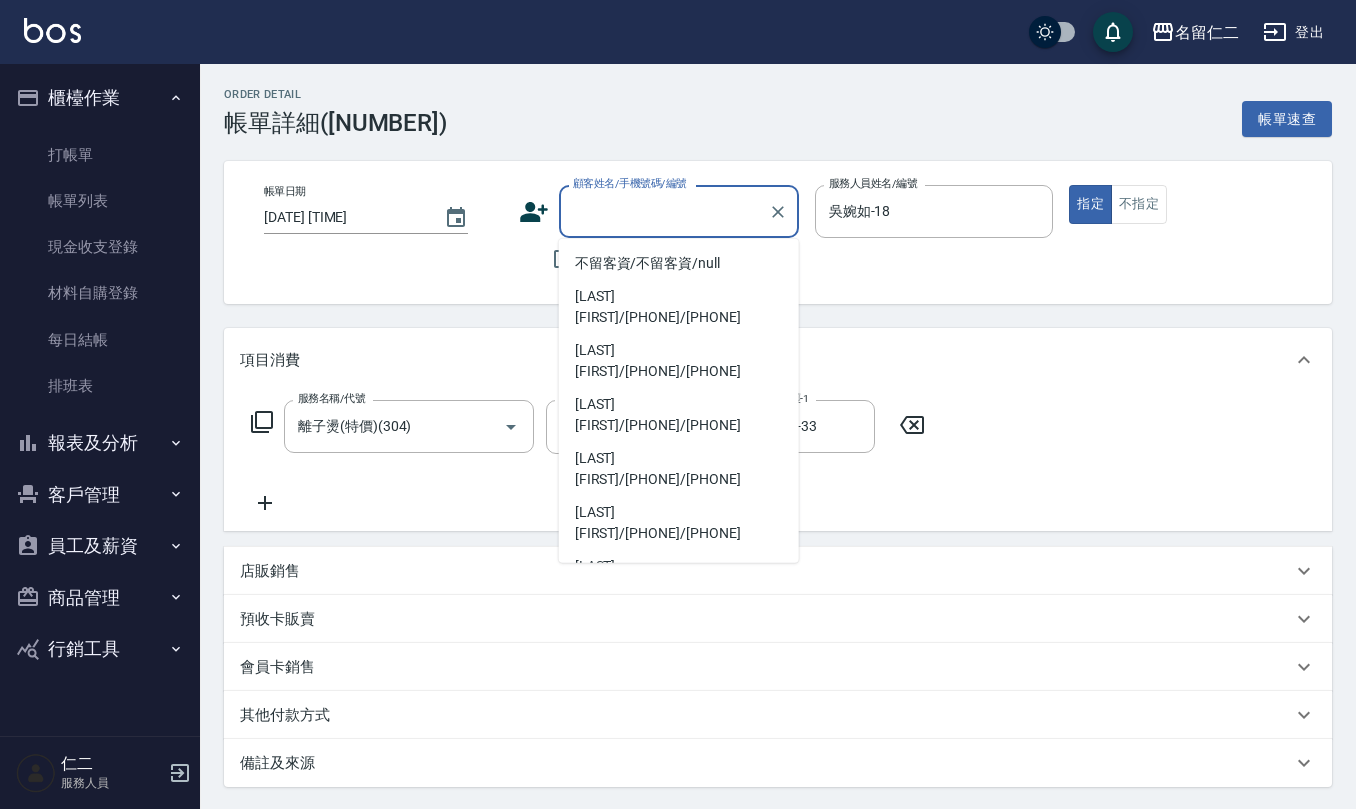 paste on "[PHONE]" 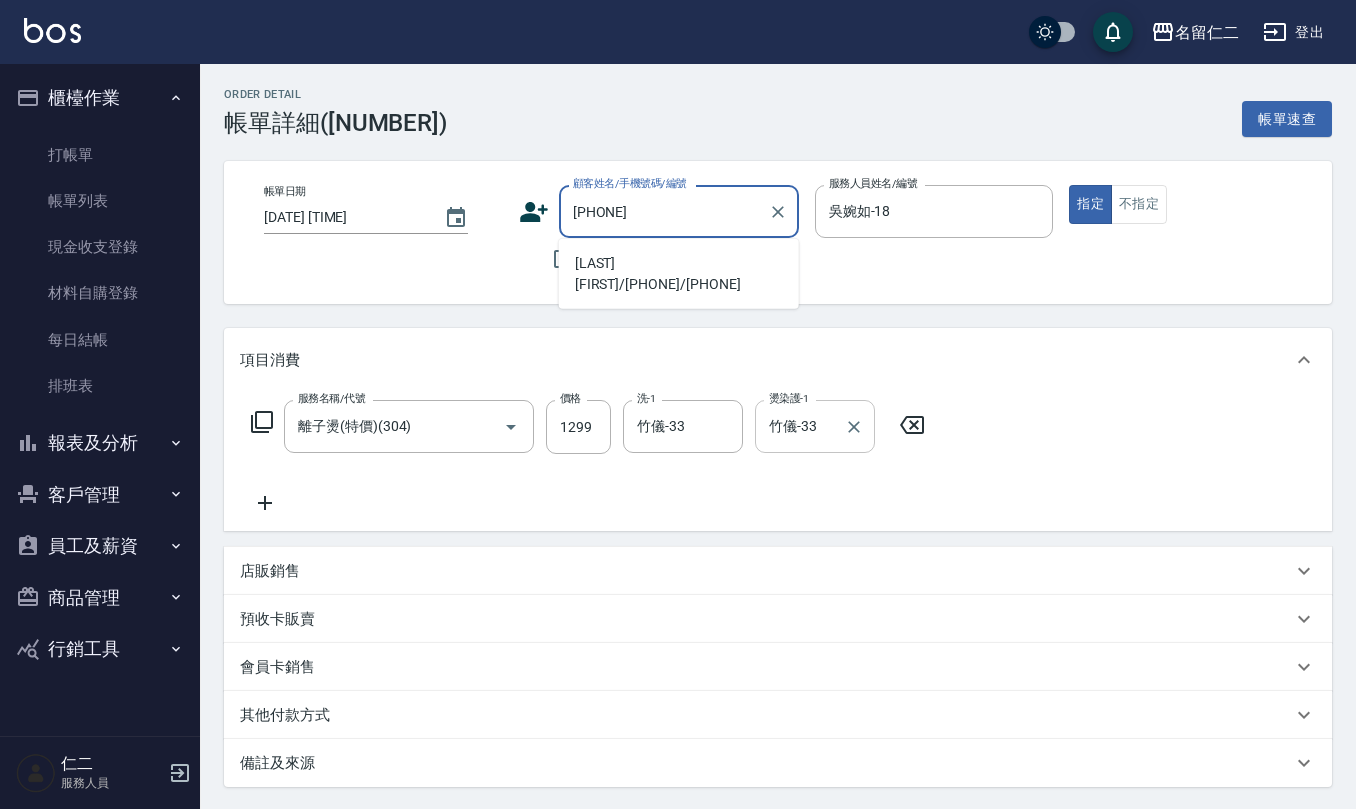 type on "[PHONE]" 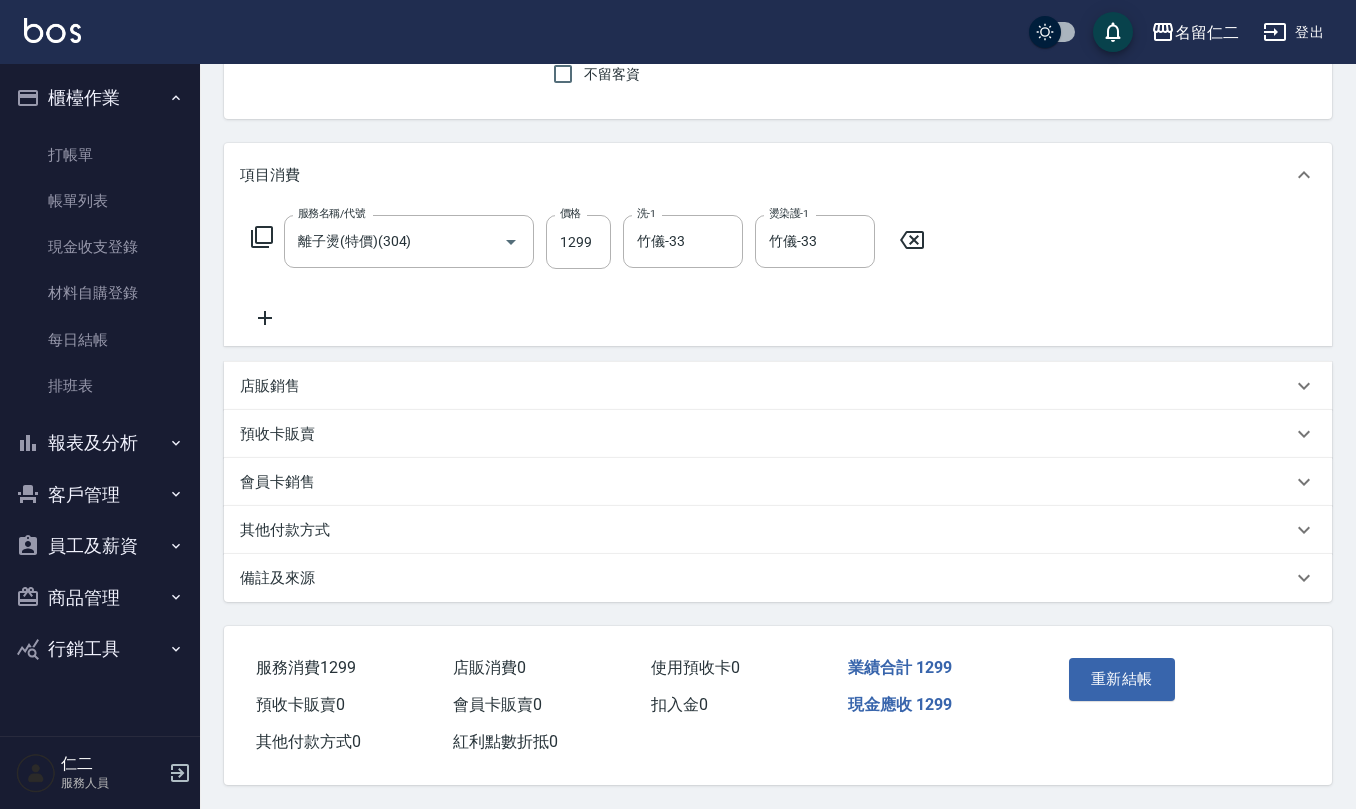 scroll, scrollTop: 189, scrollLeft: 0, axis: vertical 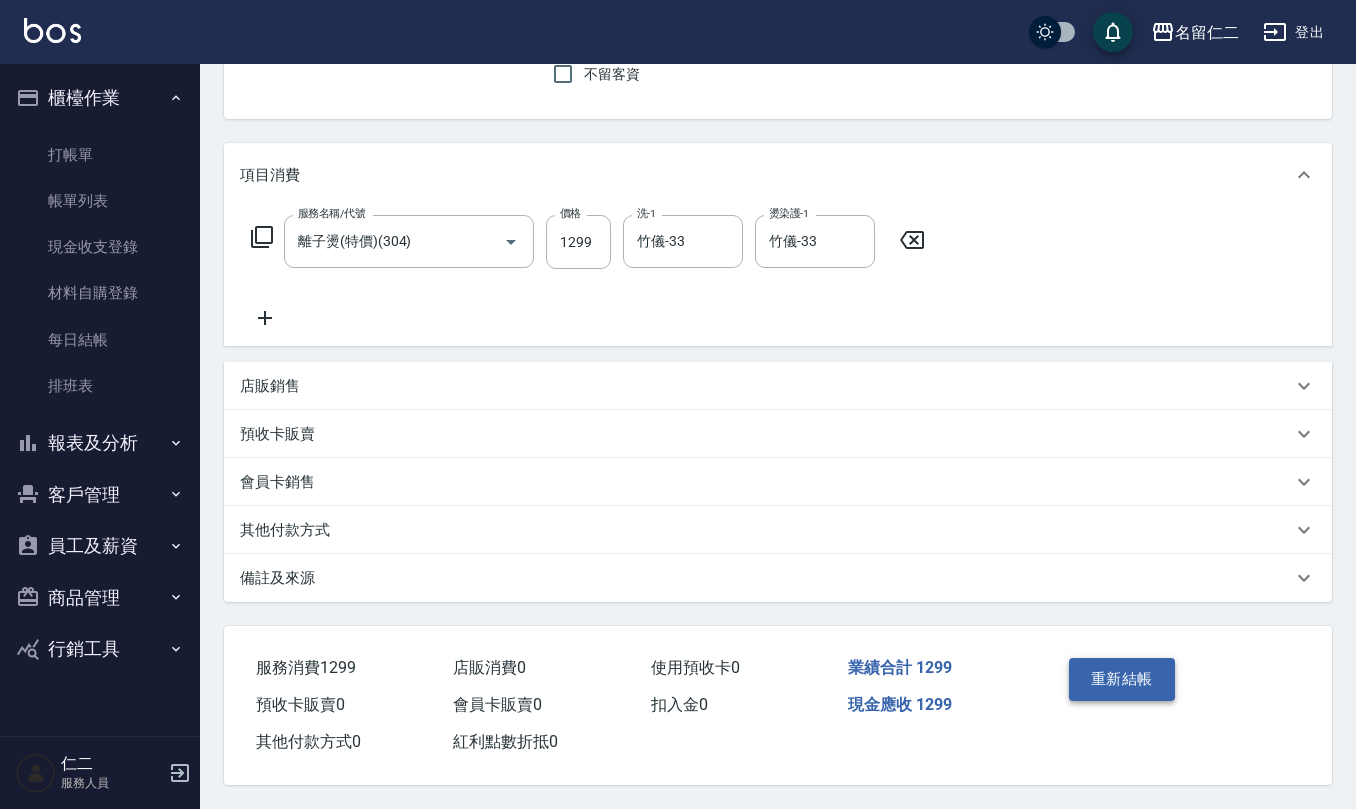 click on "重新結帳" at bounding box center [1122, 679] 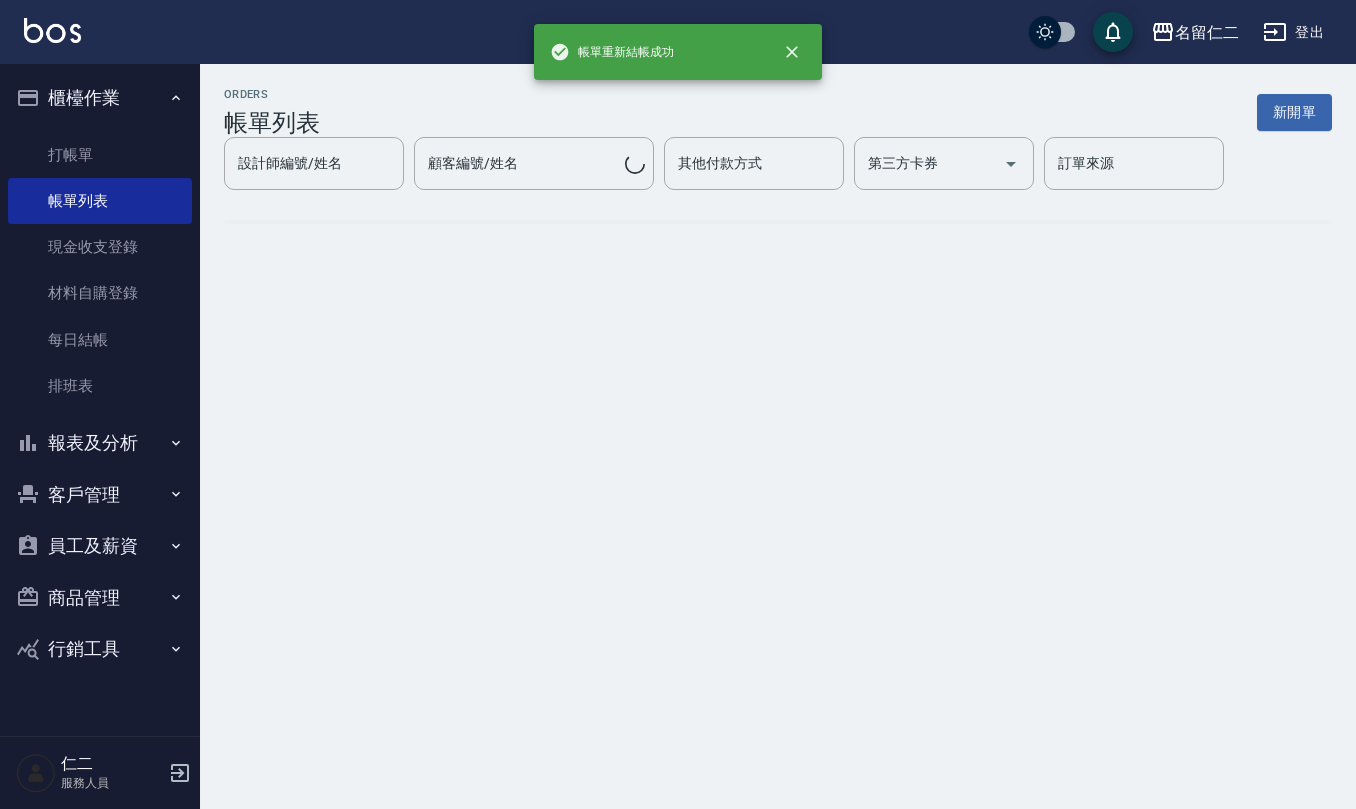 scroll, scrollTop: 0, scrollLeft: 0, axis: both 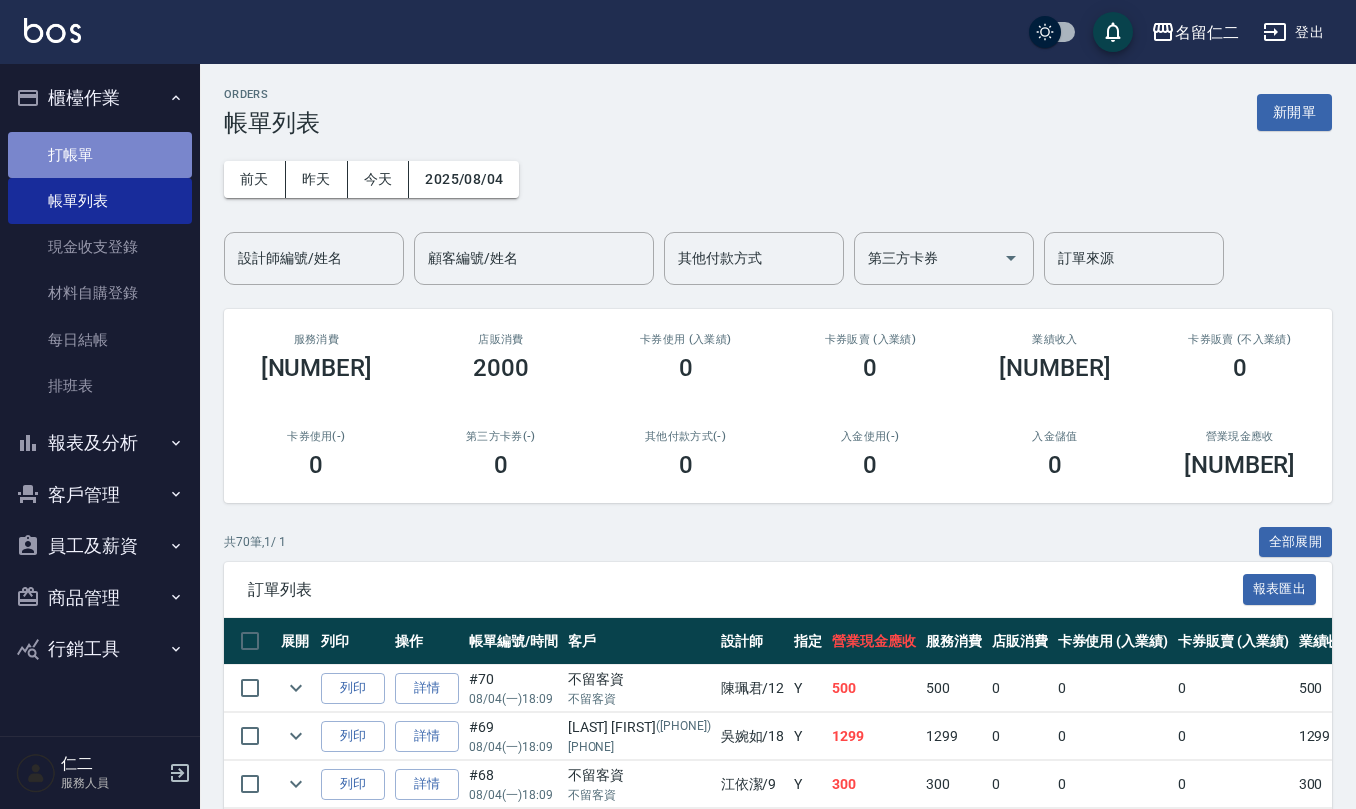 click on "打帳單" at bounding box center [100, 155] 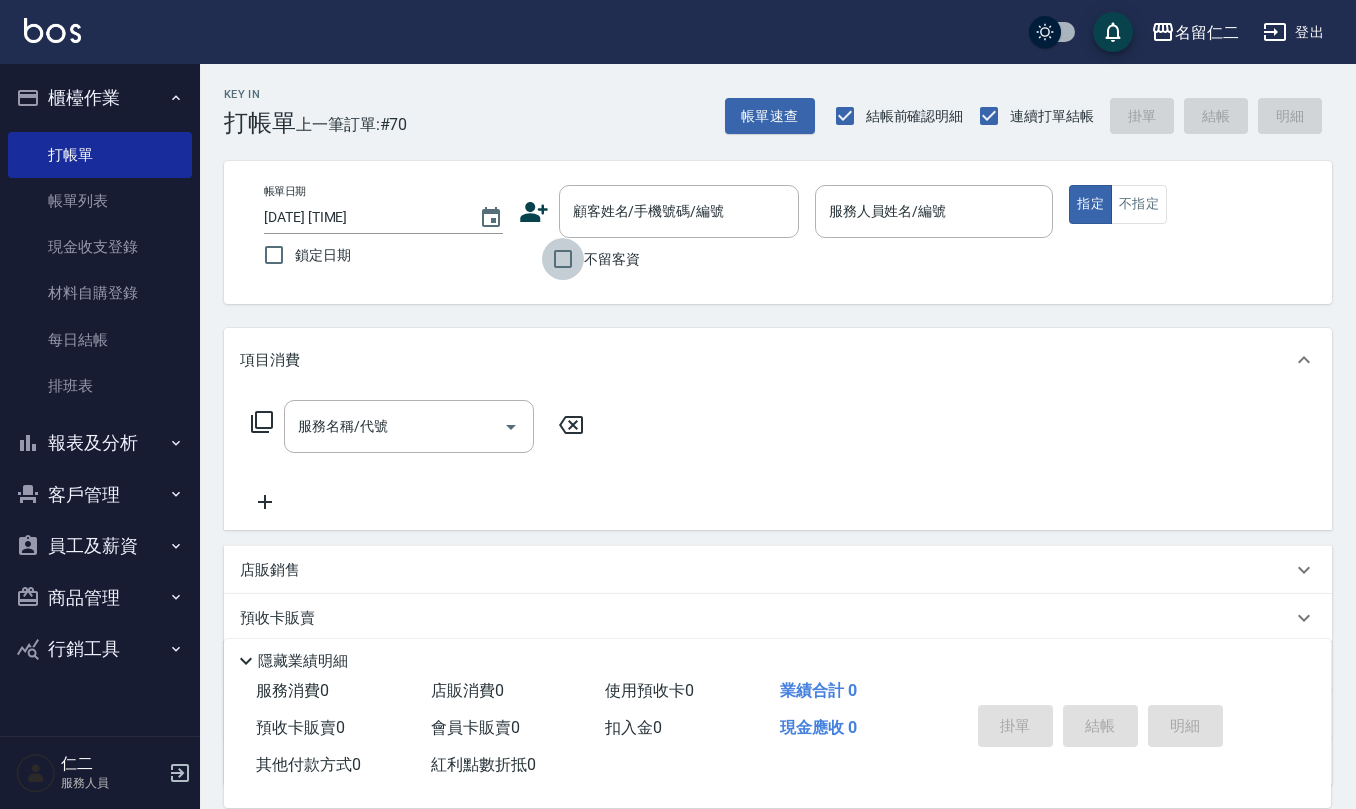 click on "不留客資" at bounding box center (563, 259) 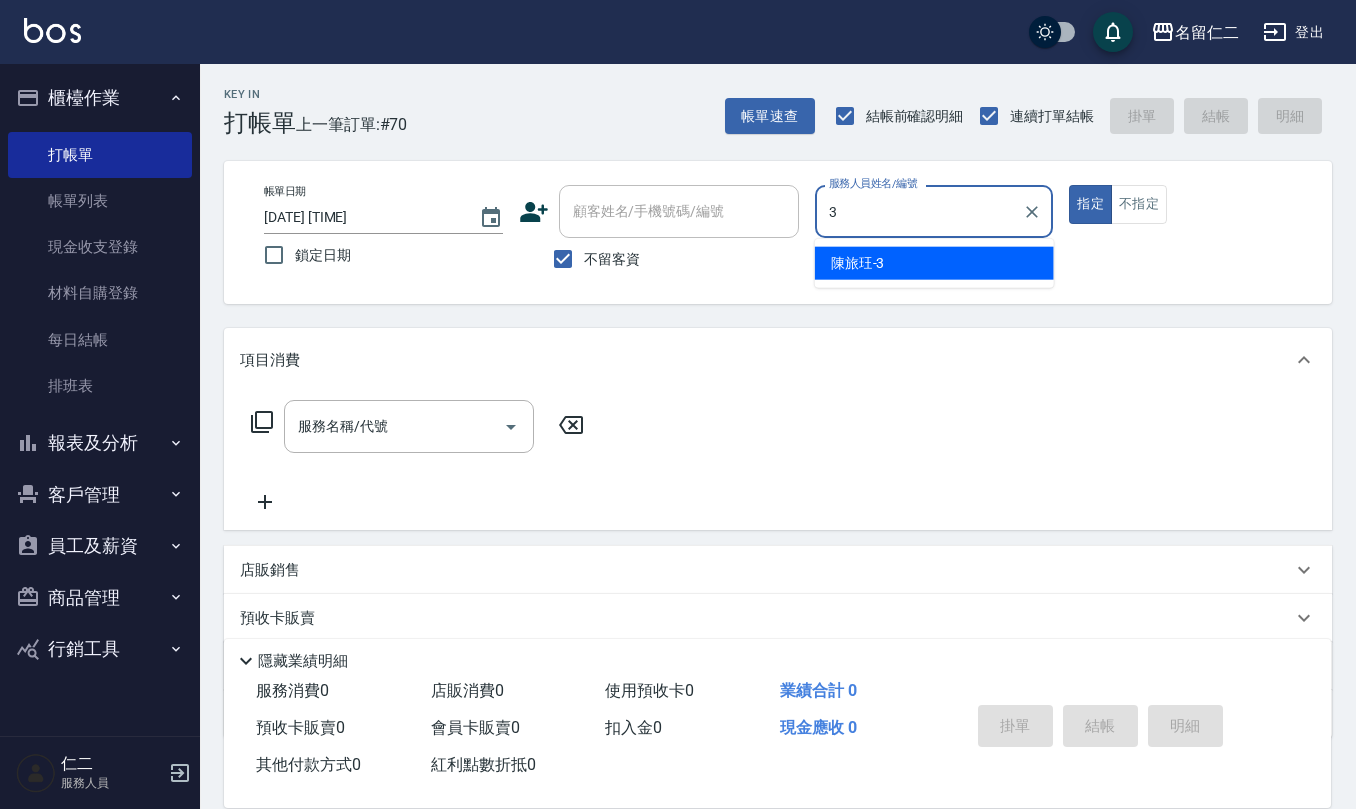 type on "陳旅玨-3" 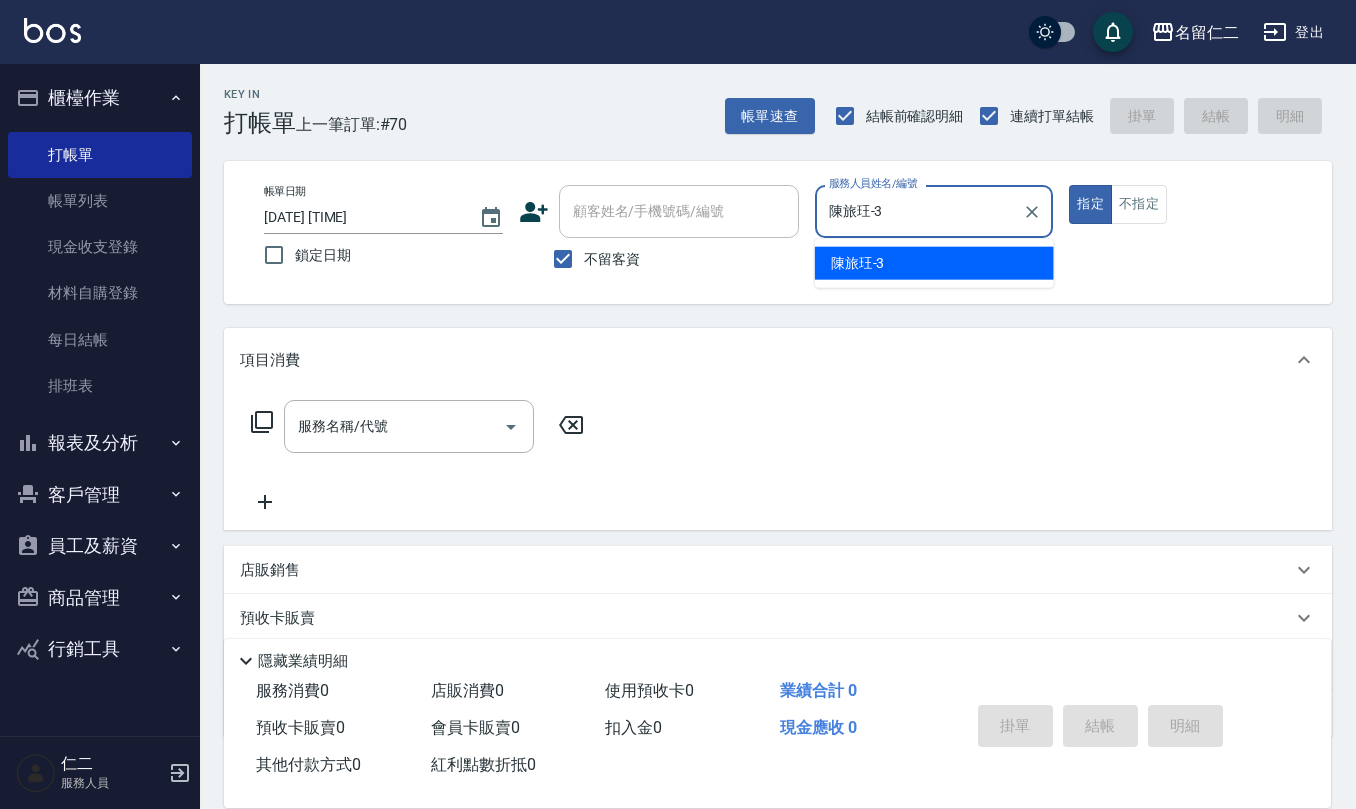type on "true" 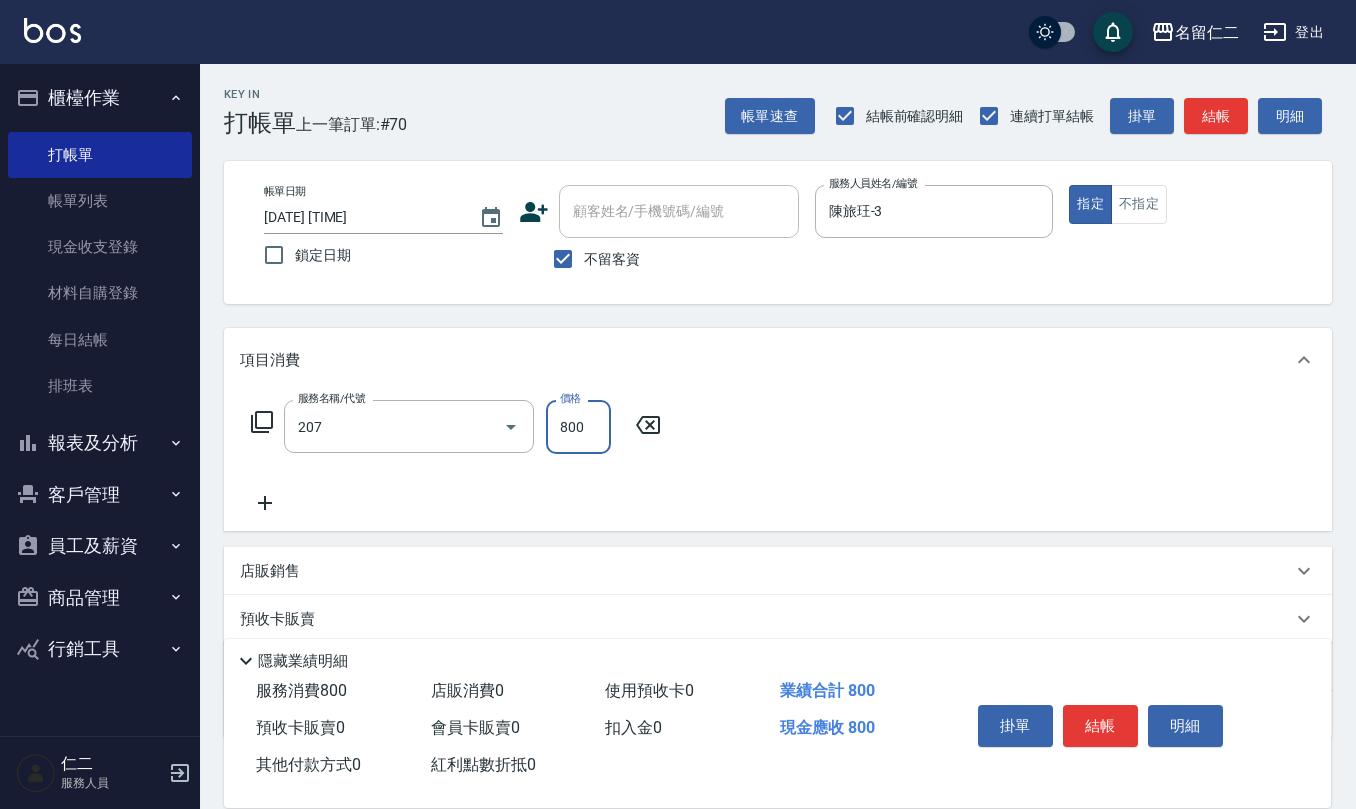 type on "清潔洗(207)" 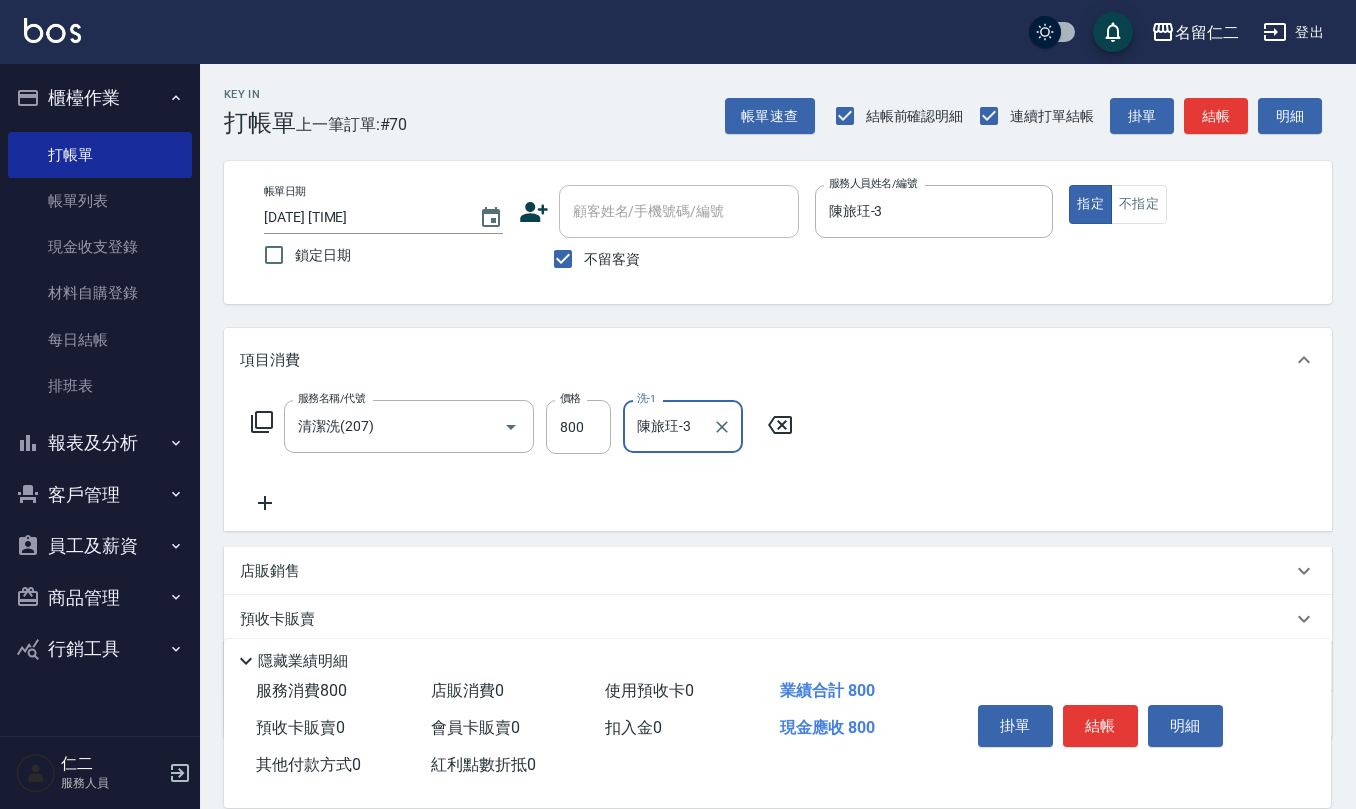type on "陳旅玨-3" 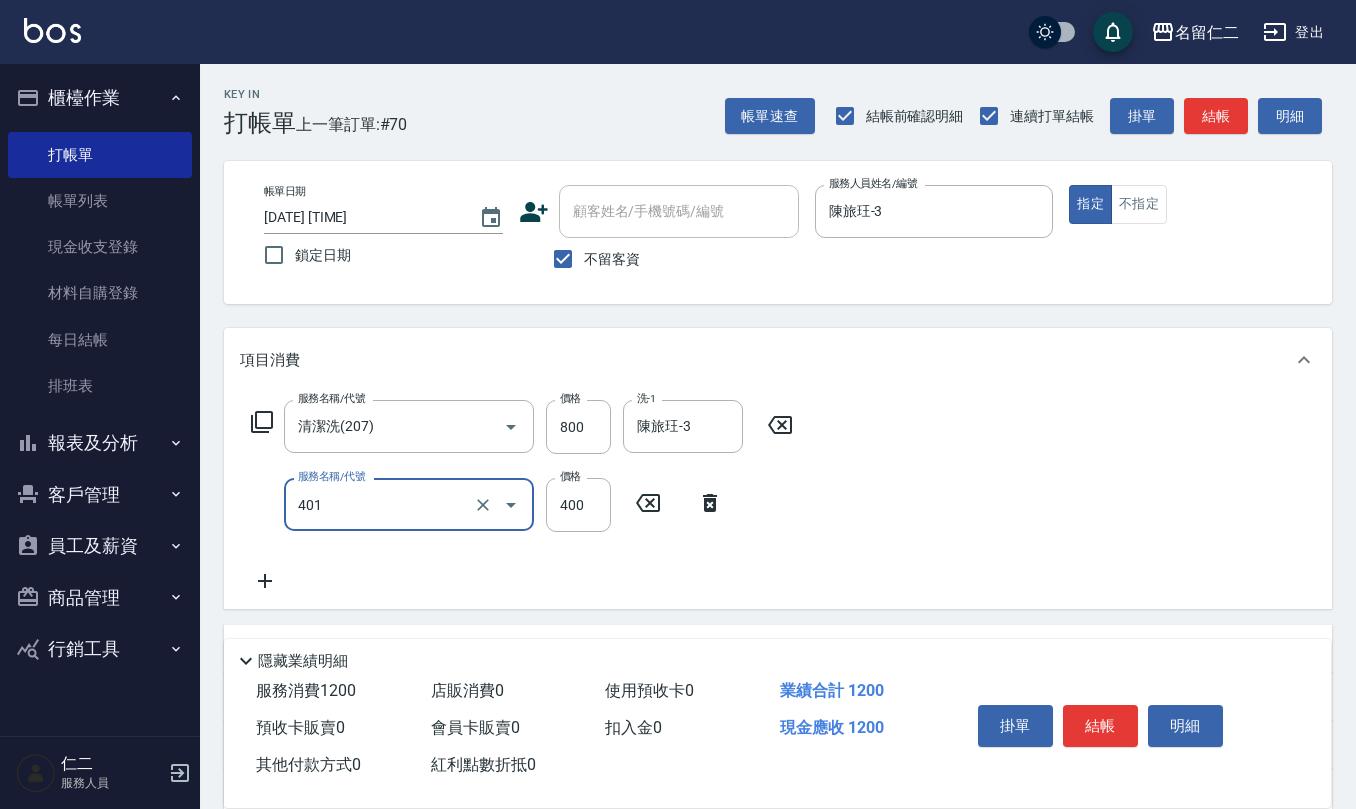 type on "剪髮(401)" 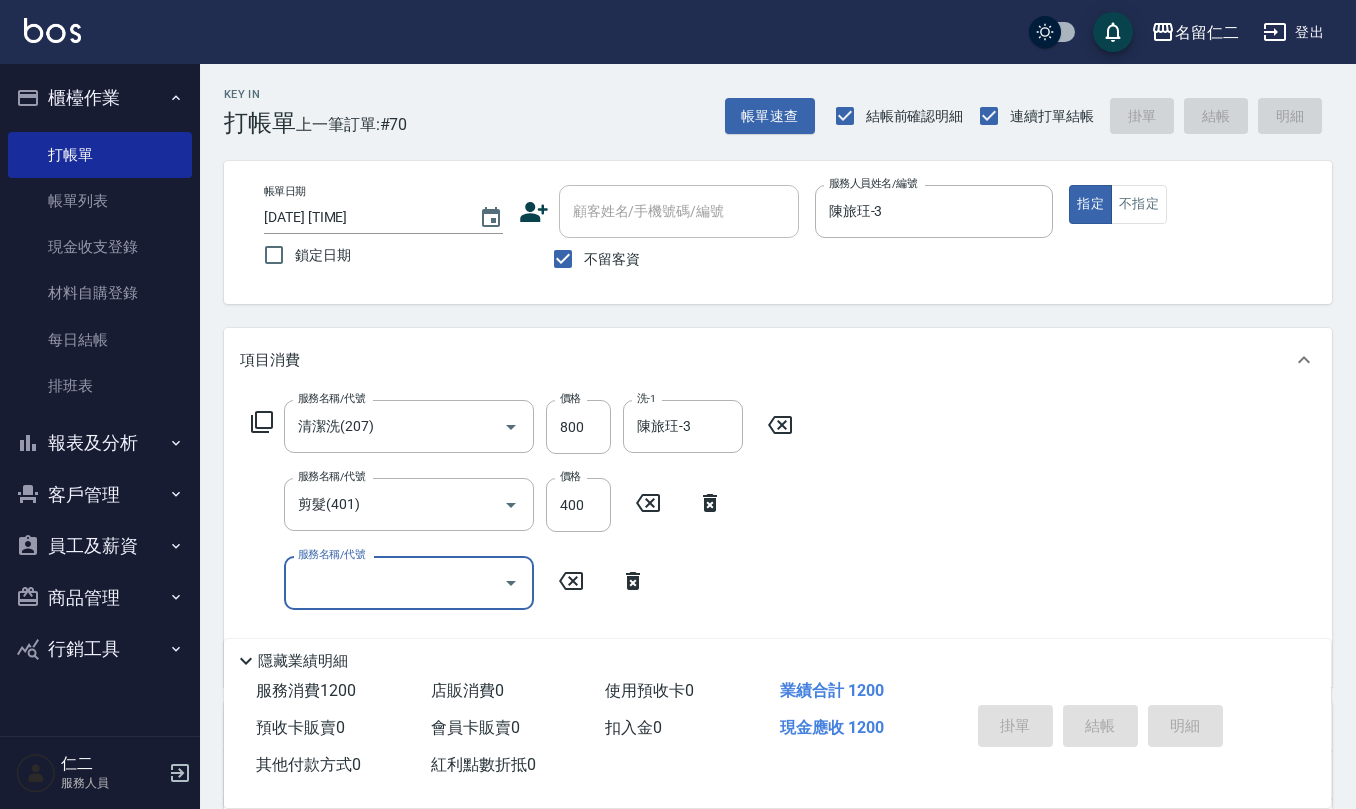 type on "[DATE] [TIME]" 